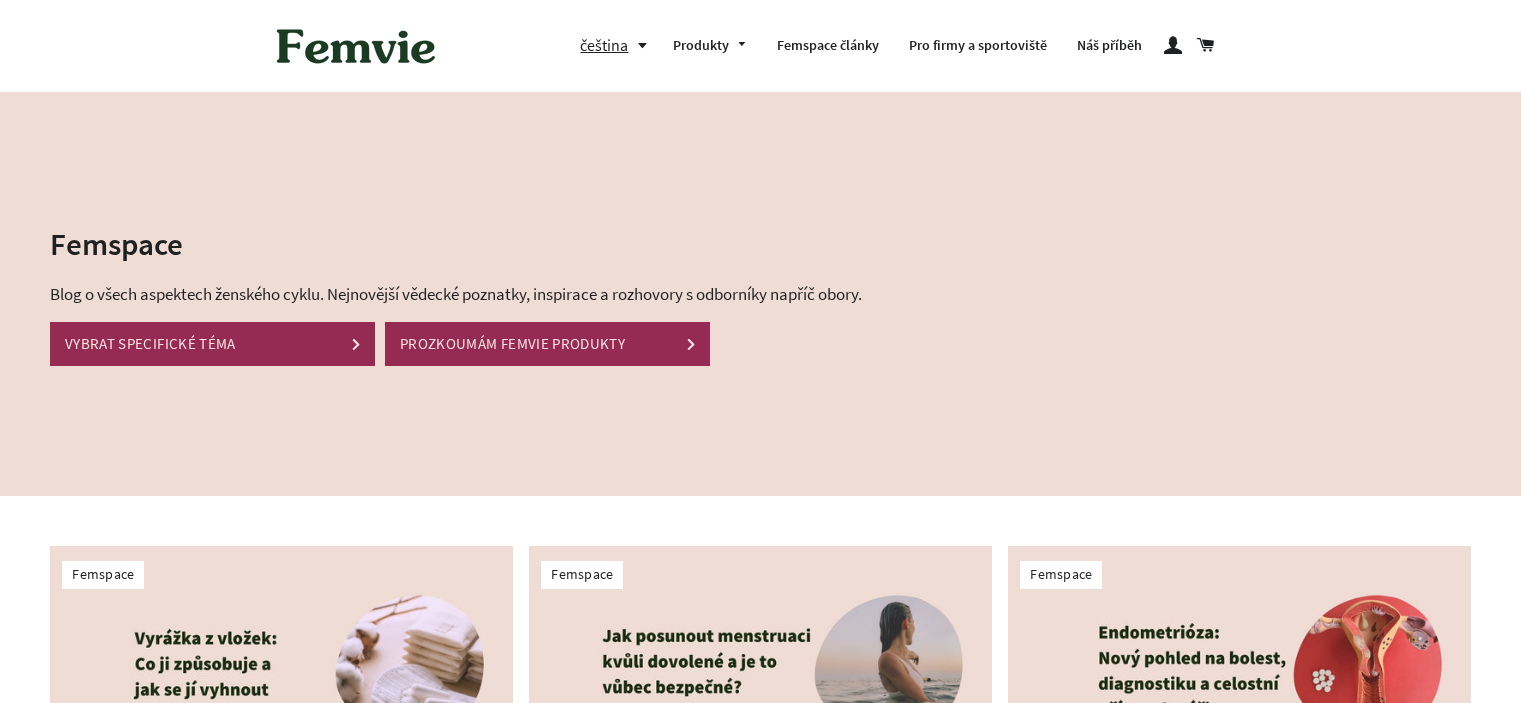 scroll, scrollTop: 0, scrollLeft: 0, axis: both 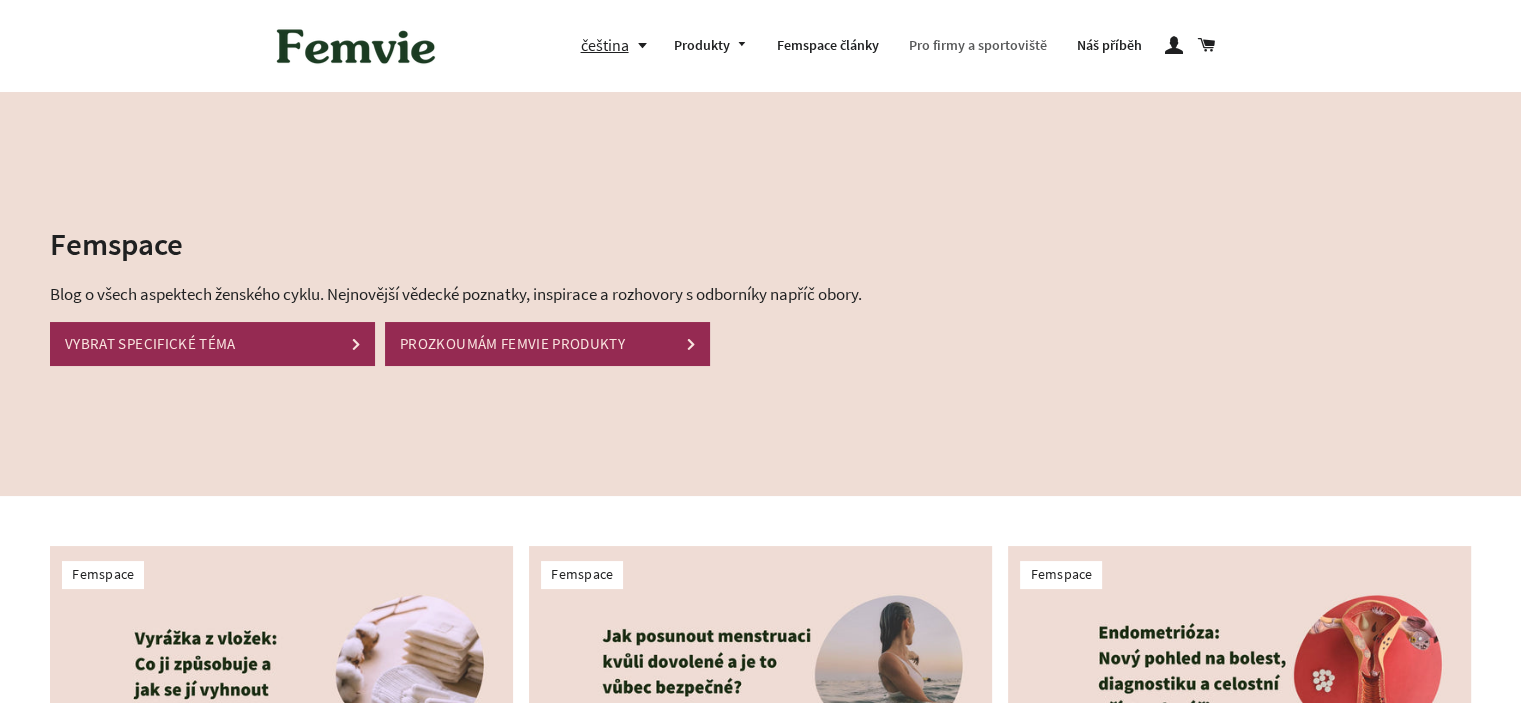 click on "Pro firmy a sportoviště" at bounding box center [978, 46] 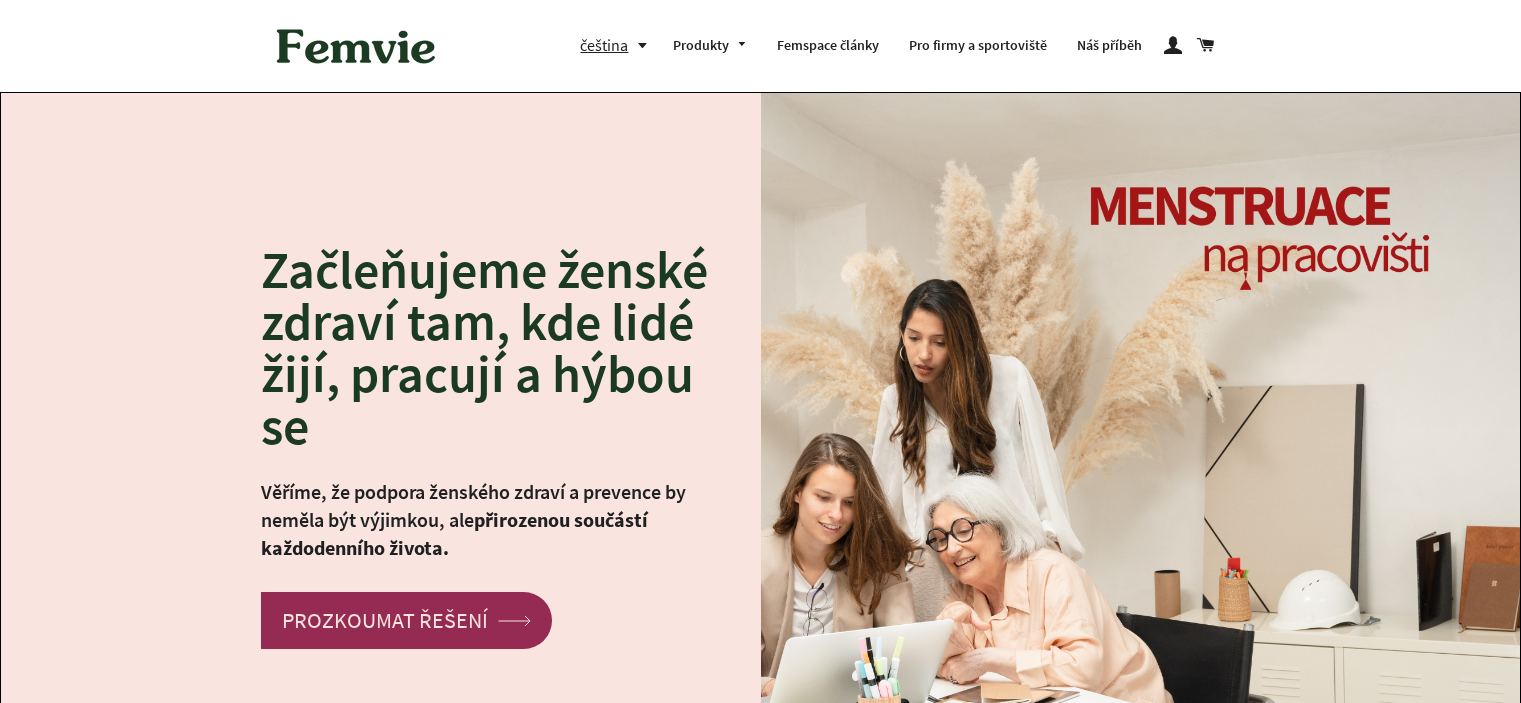 scroll, scrollTop: 0, scrollLeft: 0, axis: both 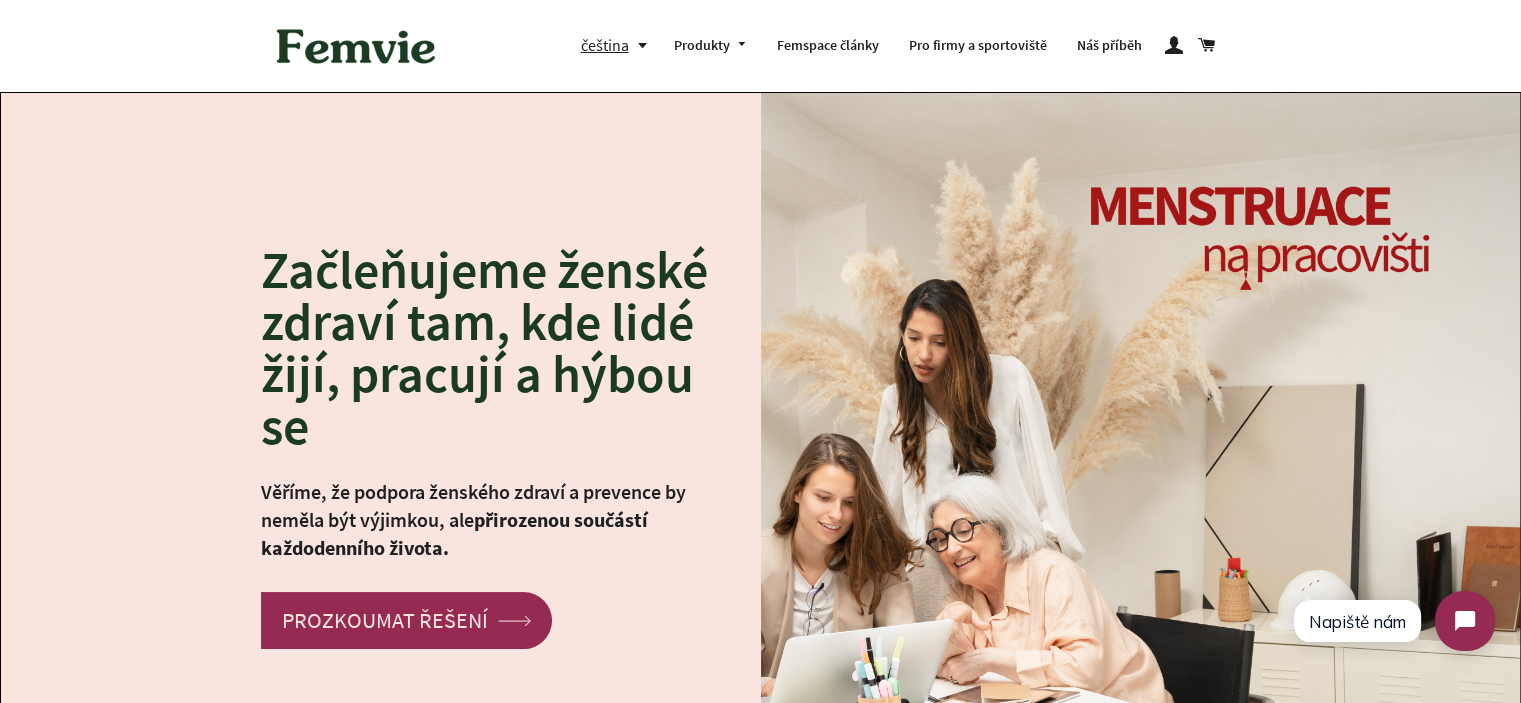 click on "Věříme, že podpora ženského zdraví a prevence by neměla být výjimkou, ale  přirozenou součástí každodenního života." at bounding box center (496, 520) 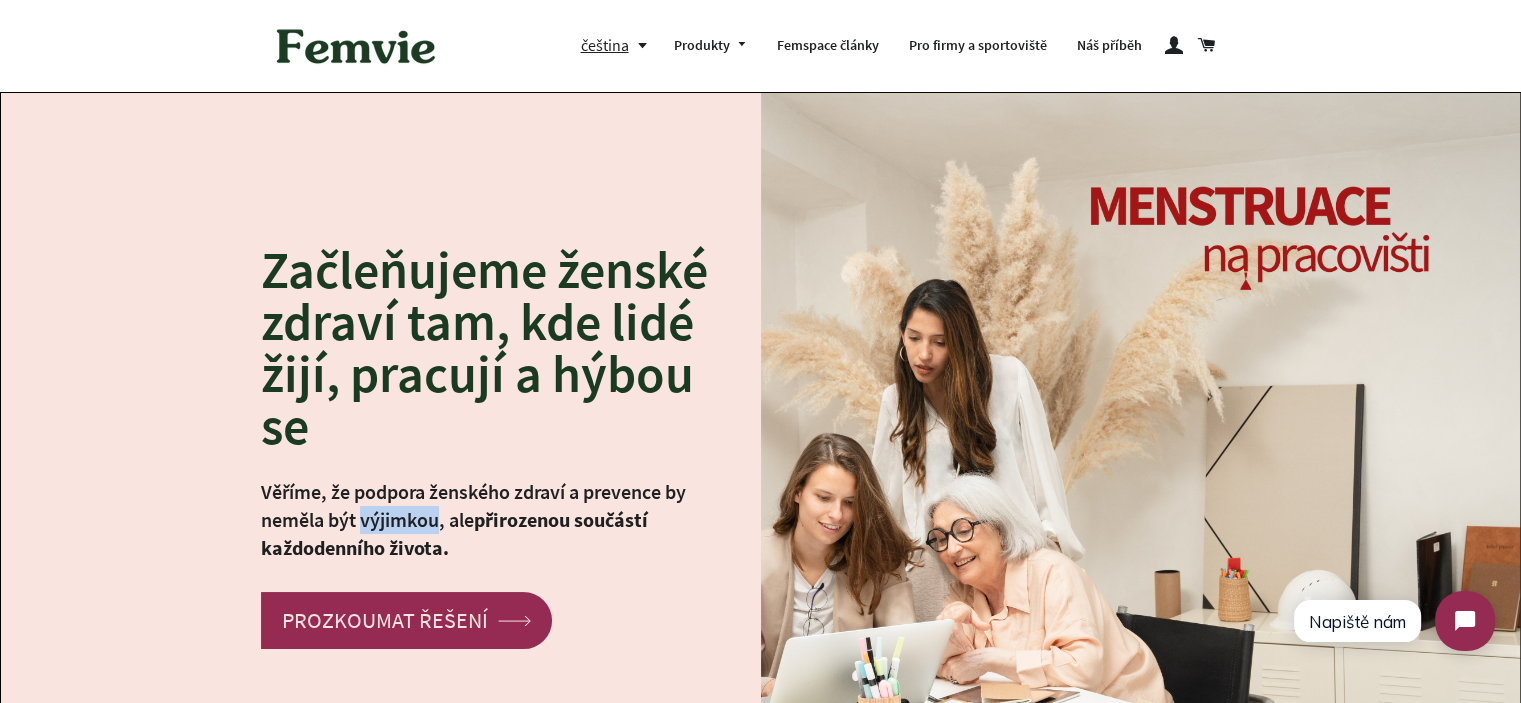 click on "Věříme, že podpora ženského zdraví a prevence by neměla být výjimkou, ale  přirozenou součástí každodenního života." at bounding box center [496, 520] 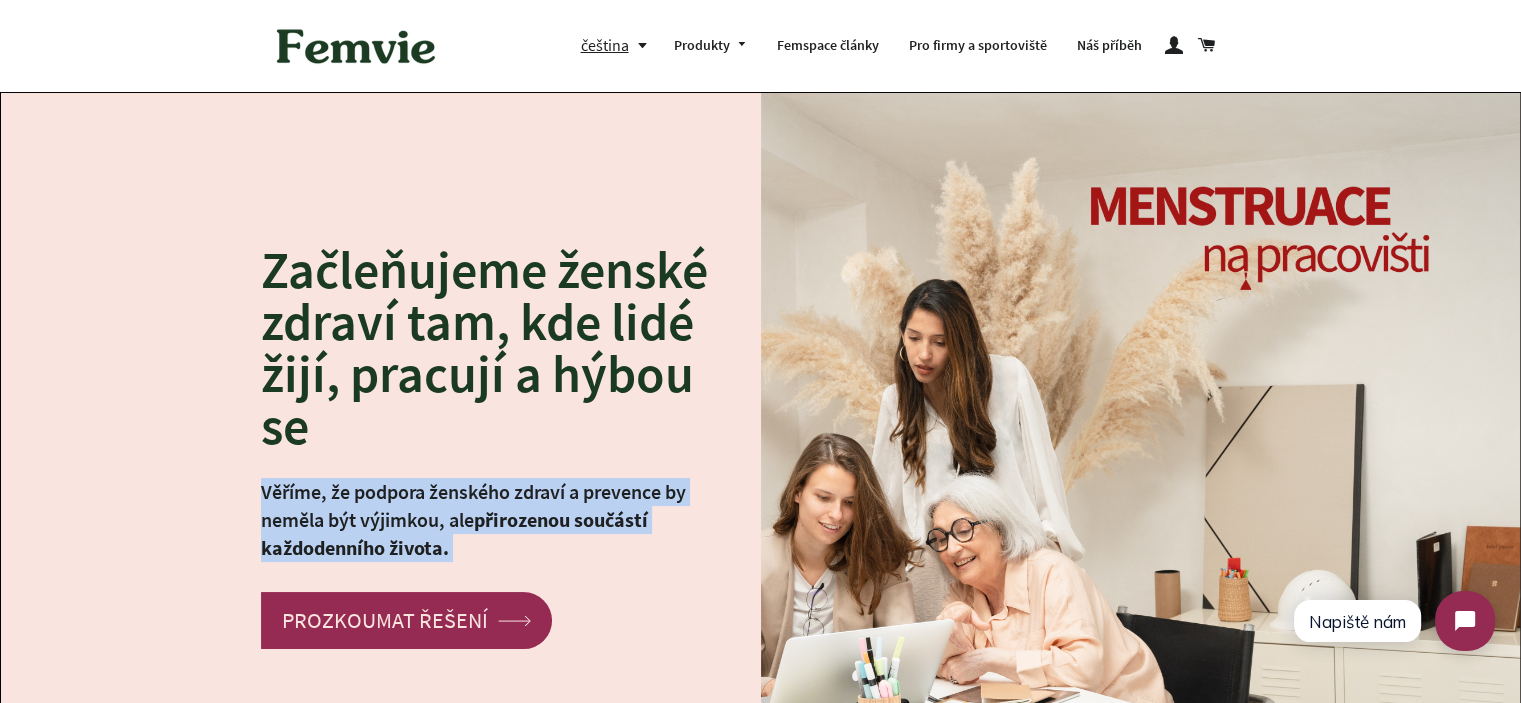 click on "přirozenou součástí každodenního života." at bounding box center (454, 533) 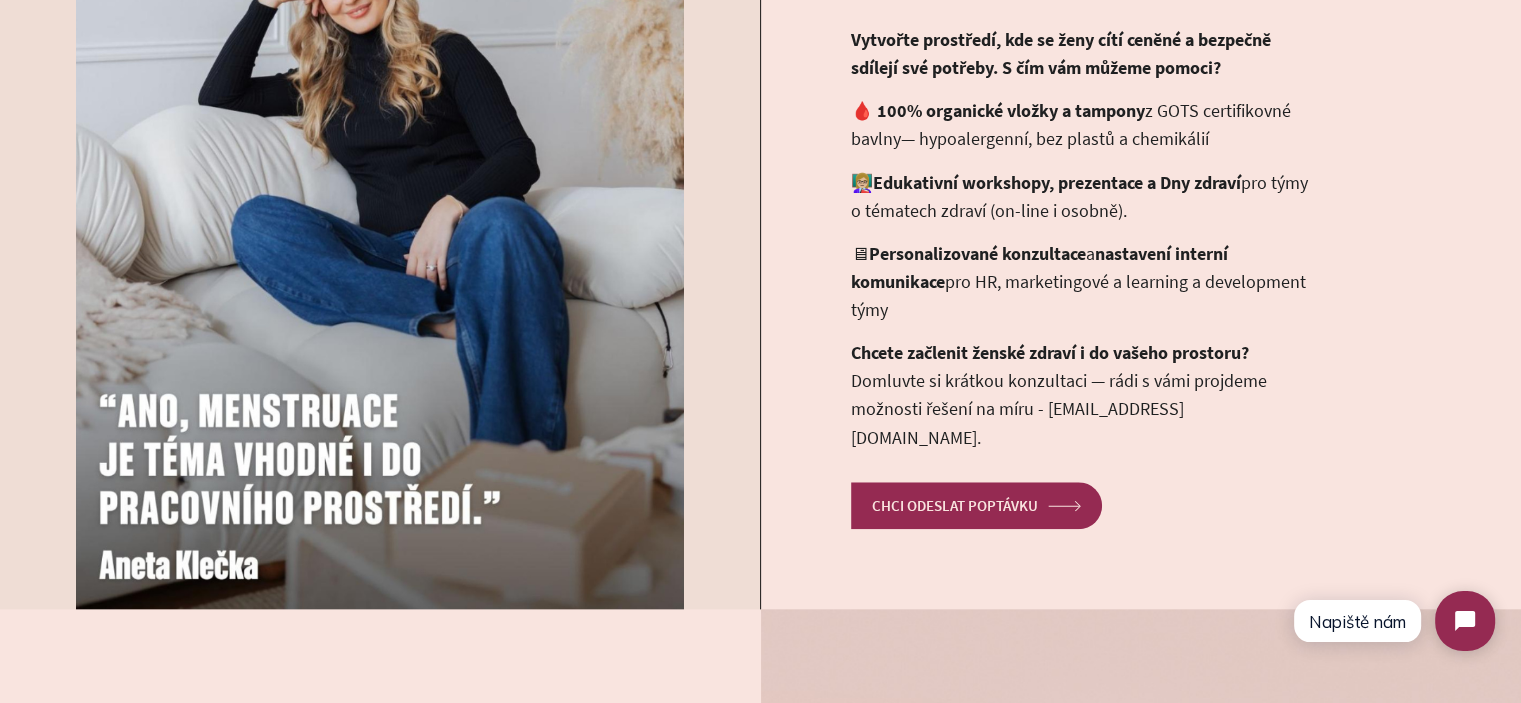 scroll, scrollTop: 1900, scrollLeft: 0, axis: vertical 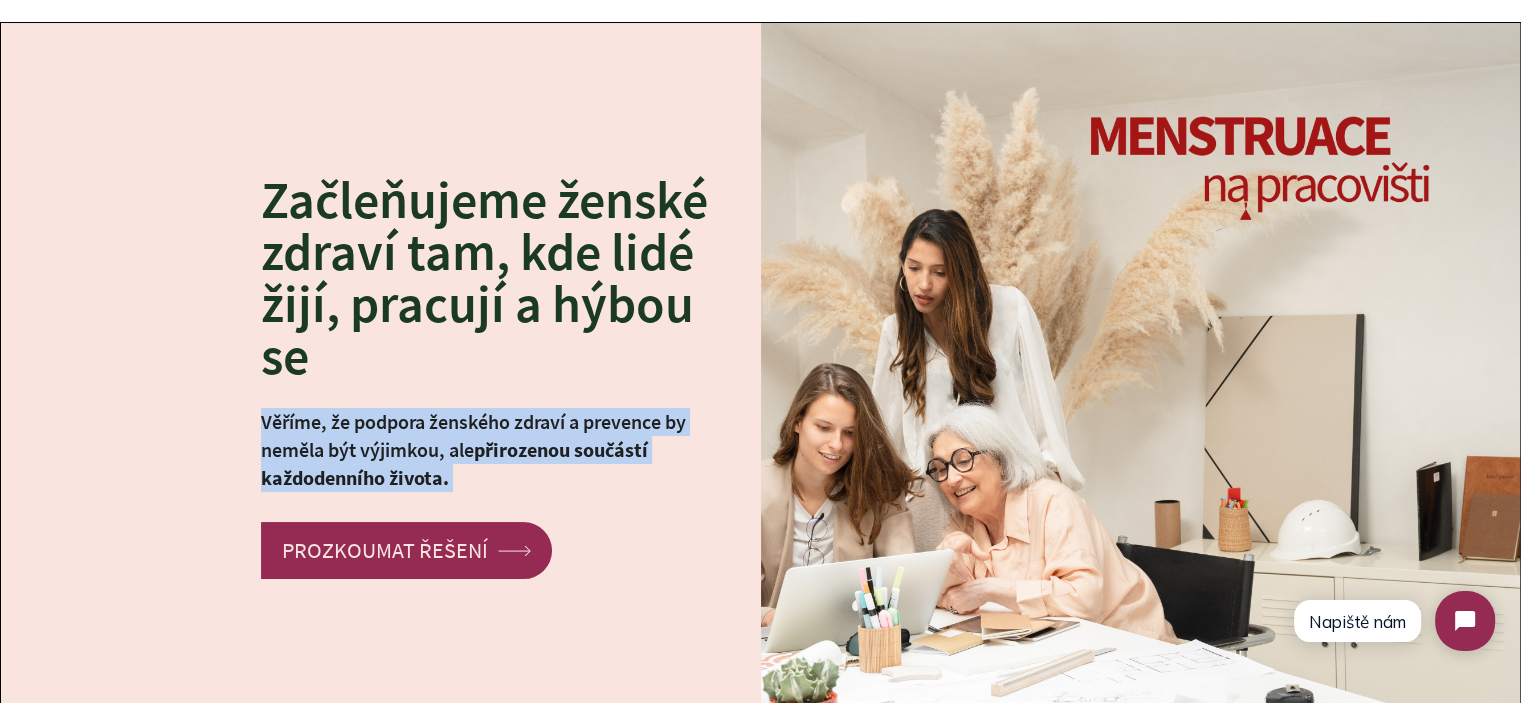 click on "Věříme, že podpora ženského zdraví a prevence by neměla být výjimkou, ale  přirozenou součástí každodenního života." at bounding box center [496, 450] 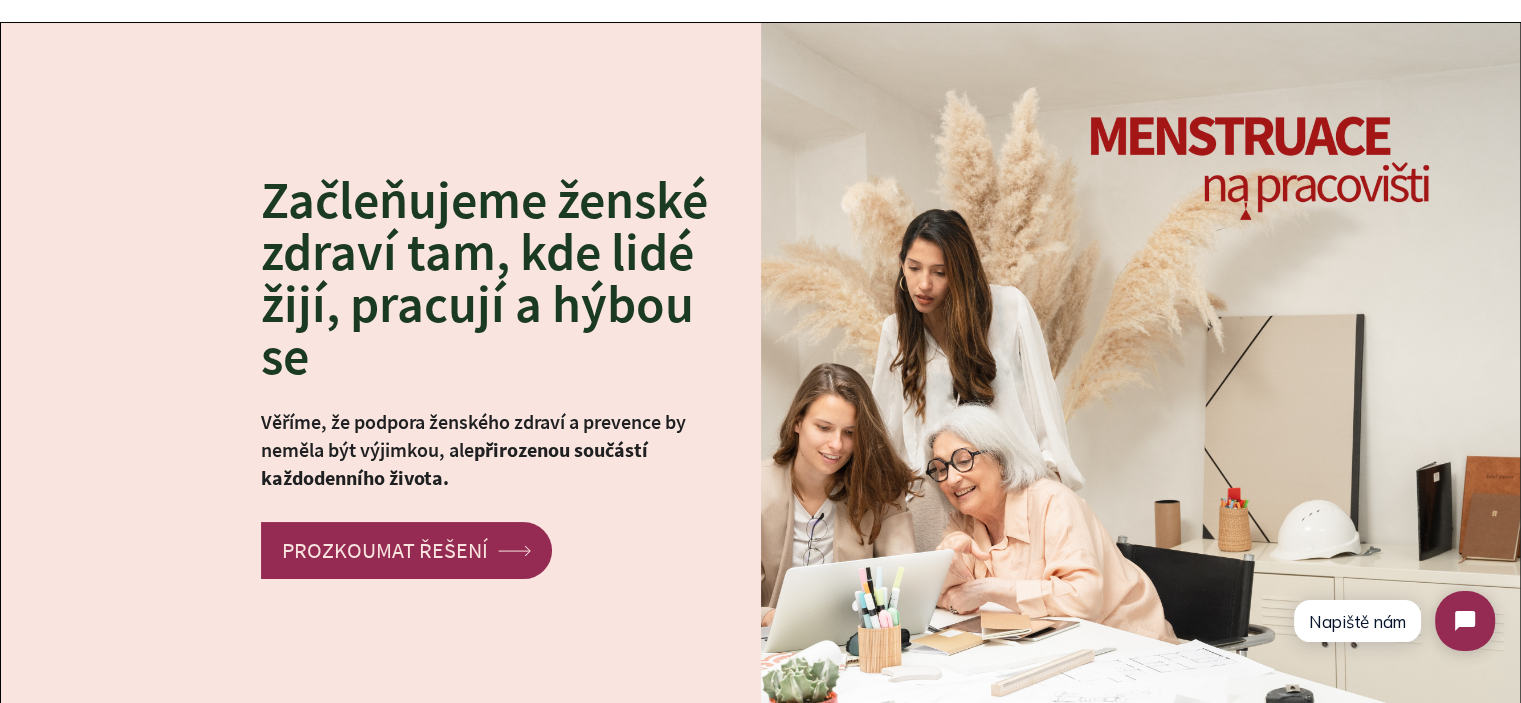 click on "přirozenou součástí každodenního života." at bounding box center (454, 463) 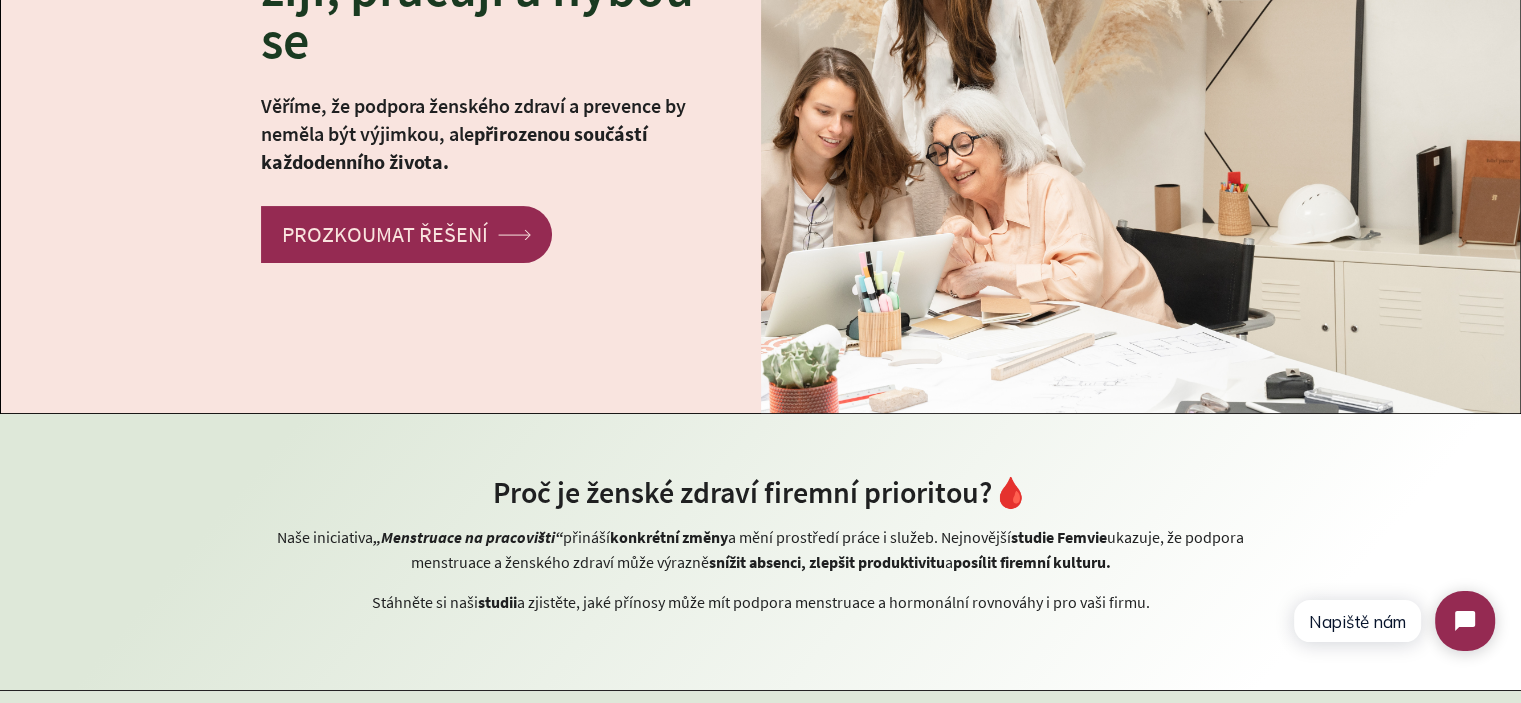 scroll, scrollTop: 670, scrollLeft: 0, axis: vertical 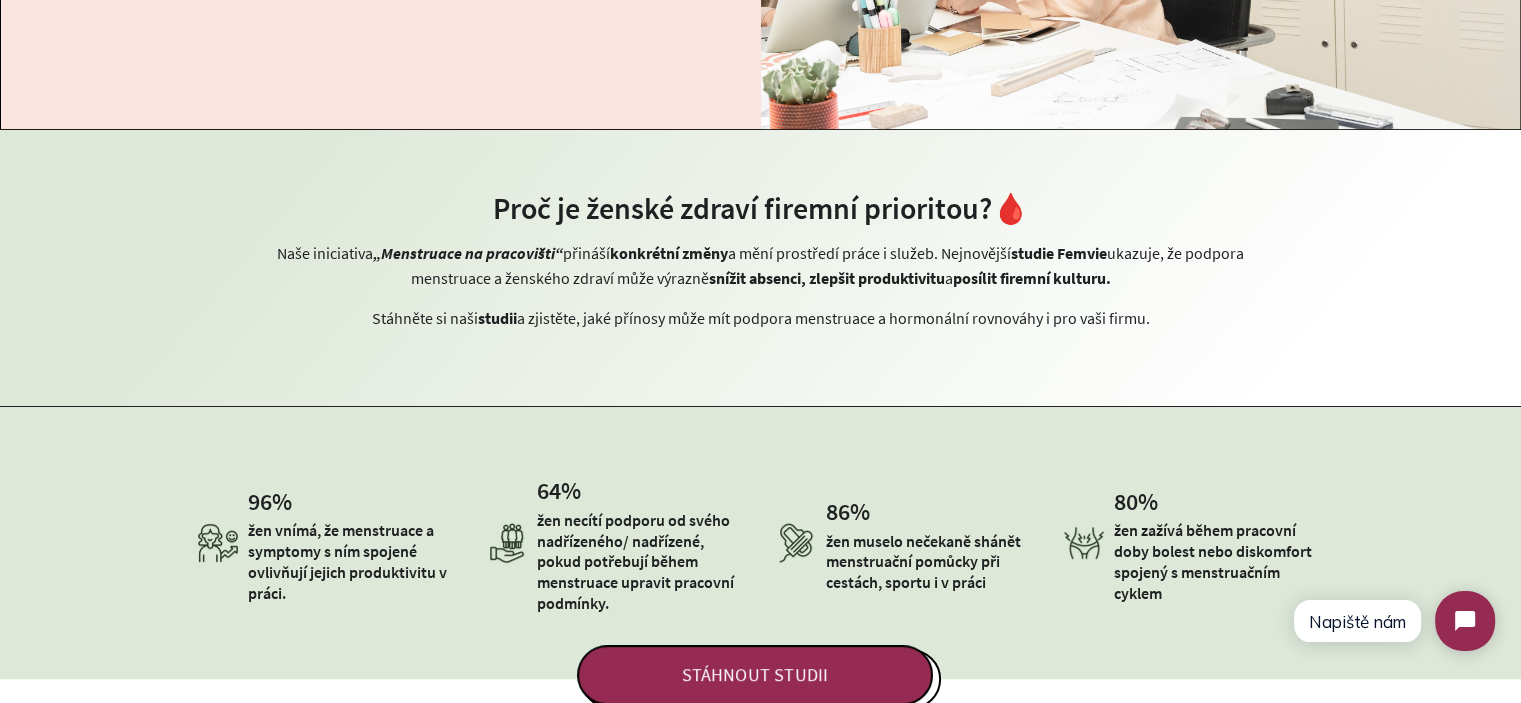 click on "Proč je ženské zdraví firemní prioritou?🩸" at bounding box center (761, 208) 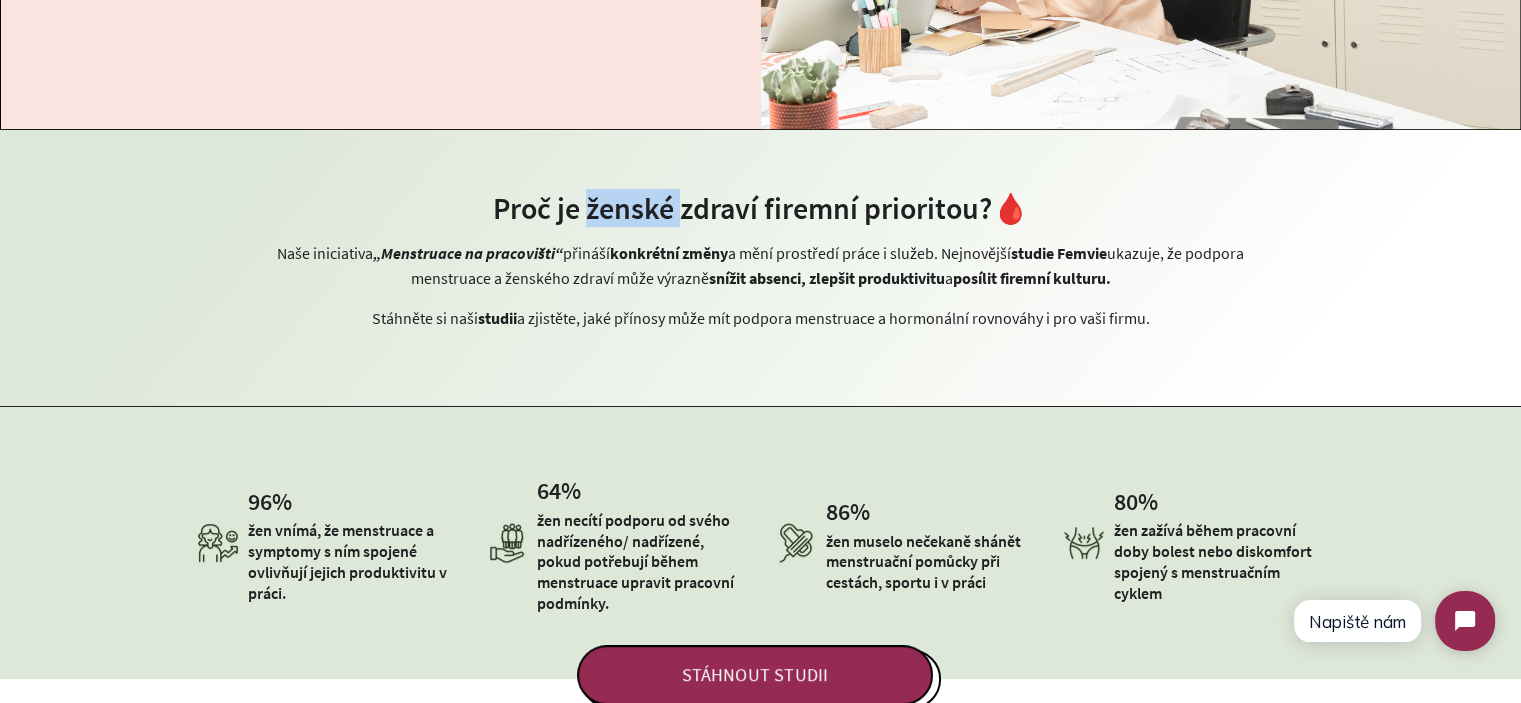 click on "Proč je ženské zdraví firemní prioritou?🩸" at bounding box center [761, 208] 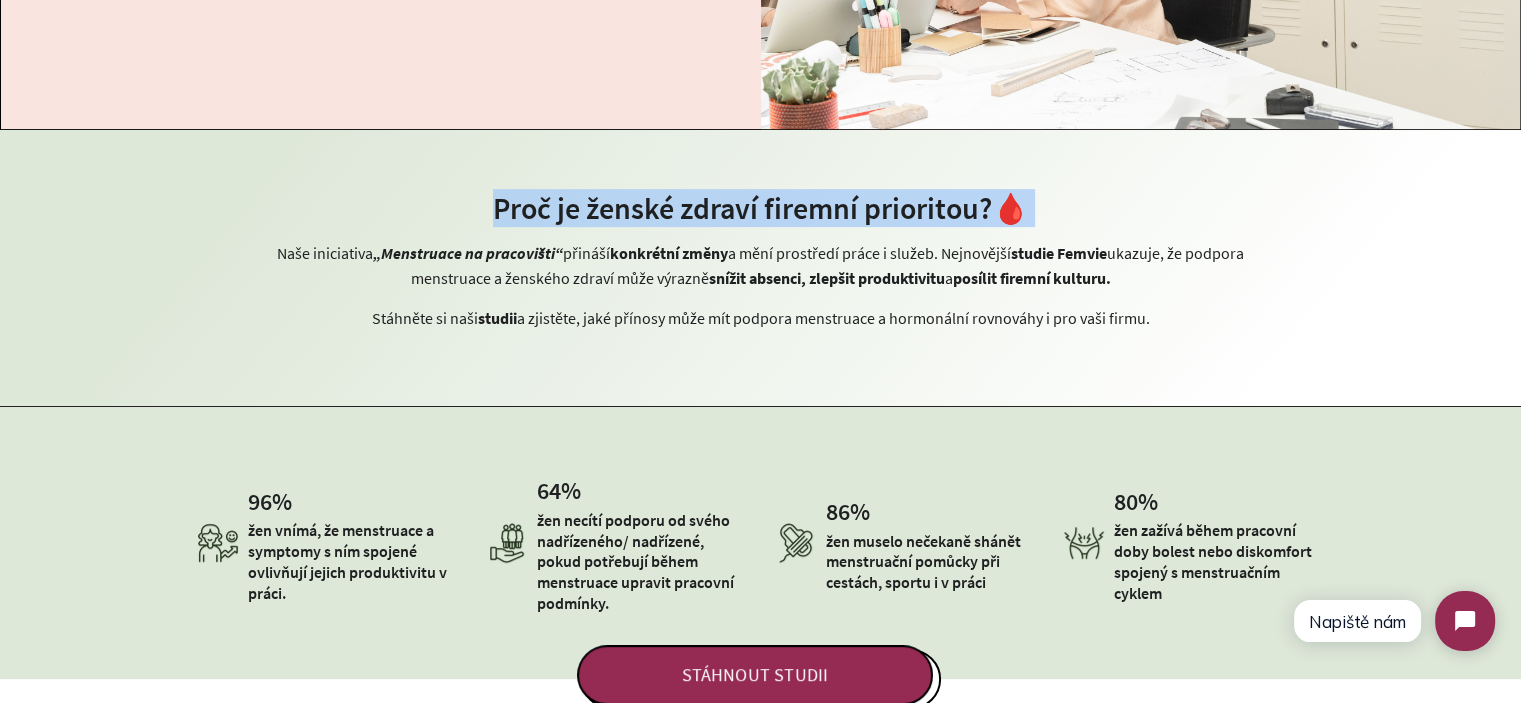 click on "Proč je ženské zdraví firemní prioritou?🩸" at bounding box center (761, 208) 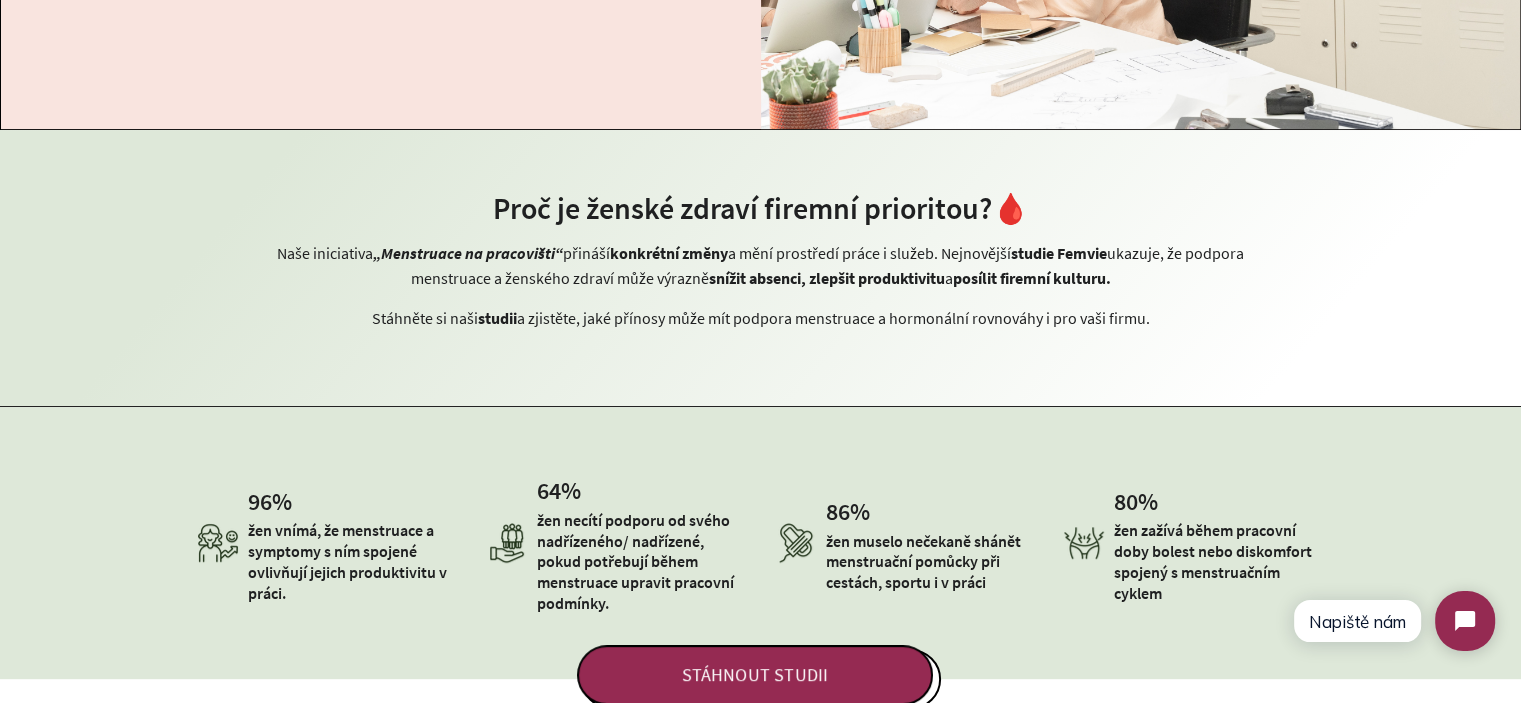 click on "Naše iniciativa  „Menstruace na pracovišti“  přináší  konkrétní   změny  a mění prostředí práce i služeb. Nejnovější  studie Femvie  ukazuje, že podpora menstruace a ženského zdraví může výrazně  snížit absenci,   zlepšit produktivitu  a  posílit firemní kulturu." at bounding box center (761, 266) 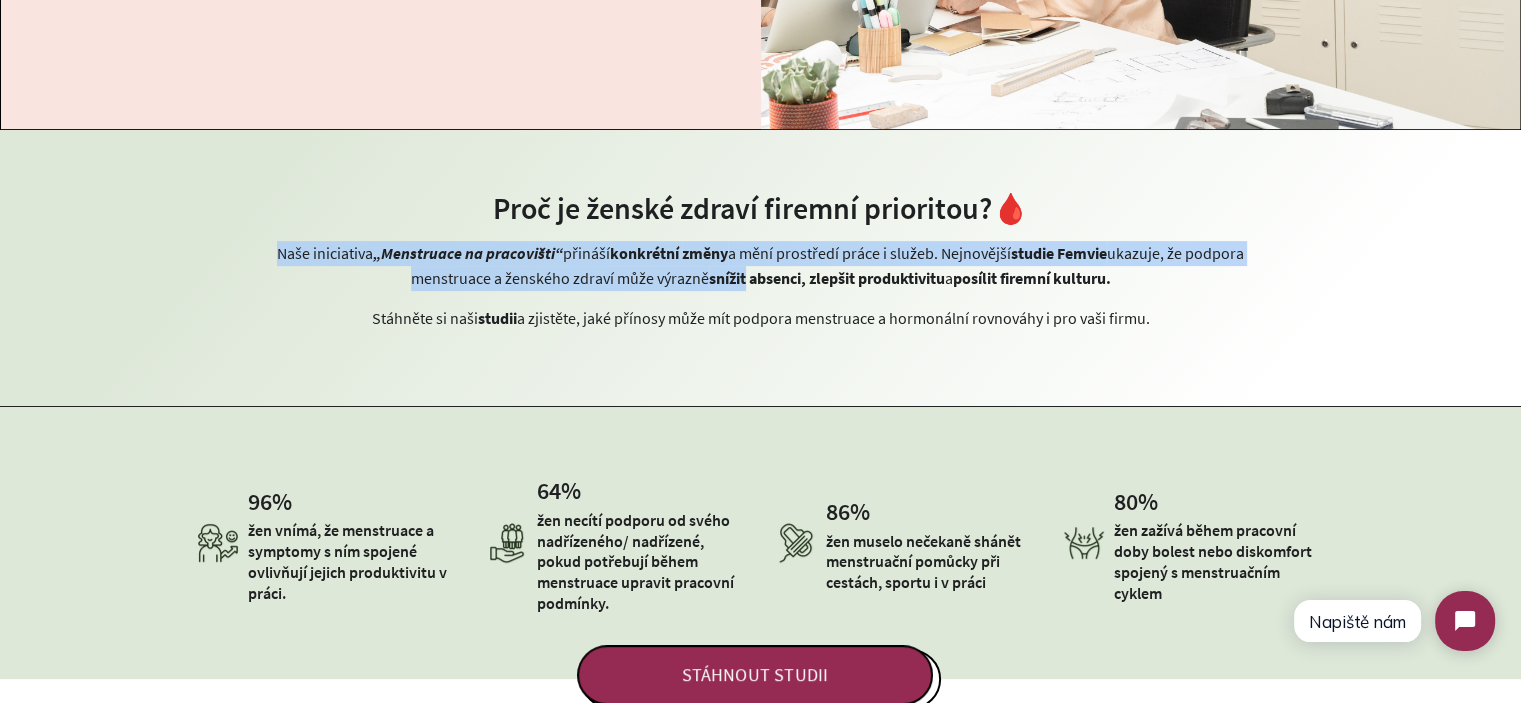 drag, startPoint x: 288, startPoint y: 252, endPoint x: 712, endPoint y: 283, distance: 425.13174 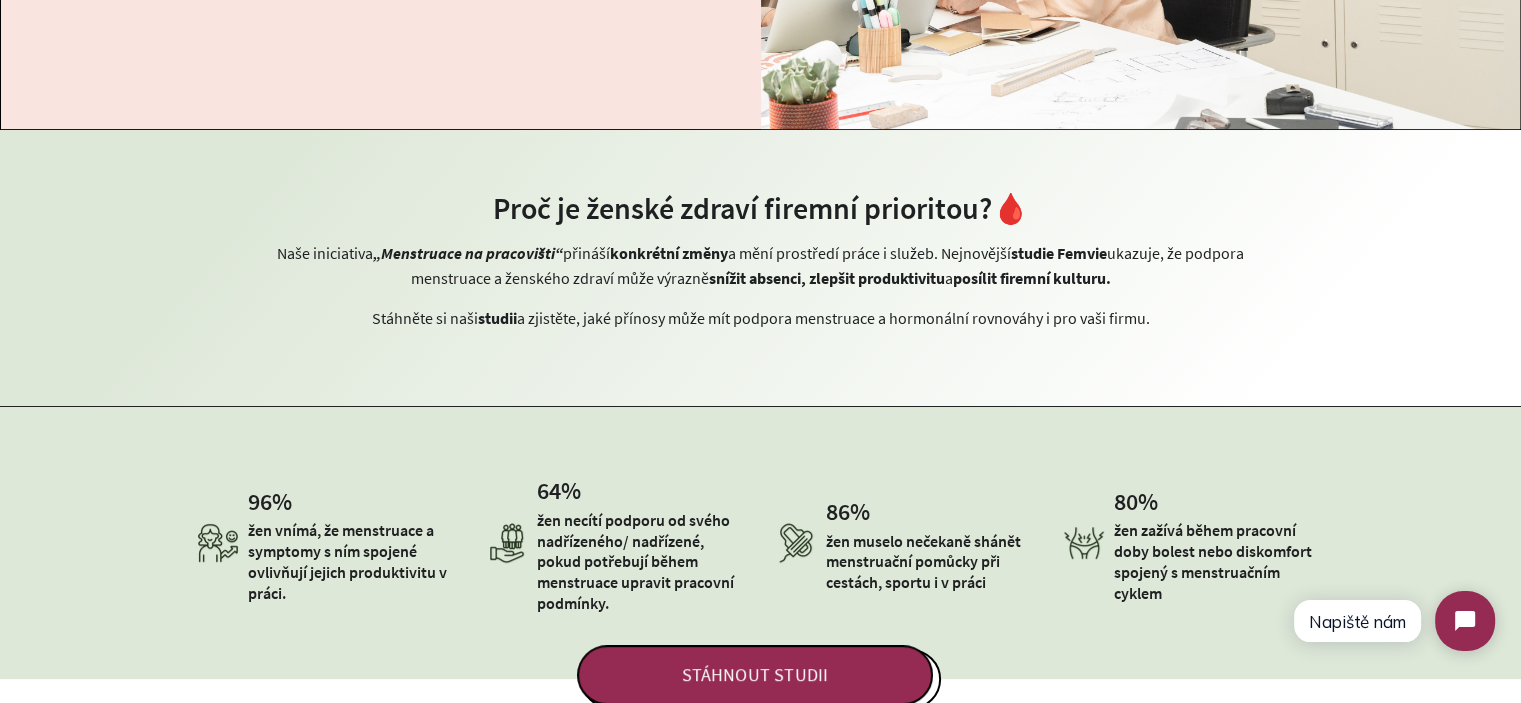 click on "Stáhněte si naši  studii  a zjistěte, jaké přínosy může mít podpora menstruace a hormonální rovnováhy i pro vaši firmu." at bounding box center [761, 318] 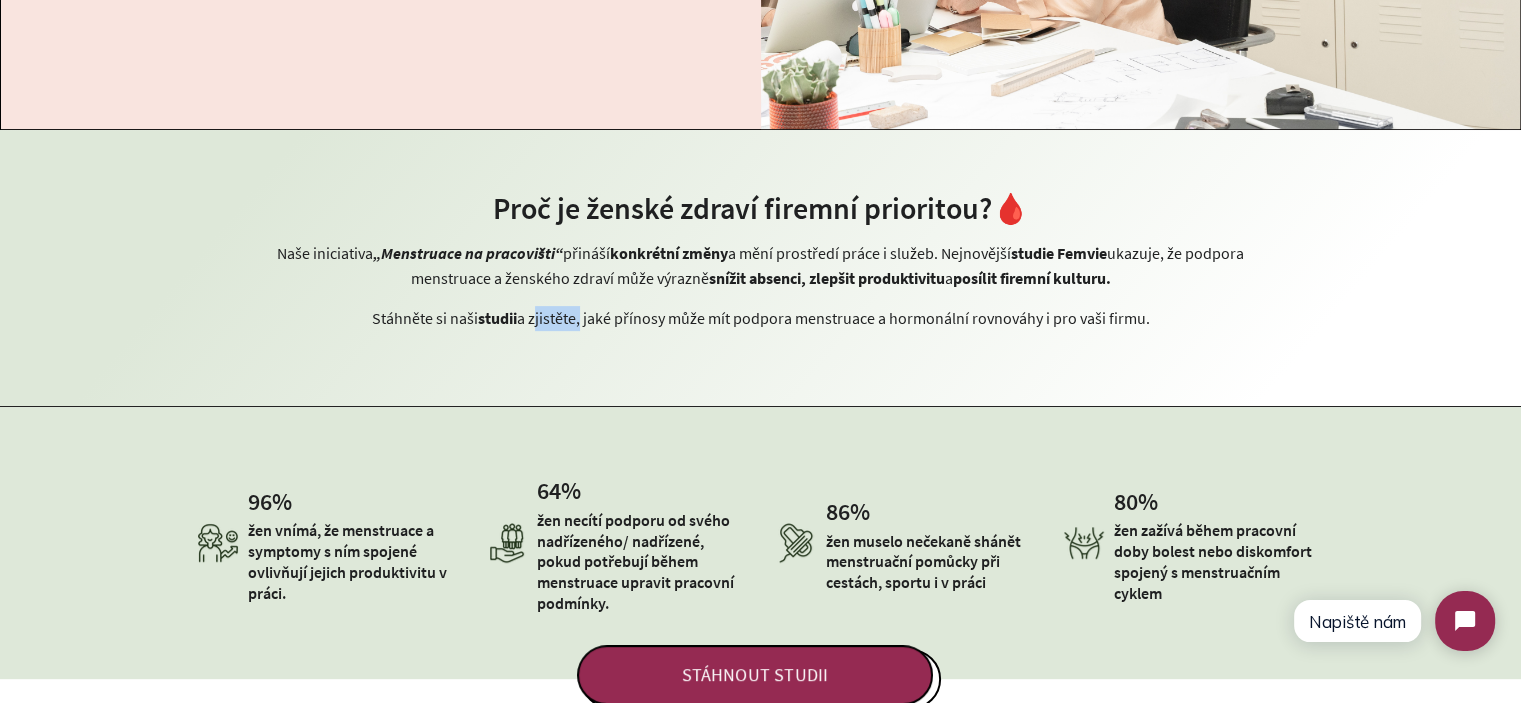 click on "Stáhněte si naši  studii  a zjistěte, jaké přínosy může mít podpora menstruace a hormonální rovnováhy i pro vaši firmu." at bounding box center [761, 318] 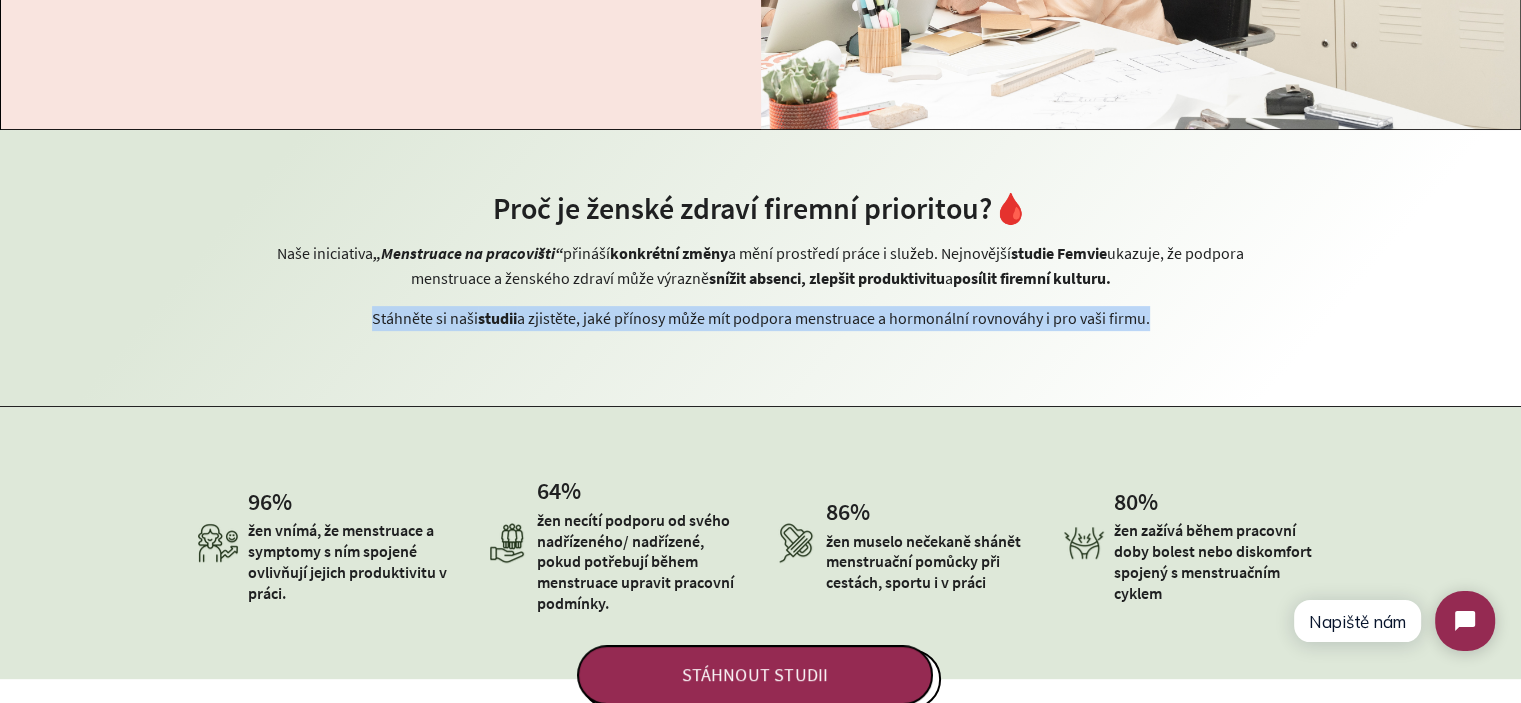 click on "Stáhněte si naši  studii  a zjistěte, jaké přínosy může mít podpora menstruace a hormonální rovnováhy i pro vaši firmu." at bounding box center [761, 318] 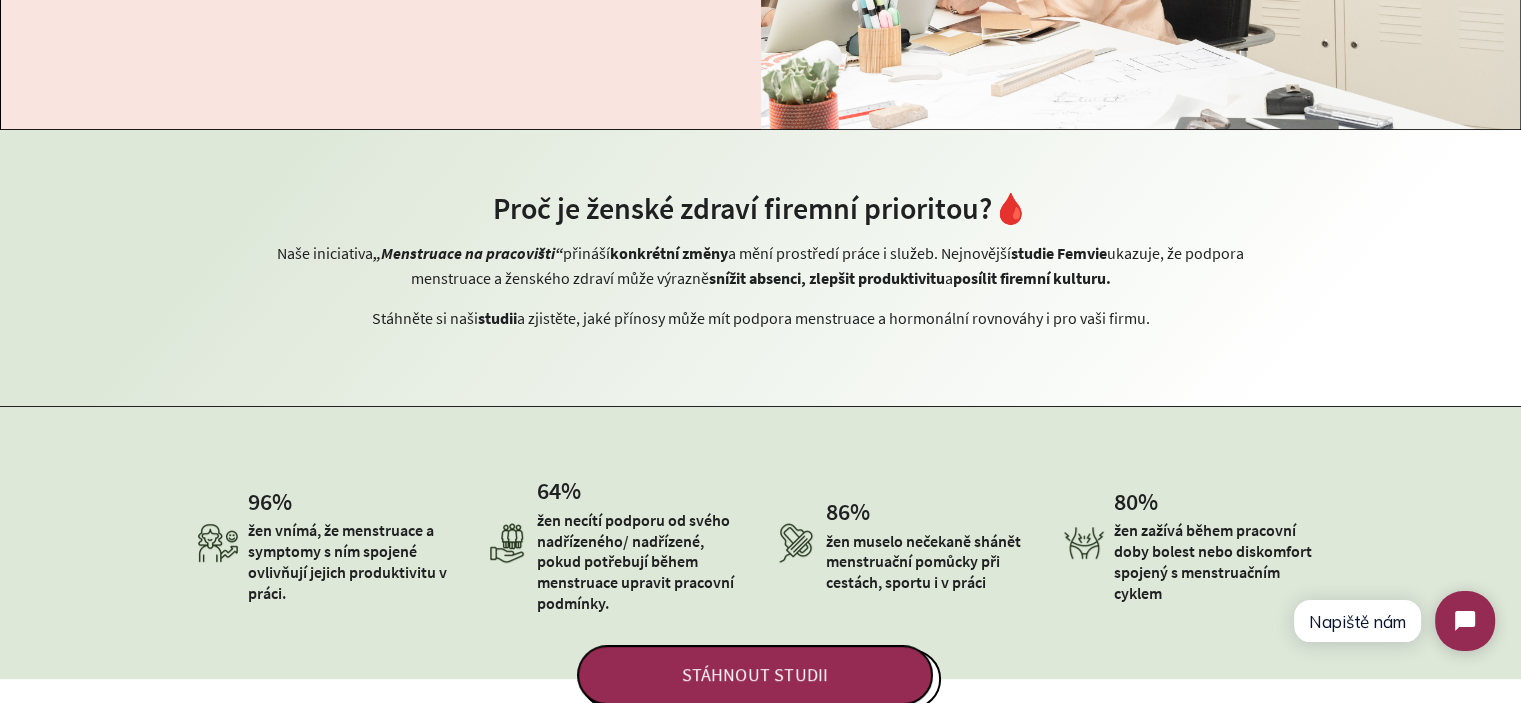 click on "„Menstruace na pracovišti“" at bounding box center (468, 253) 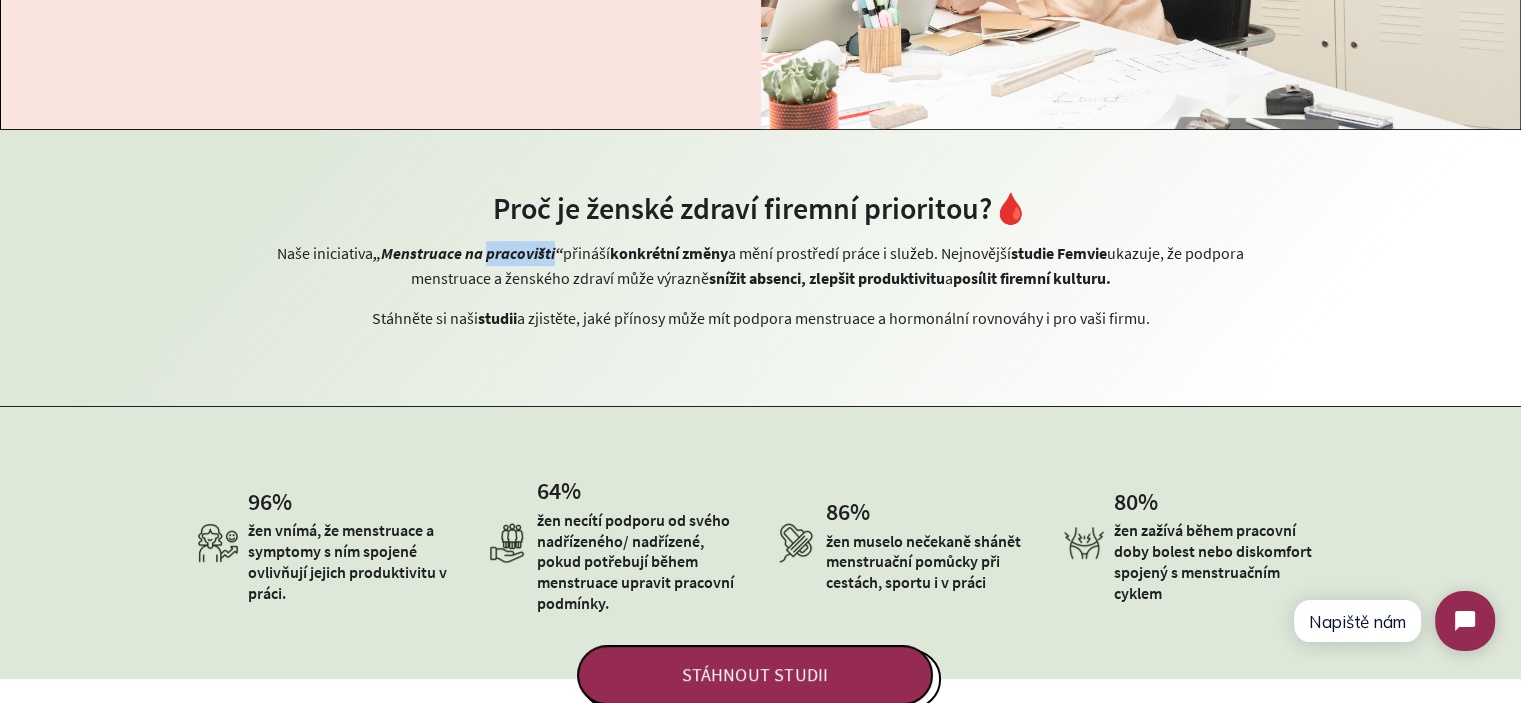 click on "„Menstruace na pracovišti“" at bounding box center [468, 253] 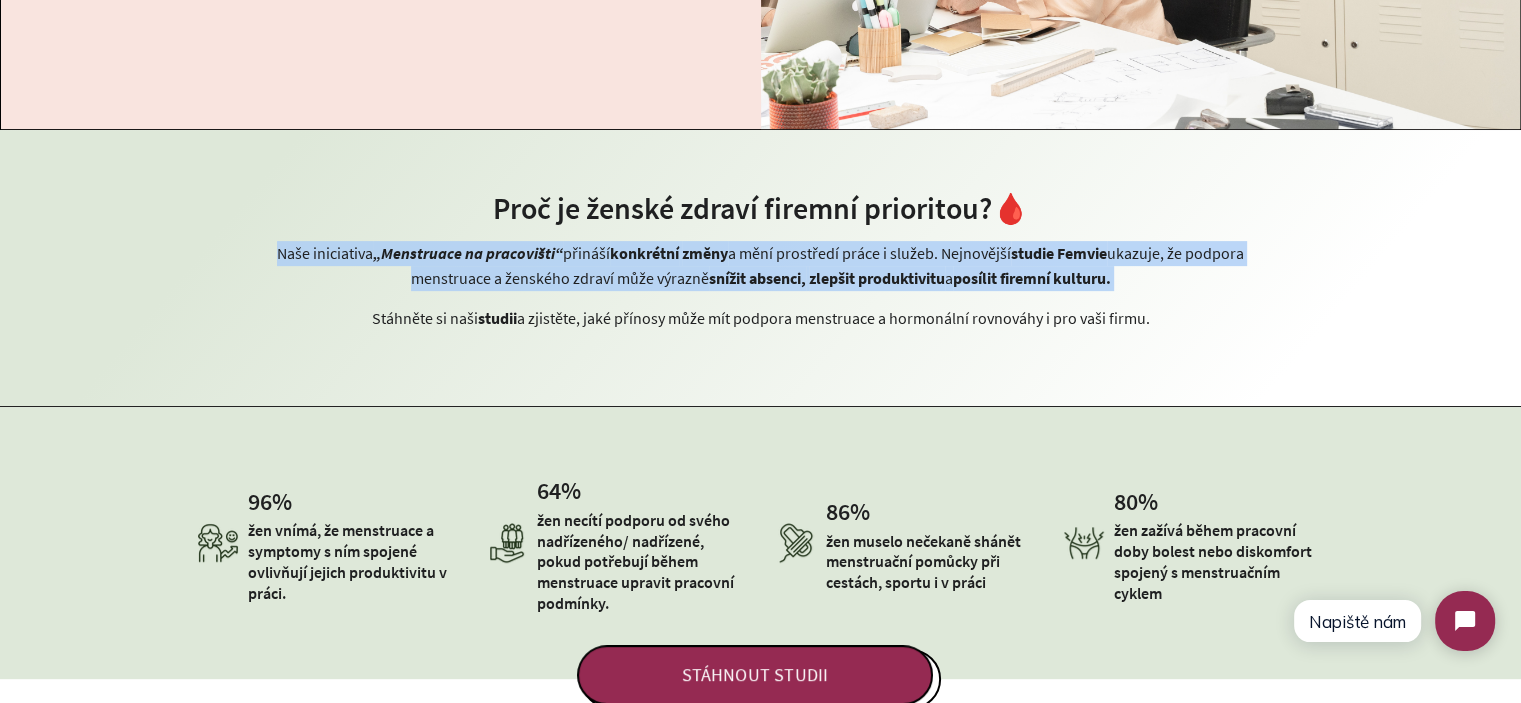 click on "„Menstruace na pracovišti“" at bounding box center [468, 253] 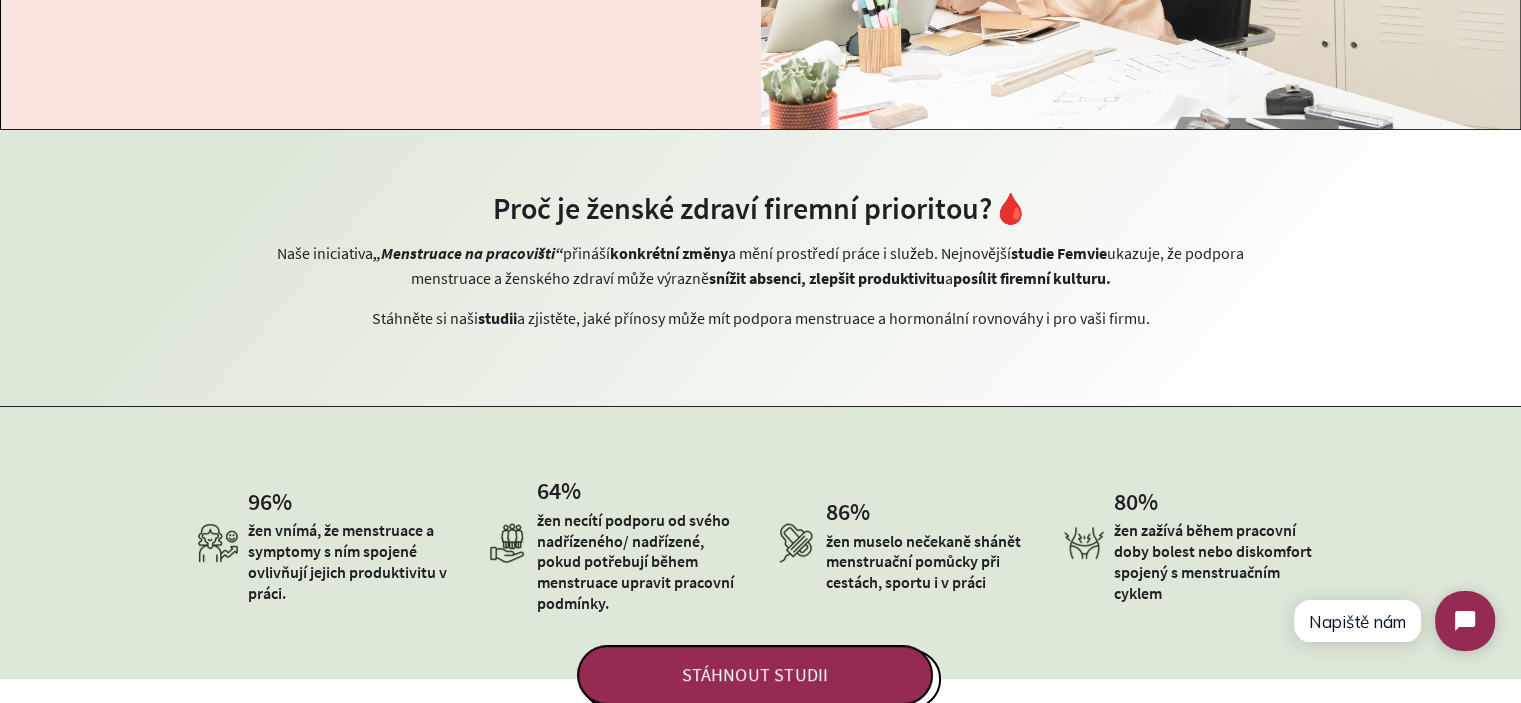 click on "Naše iniciativa  „Menstruace na pracovišti“  přináší  konkrétní   změny  a mění prostředí práce i služeb. Nejnovější  studie Femvie  ukazuje, že podpora menstruace a ženského zdraví může výrazně  snížit absenci,   zlepšit produktivitu  a  posílit firemní kulturu." at bounding box center [761, 266] 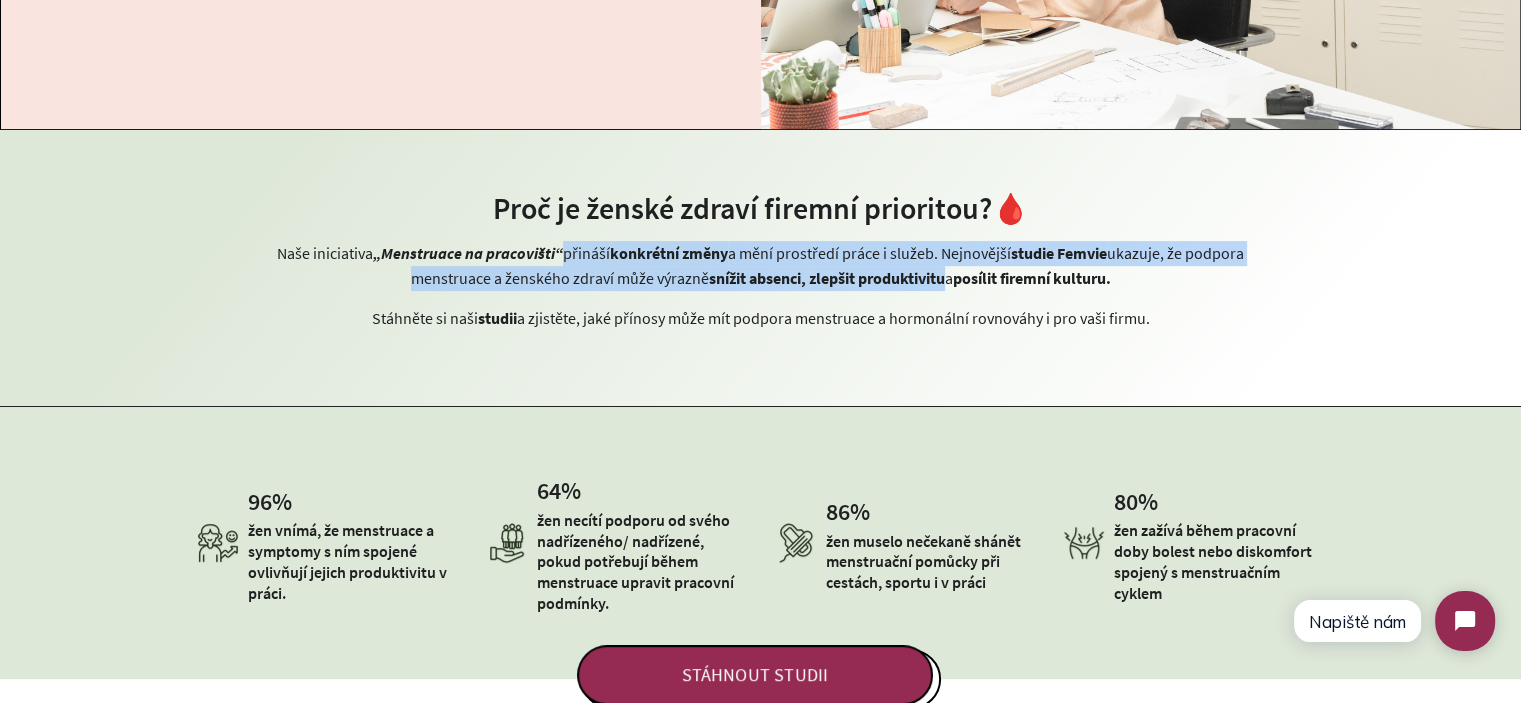 drag, startPoint x: 601, startPoint y: 260, endPoint x: 906, endPoint y: 291, distance: 306.57135 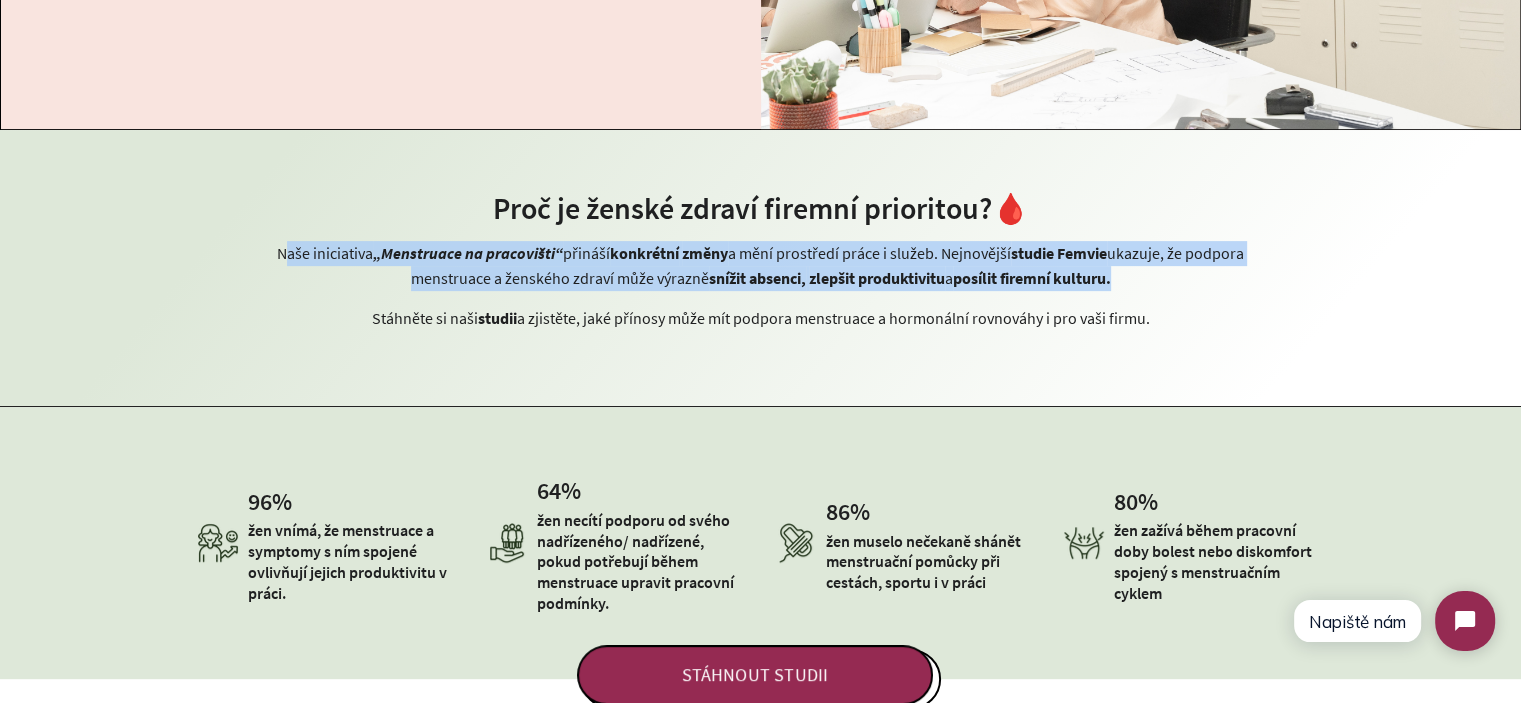 drag, startPoint x: 1164, startPoint y: 291, endPoint x: 276, endPoint y: 251, distance: 888.90045 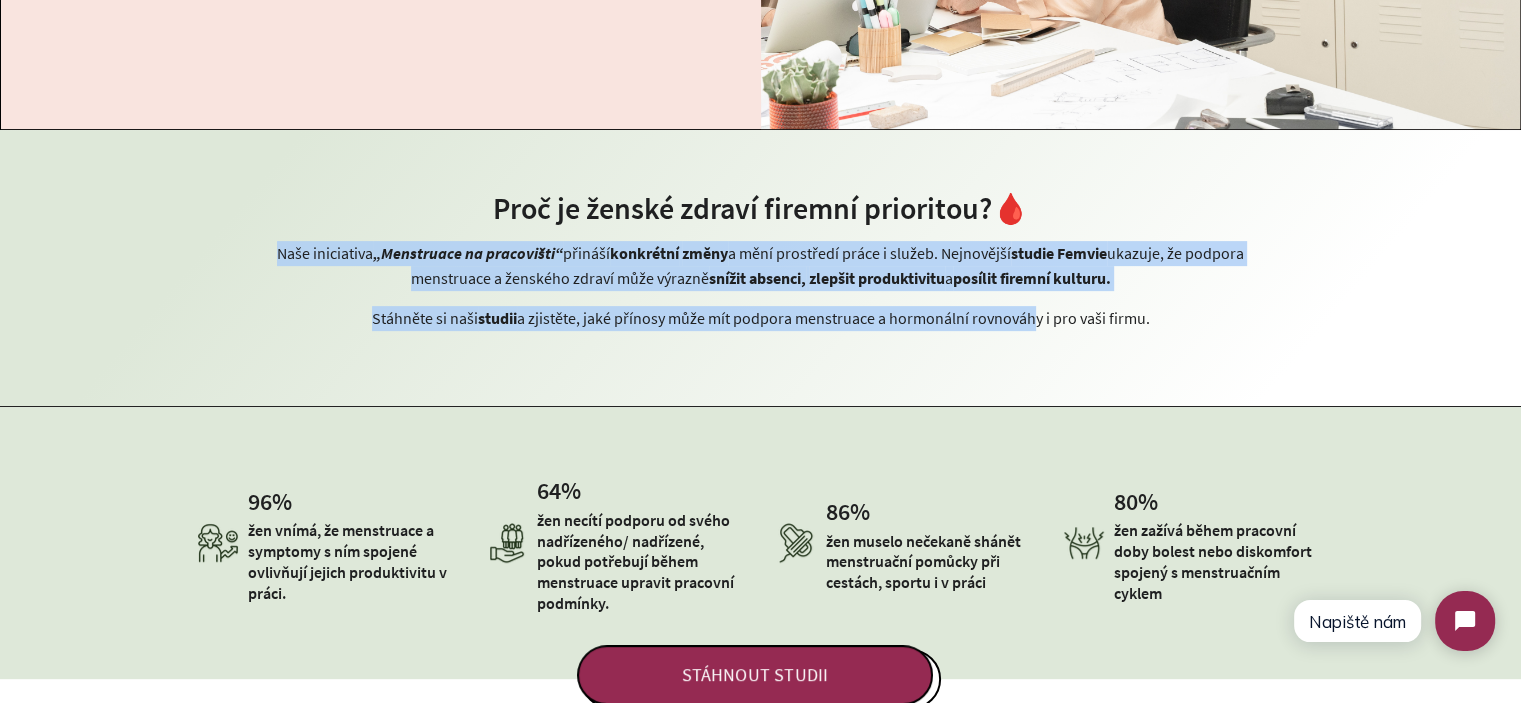 drag, startPoint x: 268, startPoint y: 252, endPoint x: 1040, endPoint y: 294, distance: 773.14166 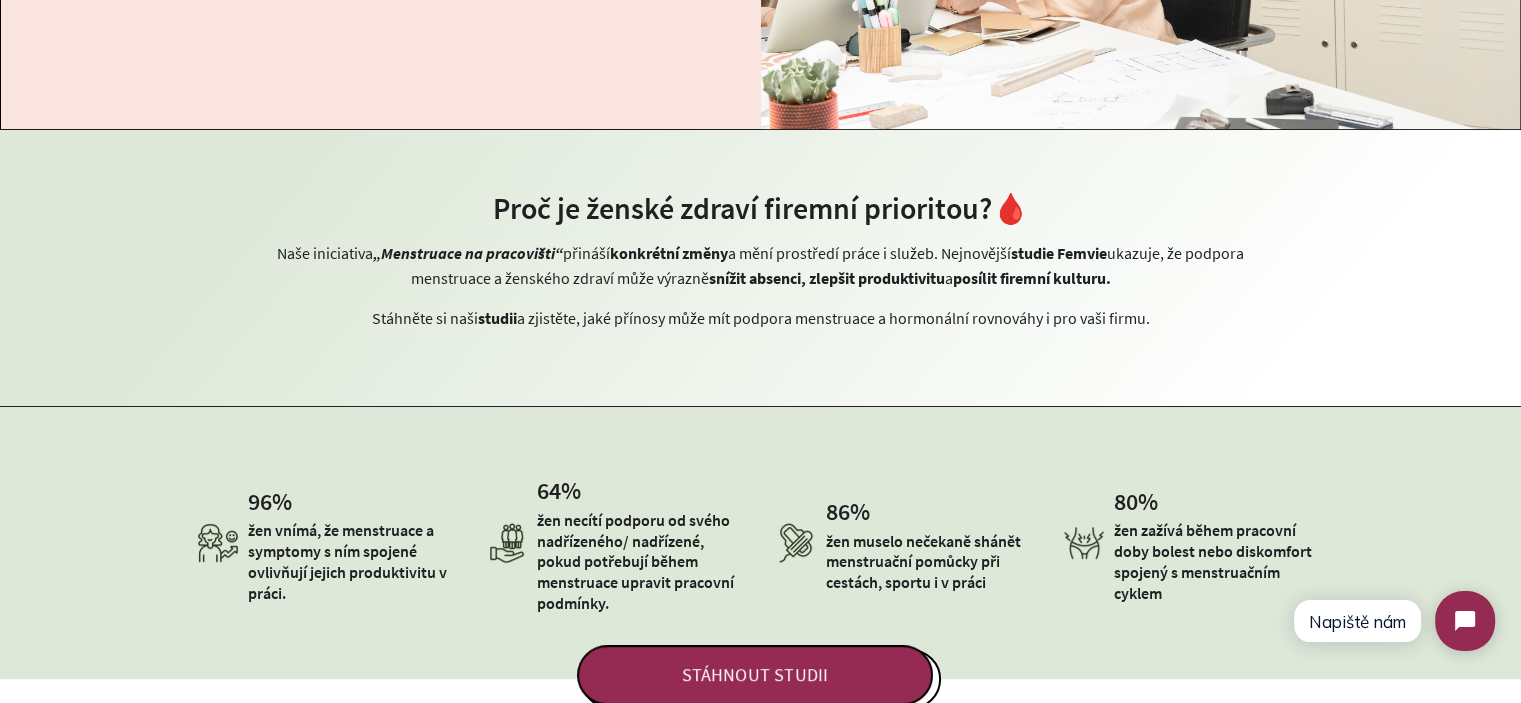 click on "Naše iniciativa  „Menstruace na pracovišti“  přináší  konkrétní   změny  a mění prostředí práce i služeb. Nejnovější  studie Femvie  ukazuje, že podpora menstruace a ženského zdraví může výrazně  snížit absenci,   zlepšit produktivitu  a  posílit firemní kulturu. Stáhněte si naši  studii  a zjistěte, jaké přínosy může mít podpora menstruace a hormonální rovnováhy i pro vaši firmu." at bounding box center [761, 286] 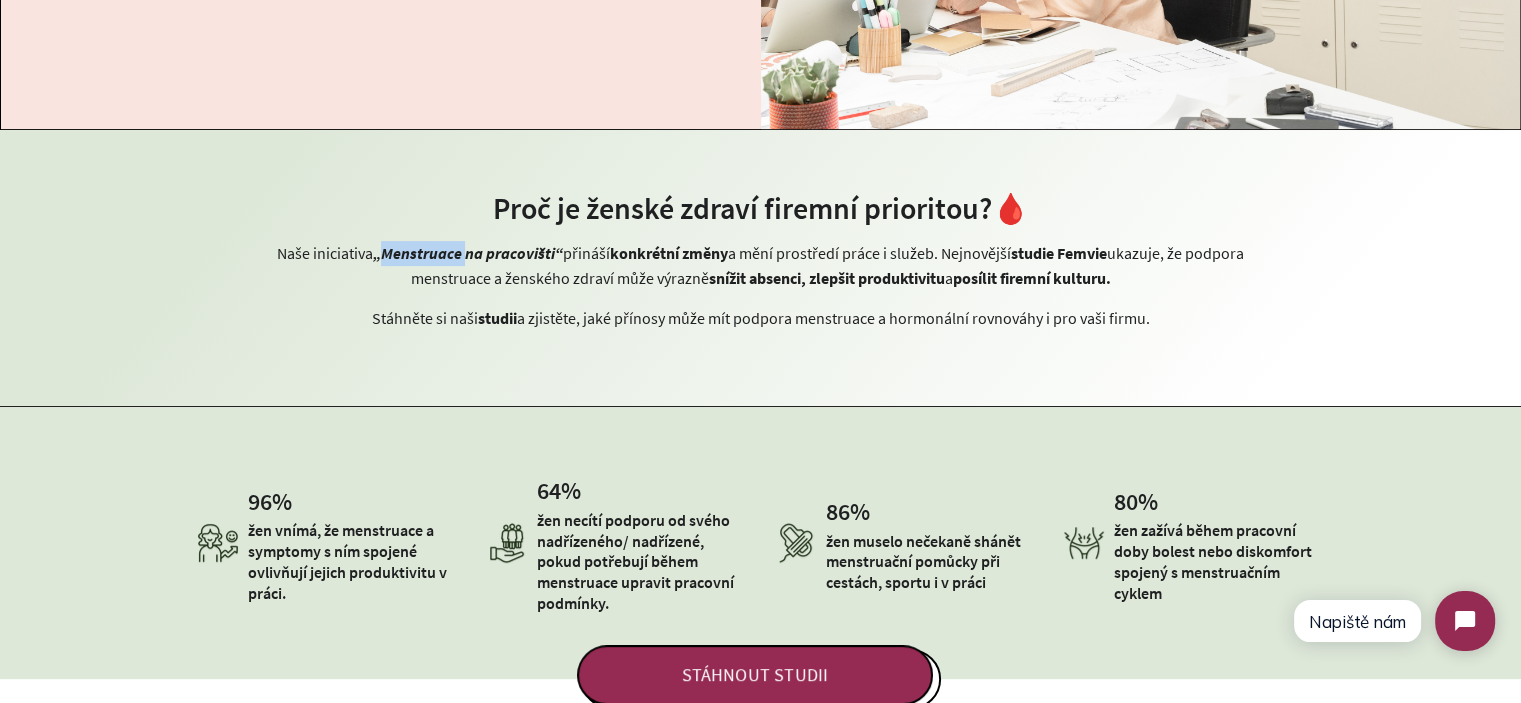 click on "„Menstruace na pracovišti“" at bounding box center [468, 253] 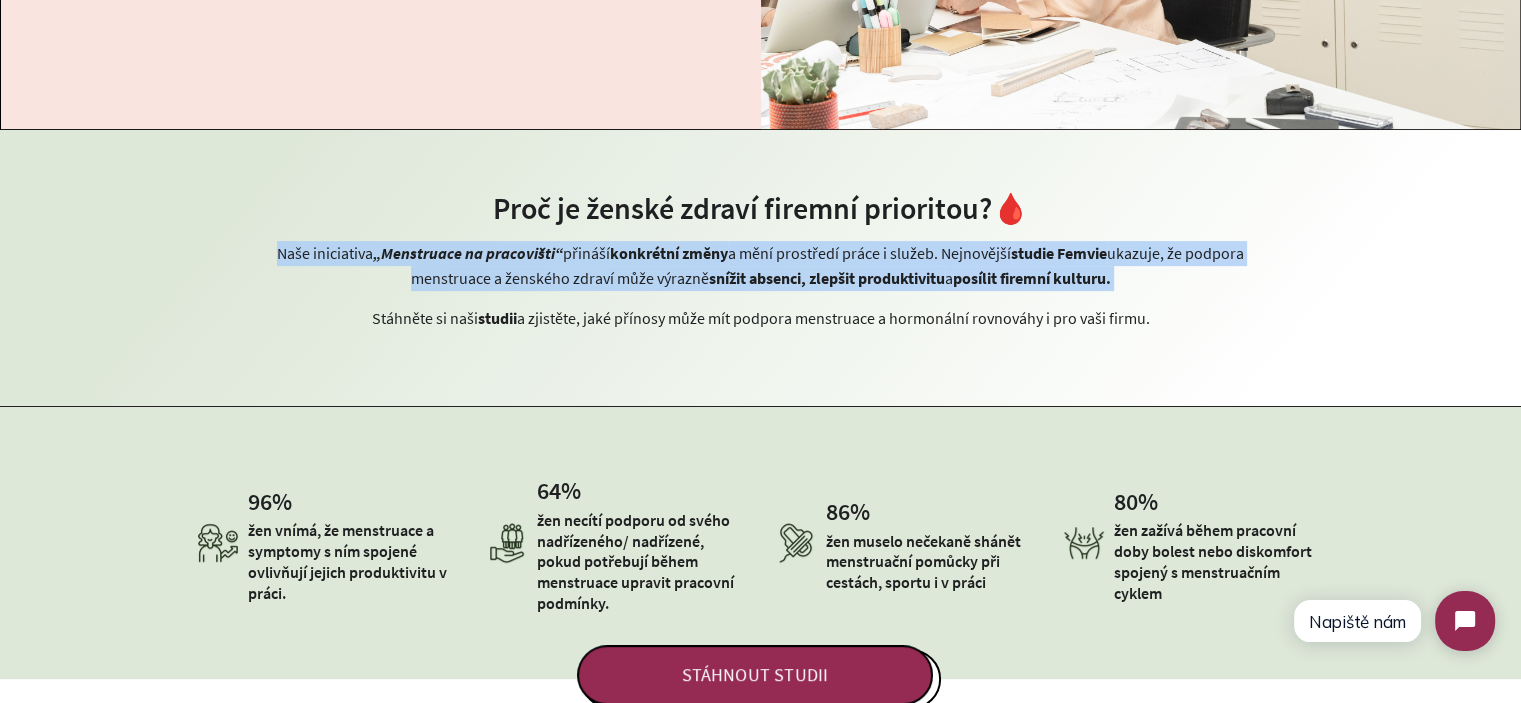 click on "„Menstruace na pracovišti“" at bounding box center (468, 253) 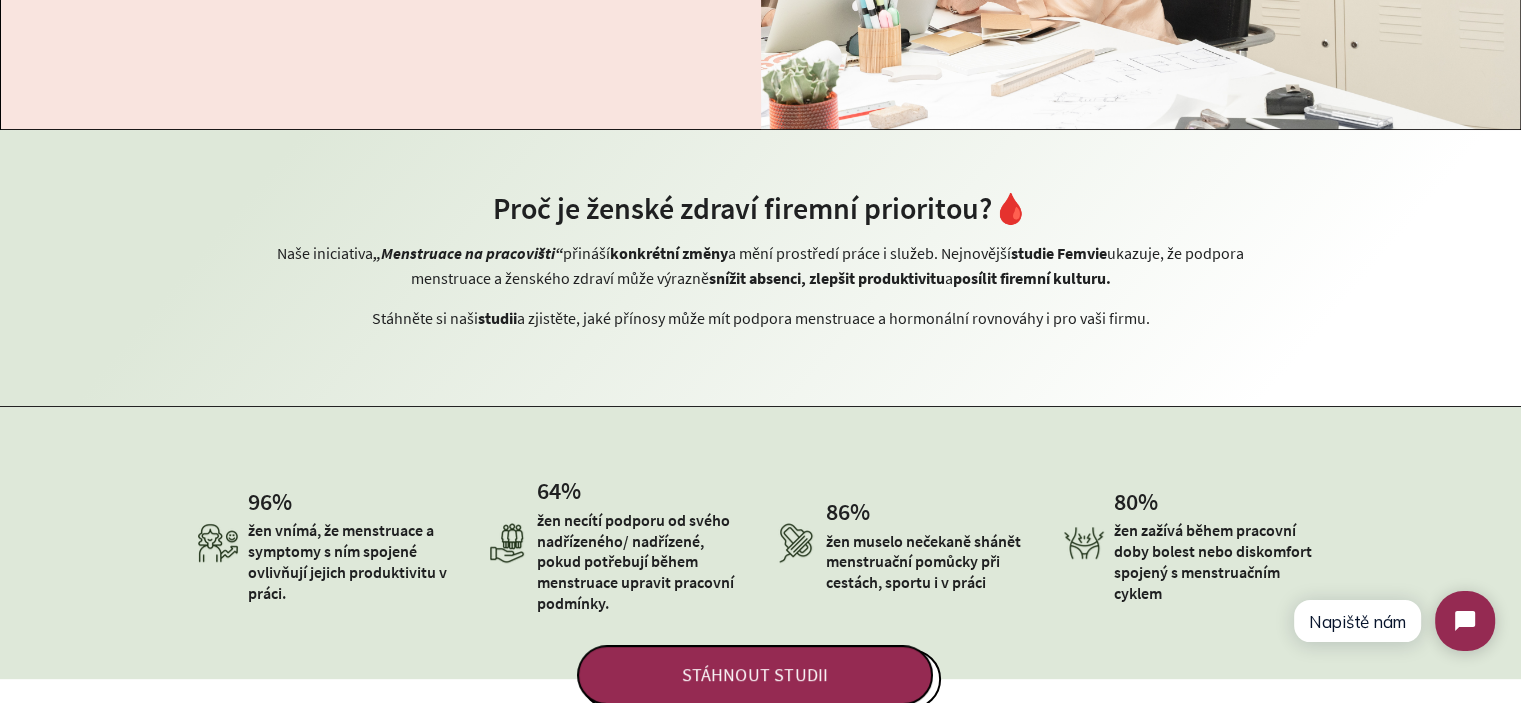 click on "Naše iniciativa  „Menstruace na pracovišti“  přináší  konkrétní   změny  a mění prostředí práce i služeb. Nejnovější  studie Femvie  ukazuje, že podpora menstruace a ženského zdraví může výrazně  snížit absenci,   zlepšit produktivitu  a  posílit firemní kulturu." at bounding box center [761, 266] 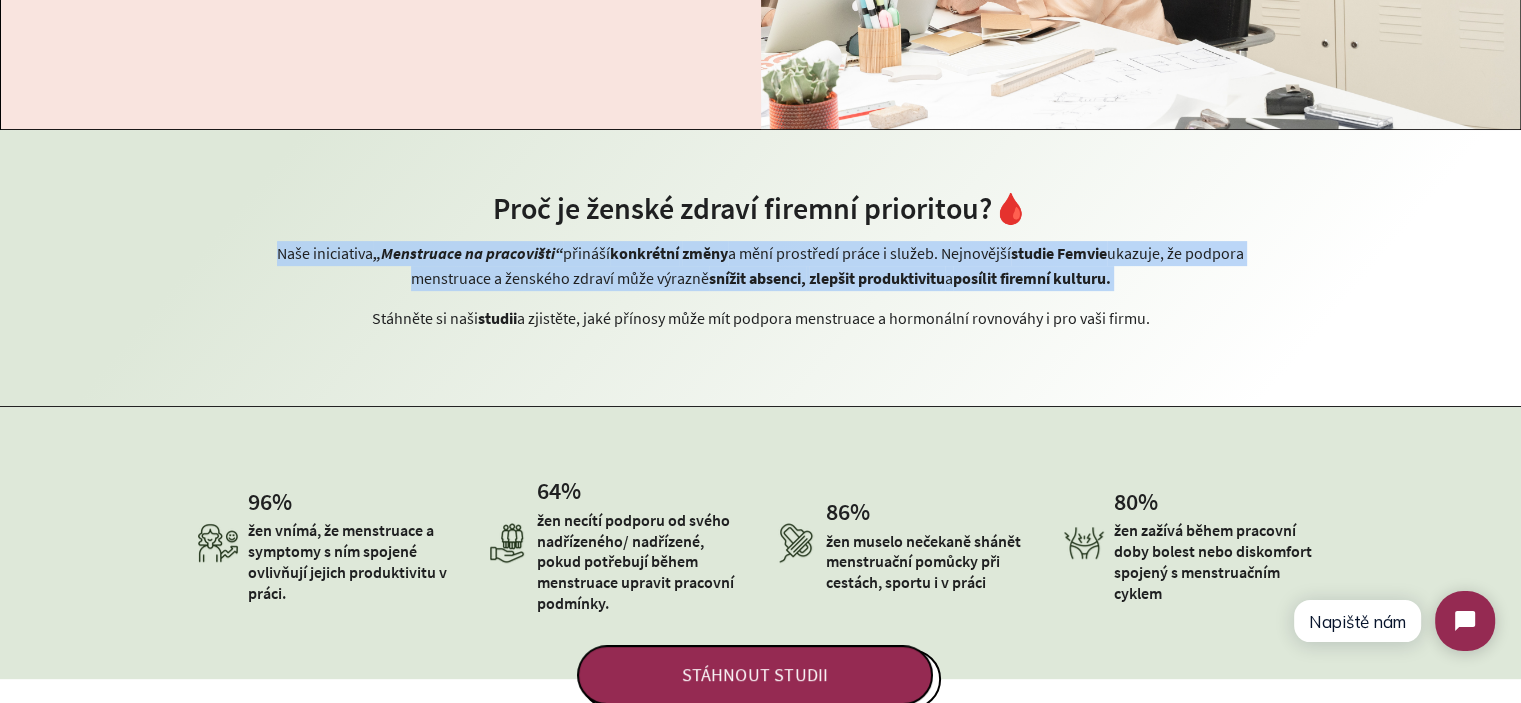 drag, startPoint x: 286, startPoint y: 257, endPoint x: 530, endPoint y: 257, distance: 244 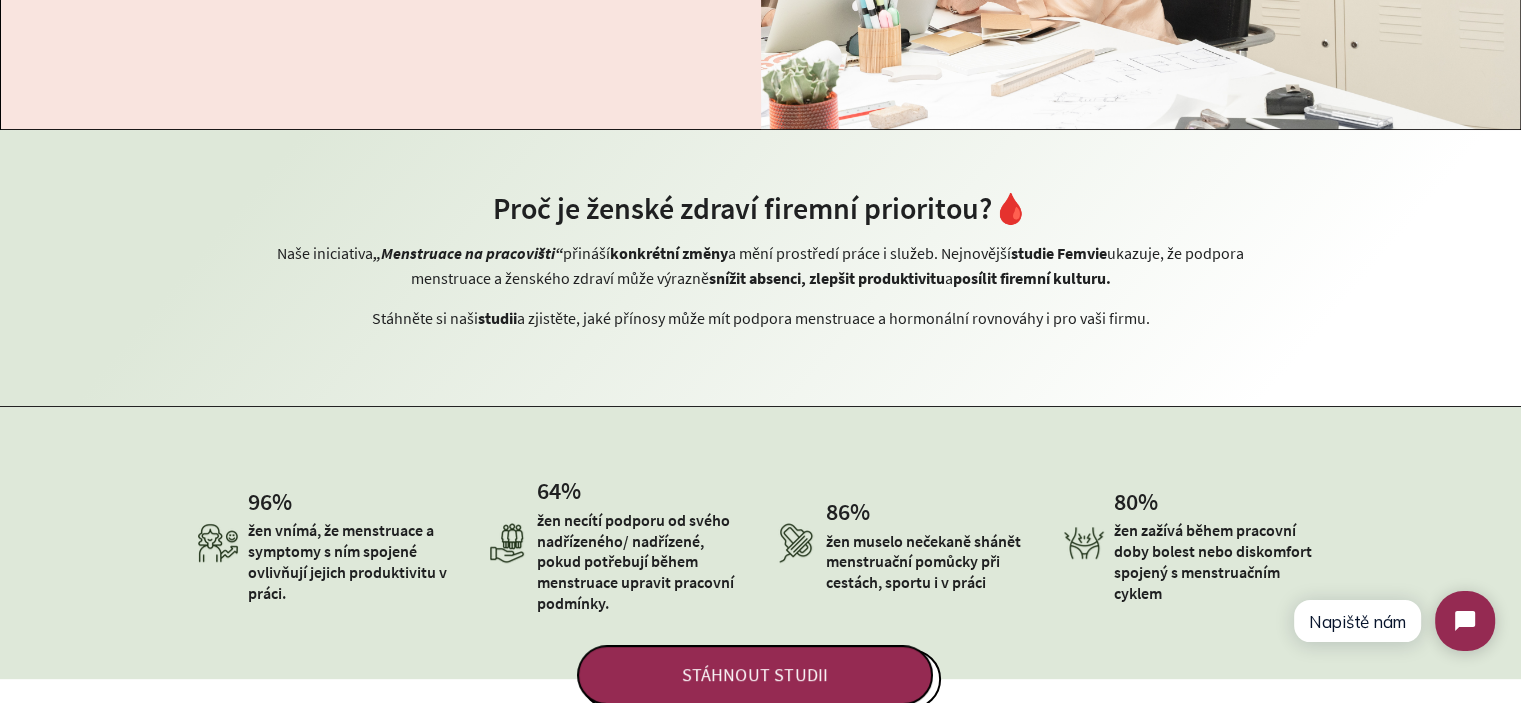 click on "Naše iniciativa  „Menstruace na pracovišti“  přináší  konkrétní   změny  a mění prostředí práce i služeb. Nejnovější  studie Femvie  ukazuje, že podpora menstruace a ženského zdraví může výrazně  snížit absenci,   zlepšit produktivitu  a  posílit firemní kulturu." at bounding box center [761, 266] 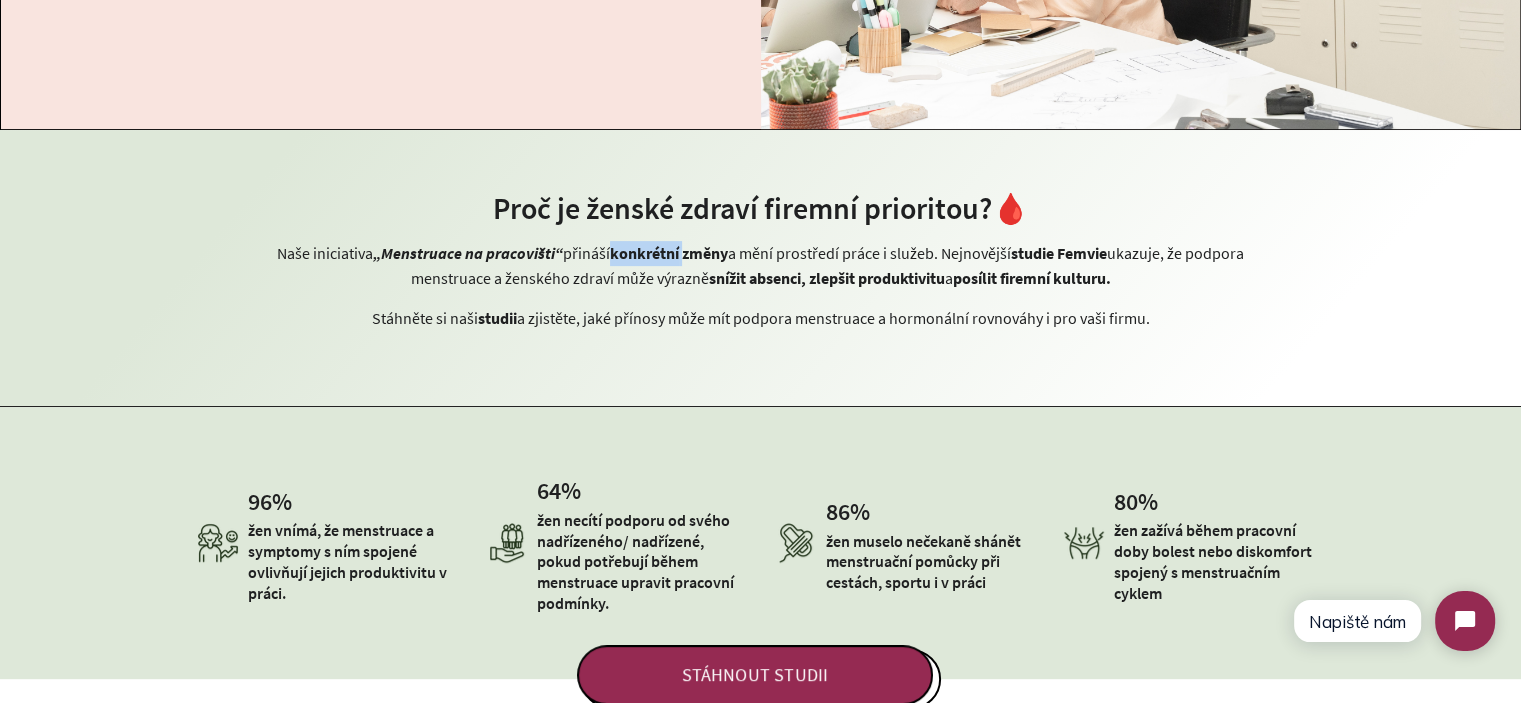click on "Naše iniciativa  „Menstruace na pracovišti“  přináší  konkrétní   změny  a mění prostředí práce i služeb. Nejnovější  studie Femvie  ukazuje, že podpora menstruace a ženského zdraví může výrazně  snížit absenci,   zlepšit produktivitu  a  posílit firemní kulturu." at bounding box center (761, 266) 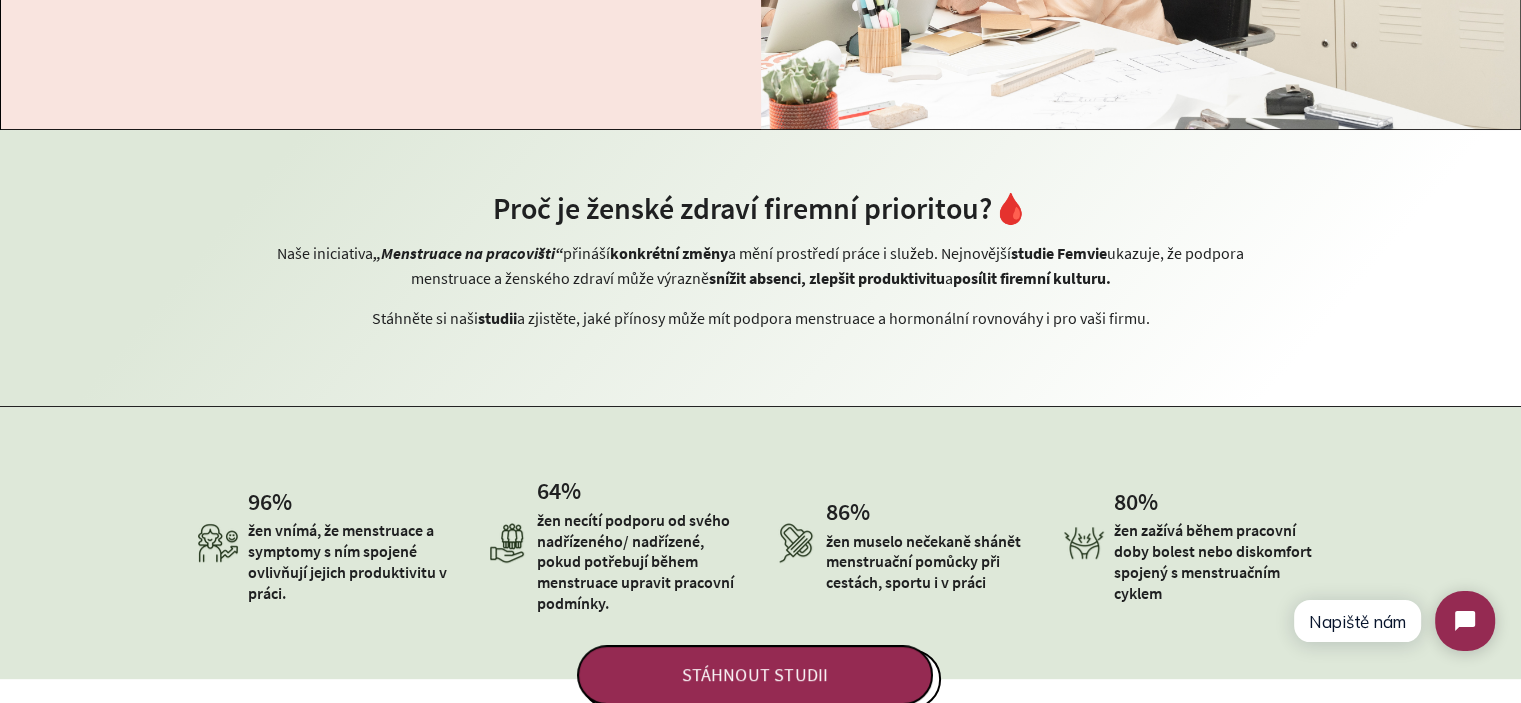 click on "Naše iniciativa  „Menstruace na pracovišti“  přináší  konkrétní   změny  a mění prostředí práce i služeb. Nejnovější  studie Femvie  ukazuje, že podpora menstruace a ženského zdraví může výrazně  snížit absenci,   zlepšit produktivitu  a  posílit firemní kulturu." at bounding box center [761, 266] 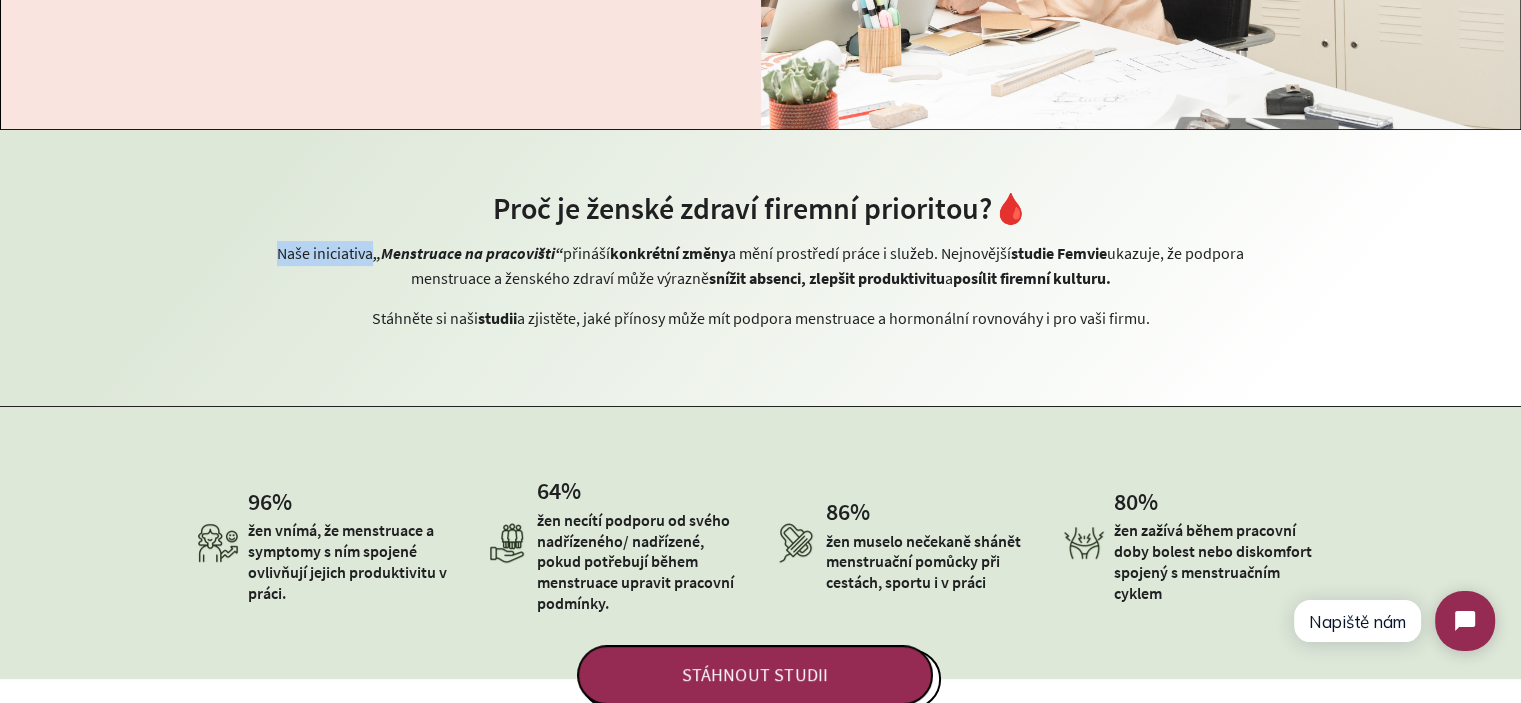 drag, startPoint x: 278, startPoint y: 259, endPoint x: 312, endPoint y: 258, distance: 34.0147 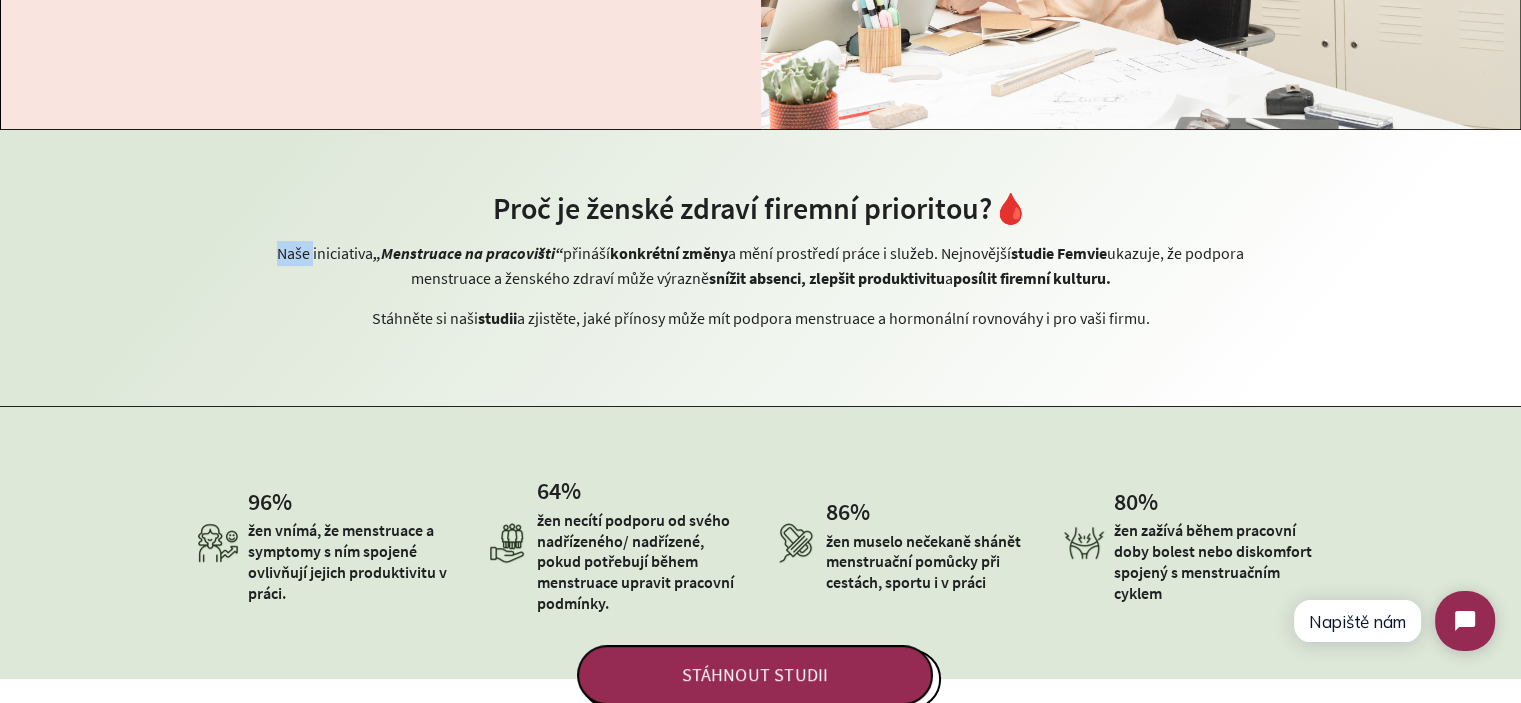 click on "Naše iniciativa  „Menstruace na pracovišti“  přináší  konkrétní   změny  a mění prostředí práce i služeb. Nejnovější  studie Femvie  ukazuje, že podpora menstruace a ženského zdraví může výrazně  snížit absenci,   zlepšit produktivitu  a  posílit firemní kulturu." at bounding box center [761, 266] 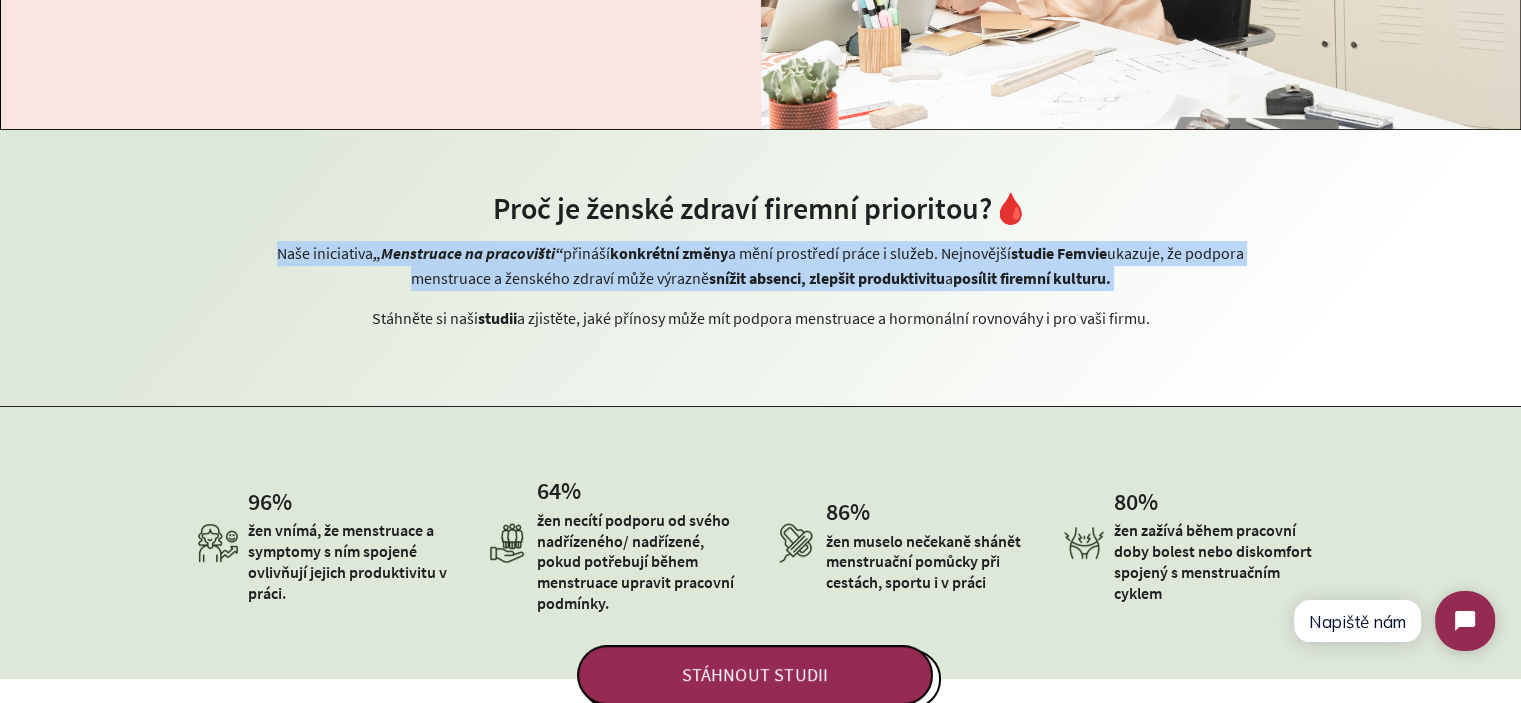 drag, startPoint x: 279, startPoint y: 259, endPoint x: 753, endPoint y: 255, distance: 474.01688 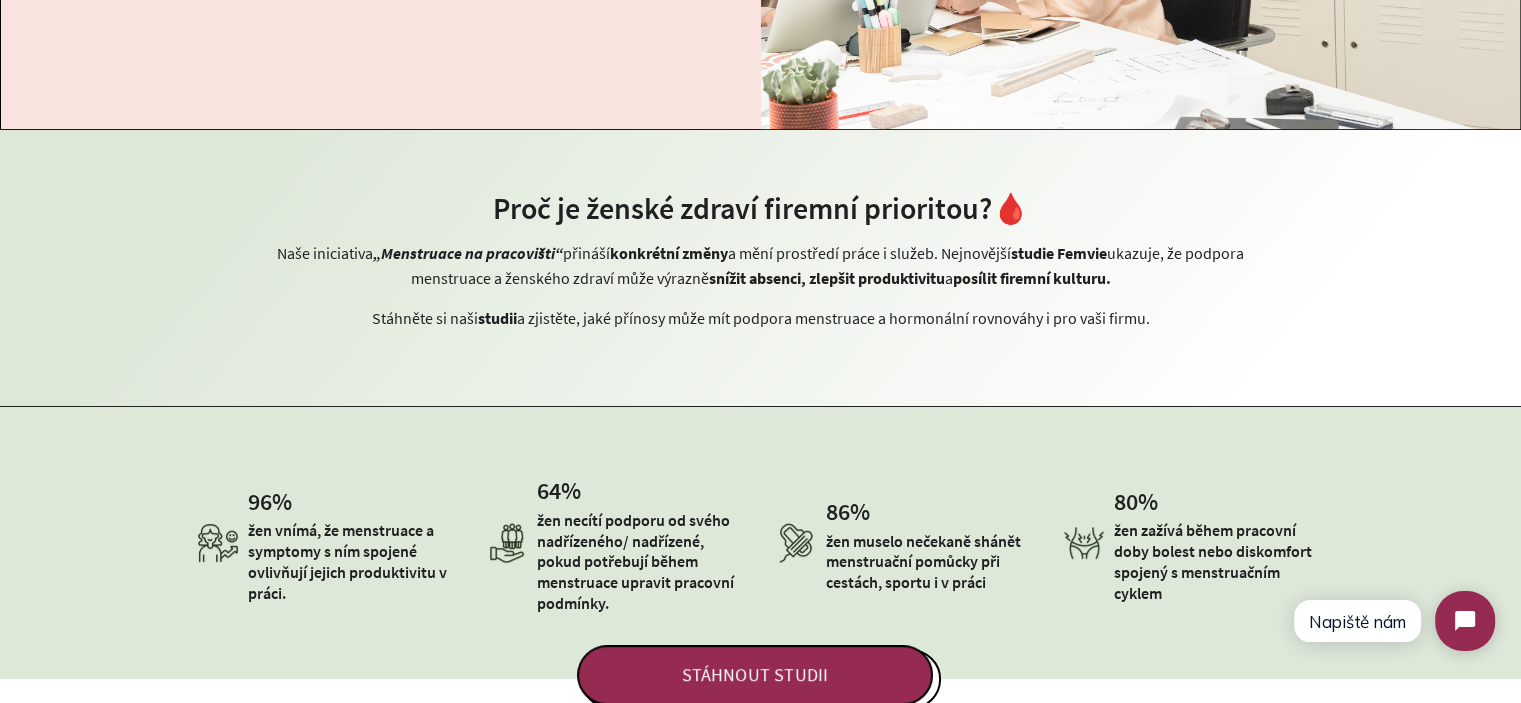 click on "Naše iniciativa  „Menstruace na pracovišti“  přináší  konkrétní   změny  a mění prostředí práce i služeb. Nejnovější  studie Femvie  ukazuje, že podpora menstruace a ženského zdraví může výrazně  snížit absenci,   zlepšit produktivitu  a  posílit firemní kulturu." at bounding box center (761, 266) 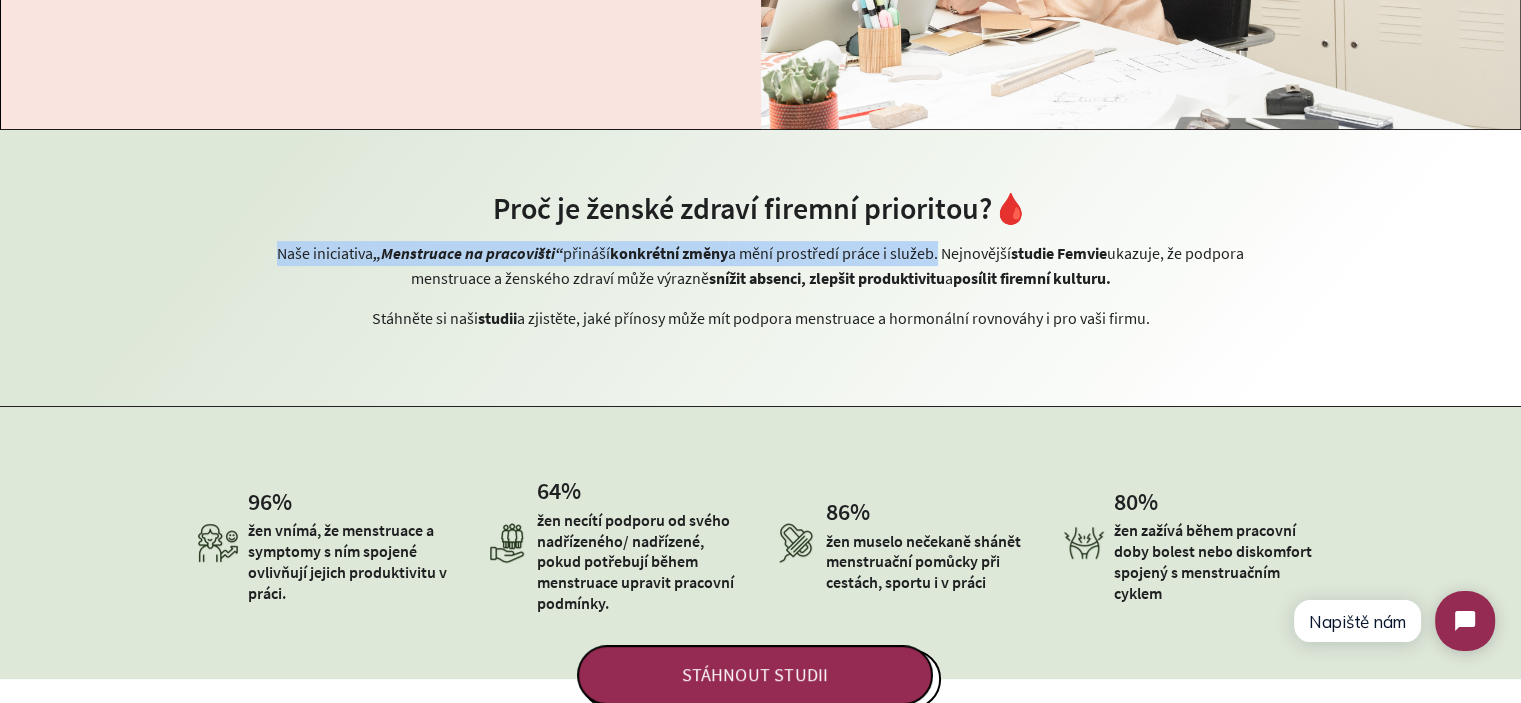drag, startPoint x: 284, startPoint y: 253, endPoint x: 936, endPoint y: 250, distance: 652.0069 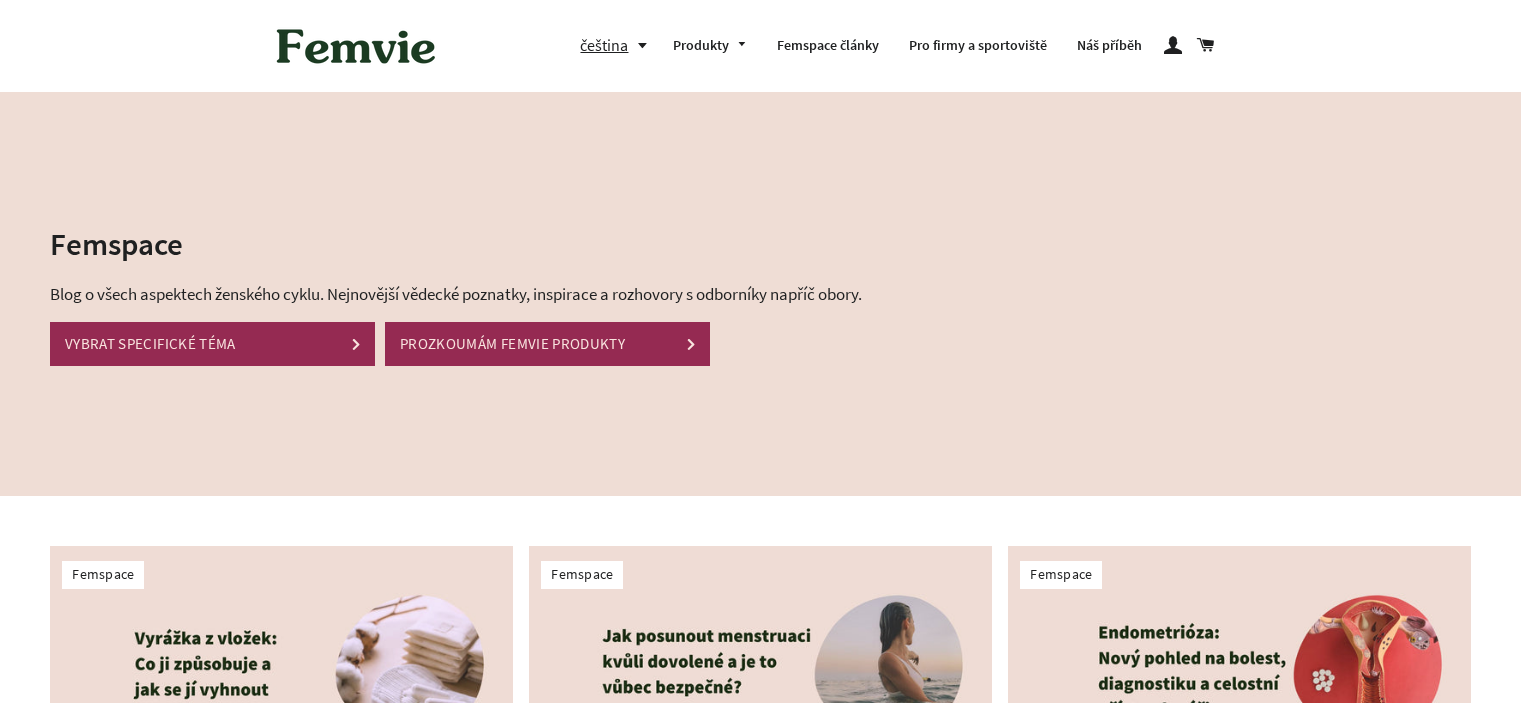 scroll, scrollTop: 0, scrollLeft: 0, axis: both 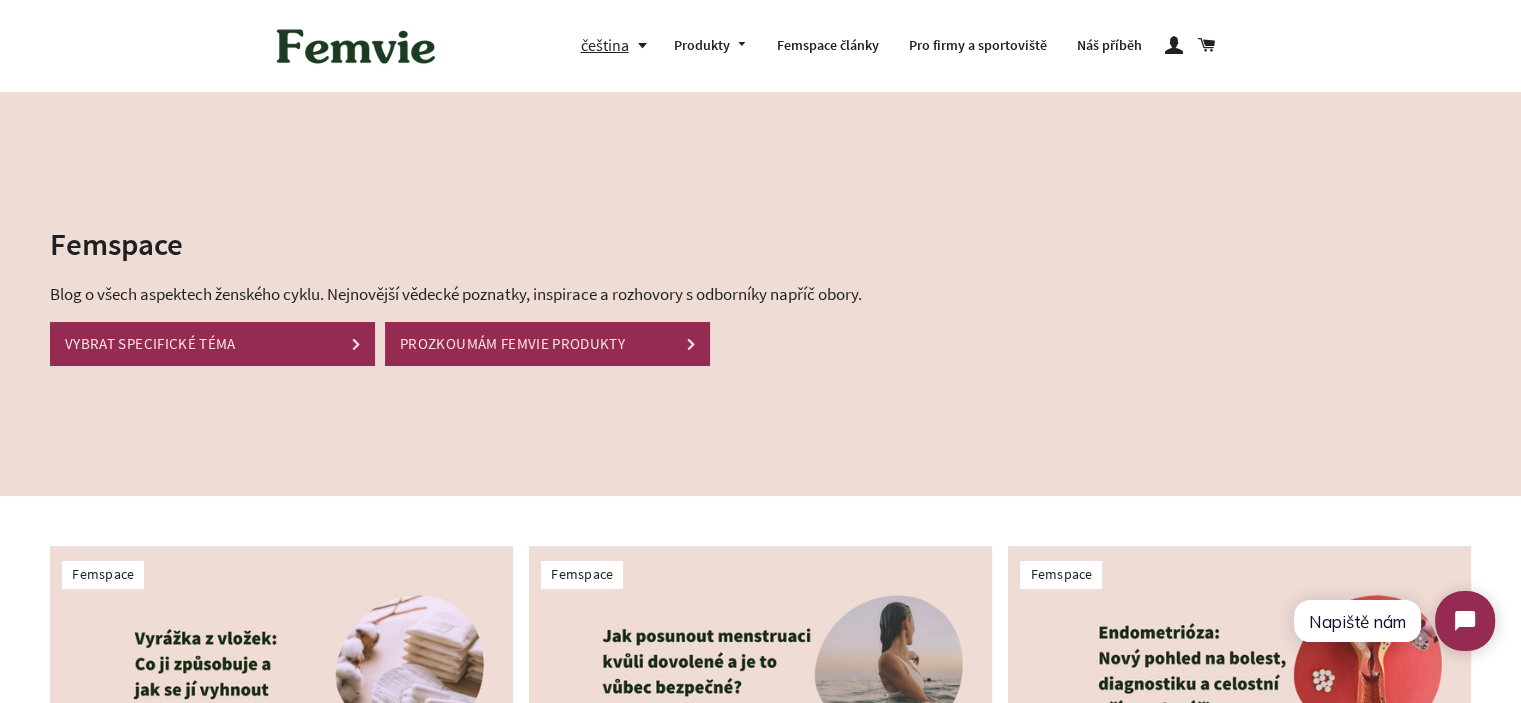 click at bounding box center (356, 46) 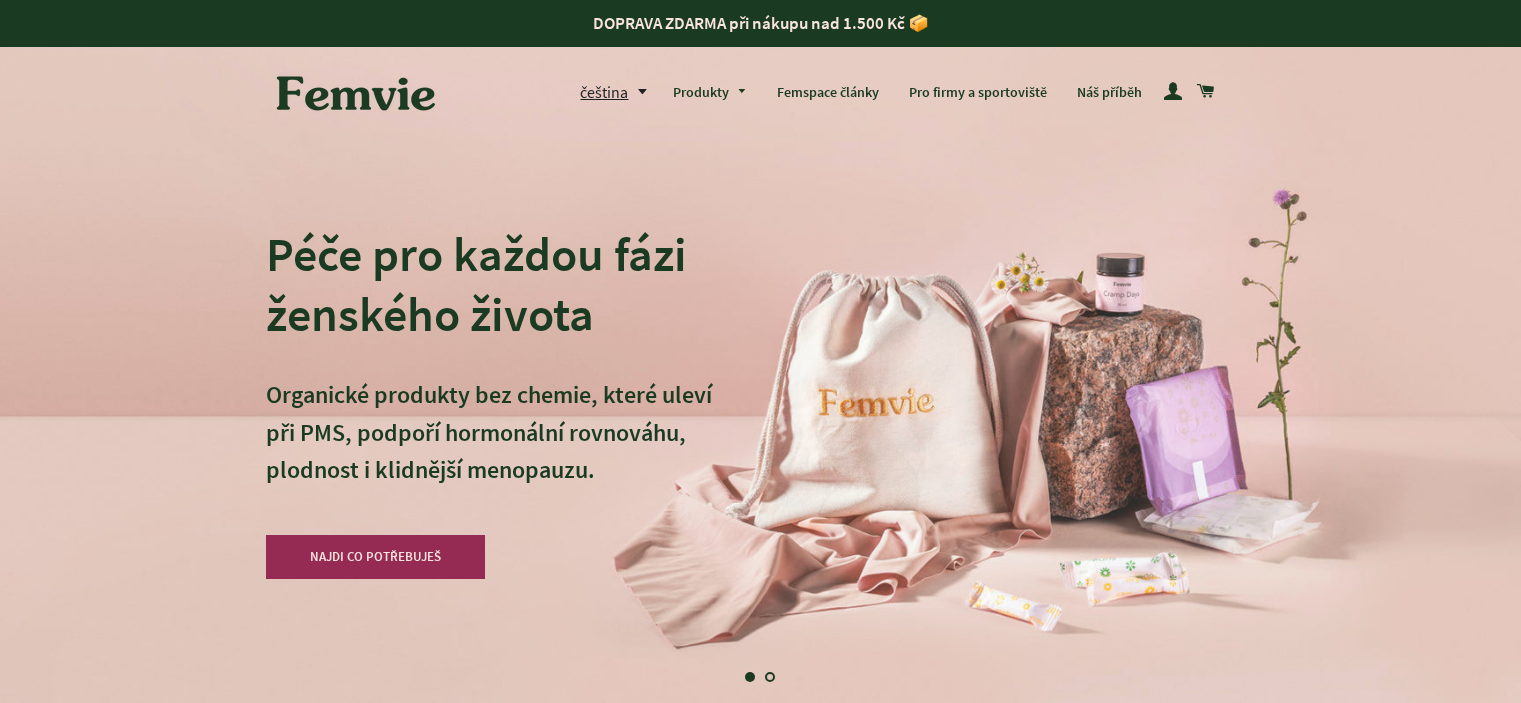 scroll, scrollTop: 0, scrollLeft: 0, axis: both 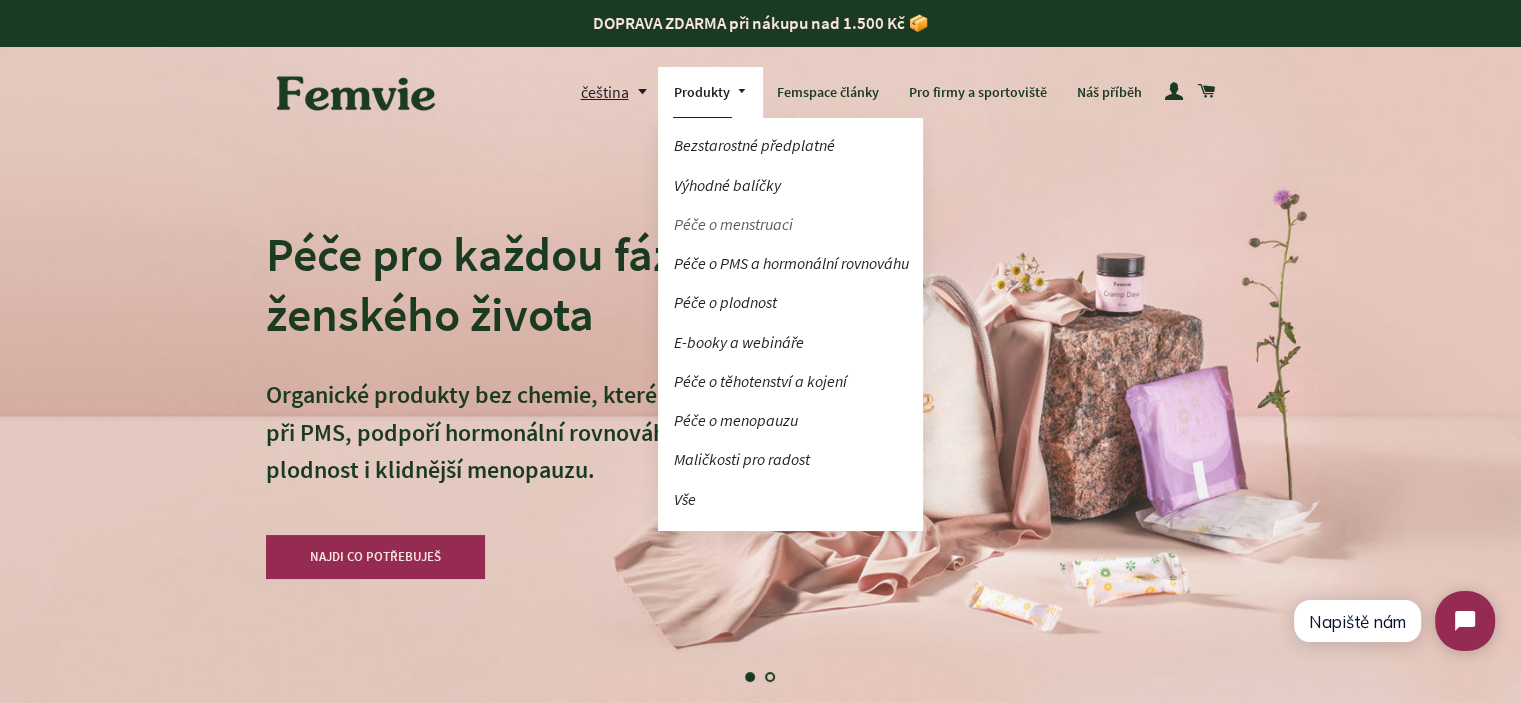 click on "Péče o menstruaci" at bounding box center [790, 224] 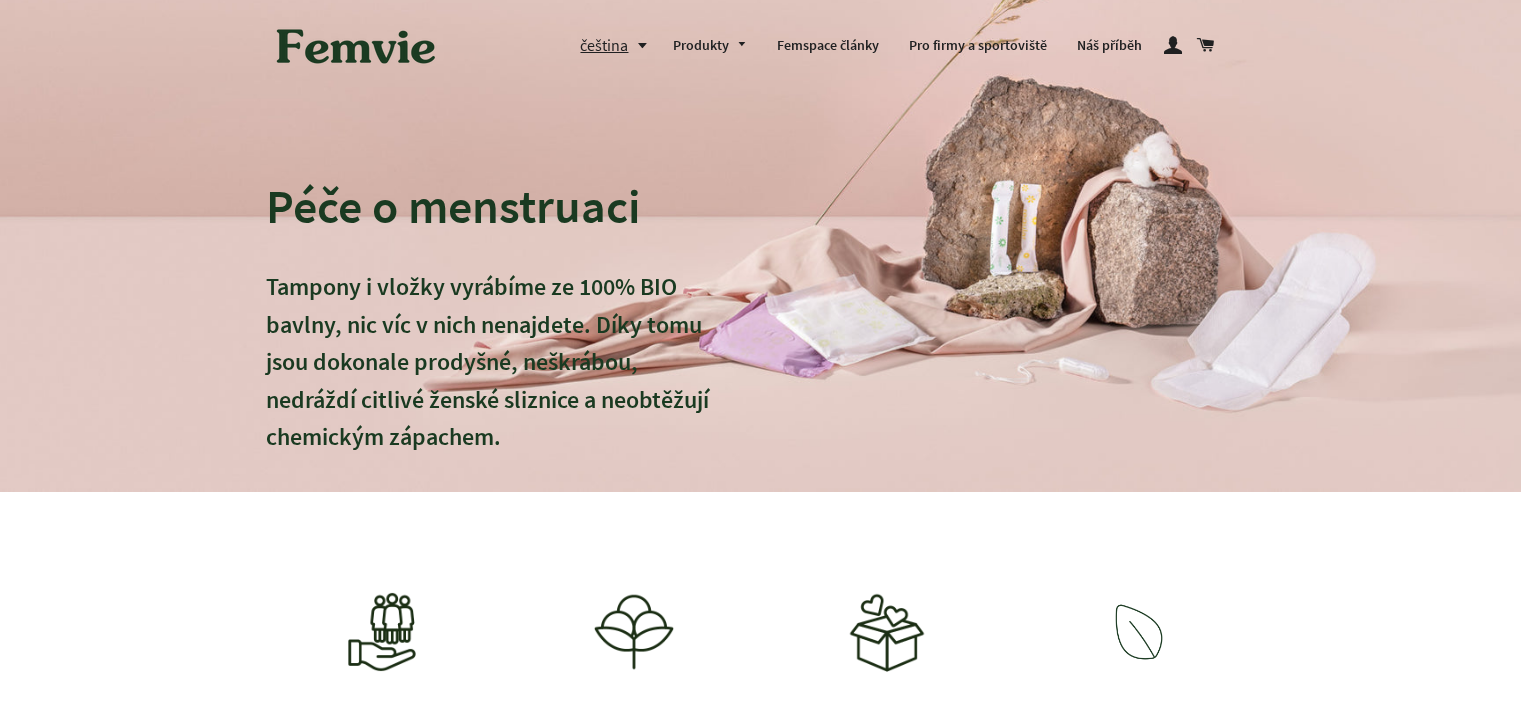 scroll, scrollTop: 0, scrollLeft: 0, axis: both 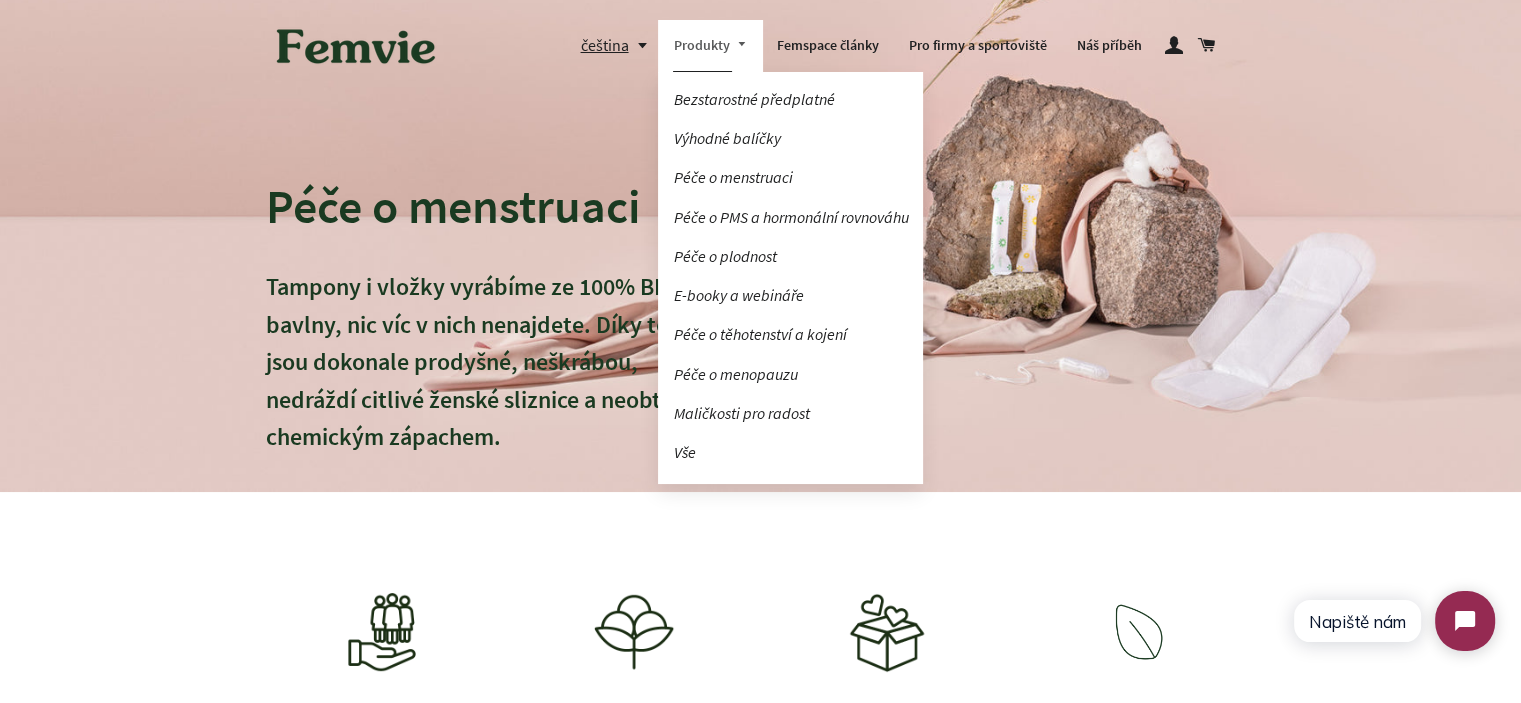 click on "Produkty" at bounding box center [710, 46] 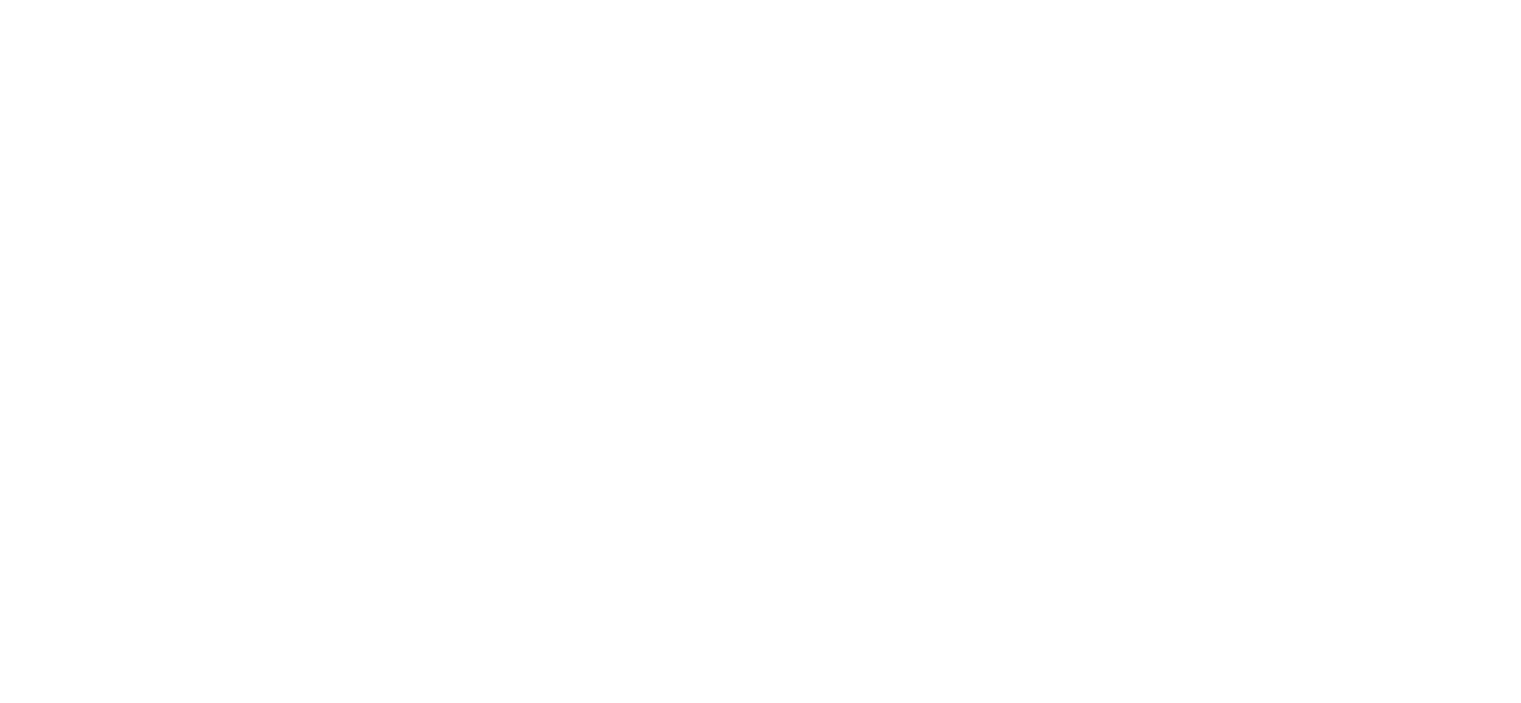 scroll, scrollTop: 0, scrollLeft: 0, axis: both 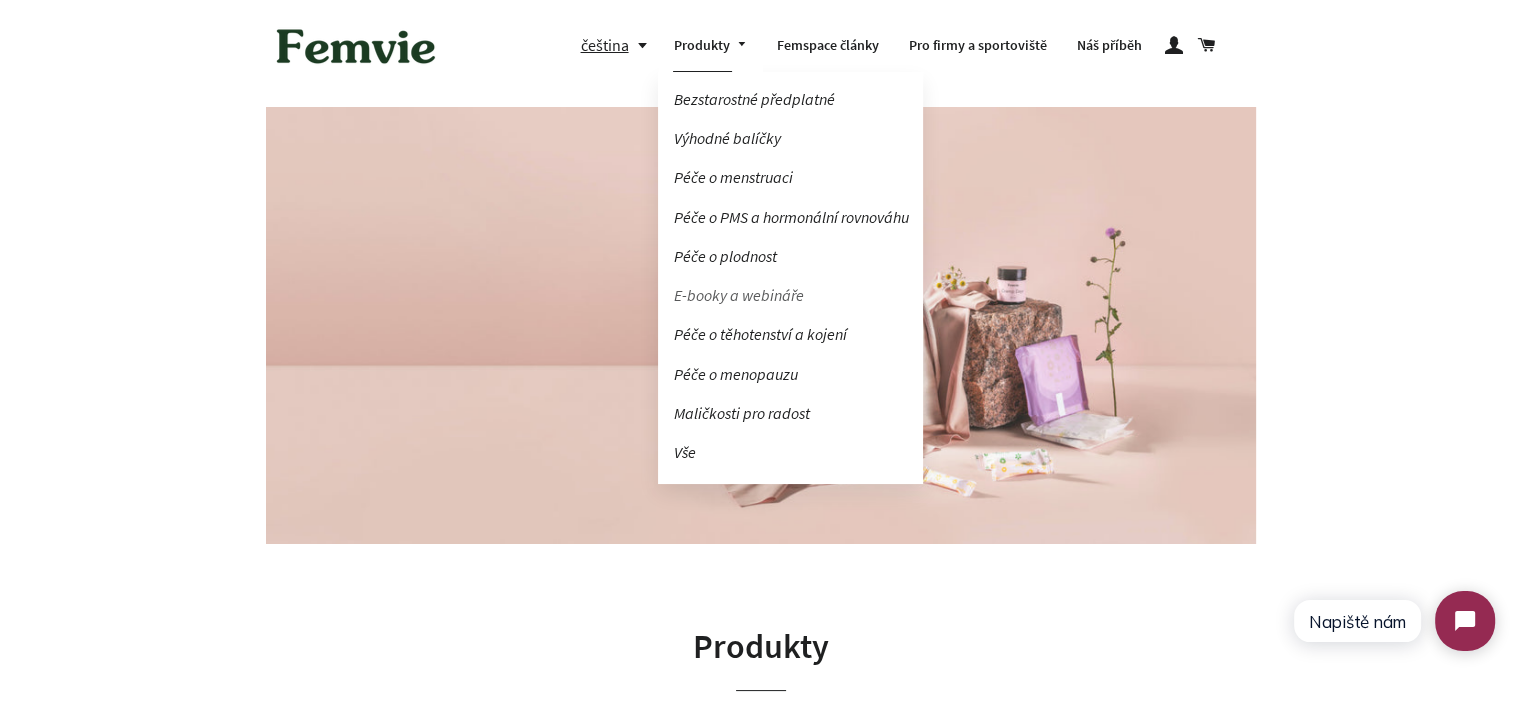 click on "E-booky a webináře" at bounding box center (790, 295) 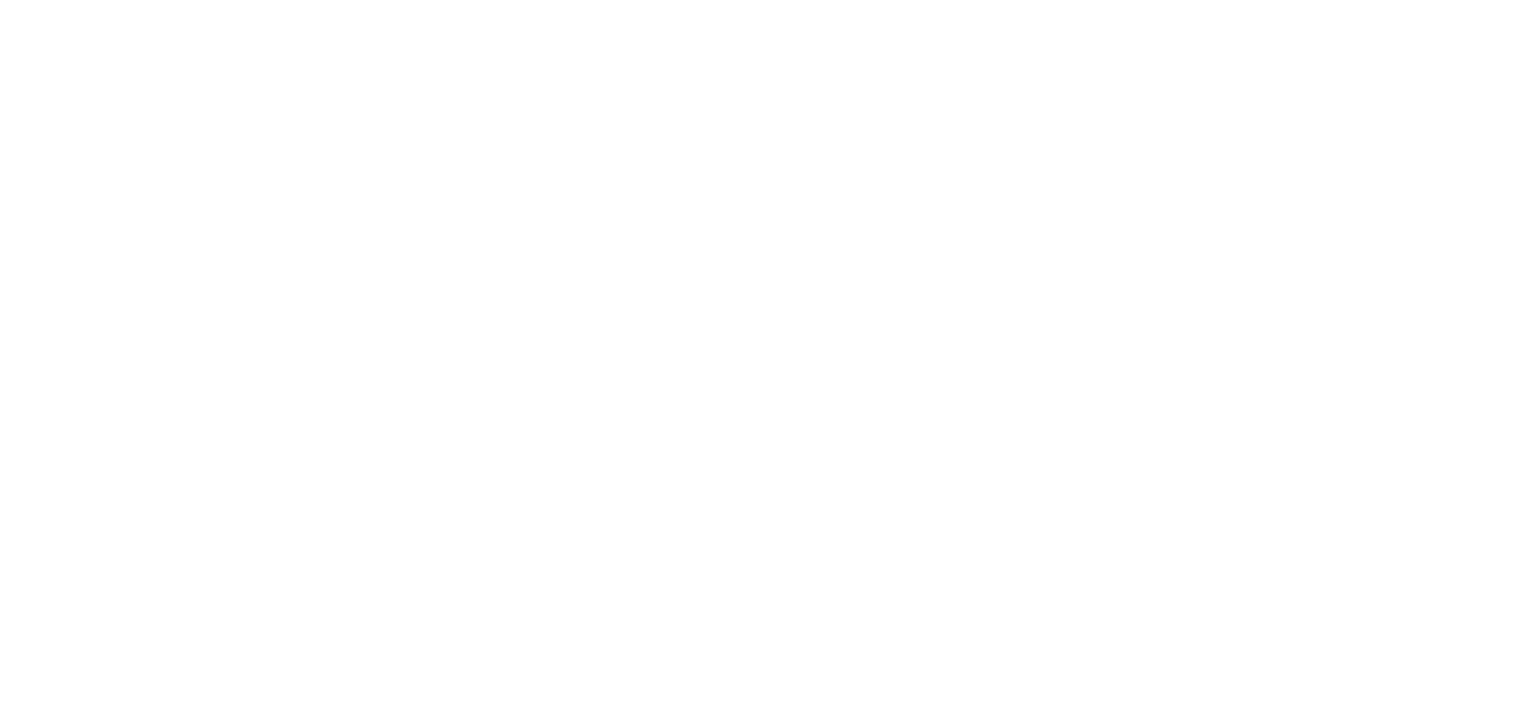 scroll, scrollTop: 0, scrollLeft: 0, axis: both 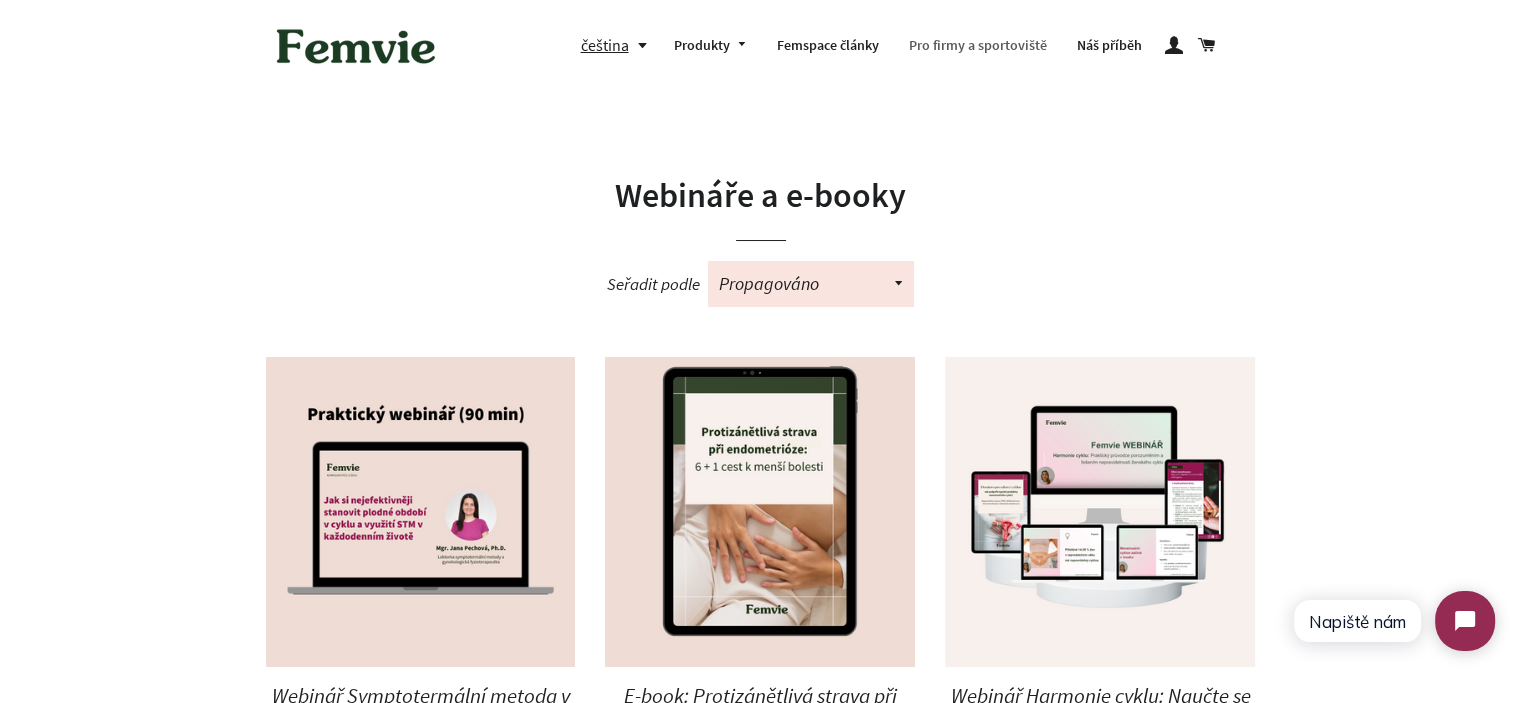 click on "Pro firmy a sportoviště" at bounding box center [978, 46] 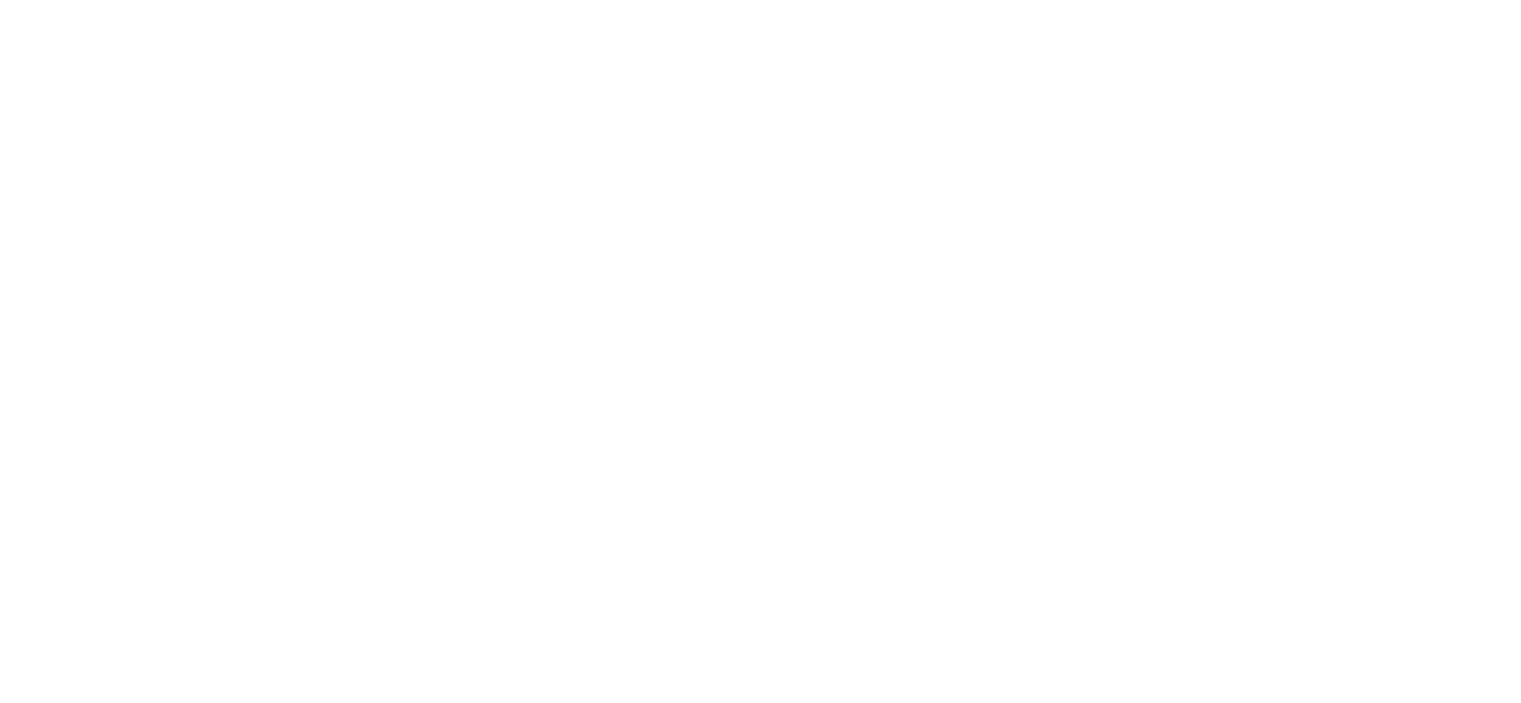 scroll, scrollTop: 0, scrollLeft: 0, axis: both 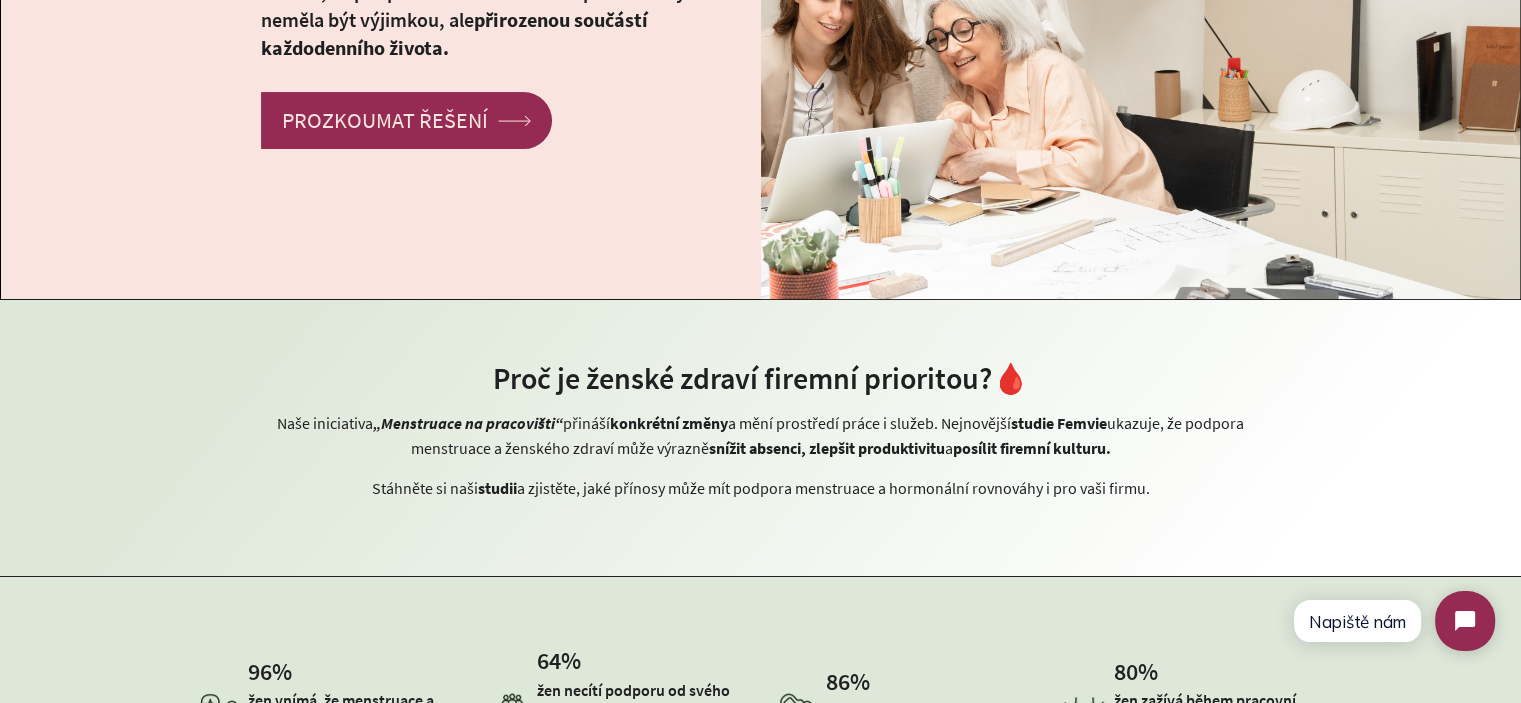 click on "Proč je ženské zdraví firemní prioritou?🩸" at bounding box center [761, 378] 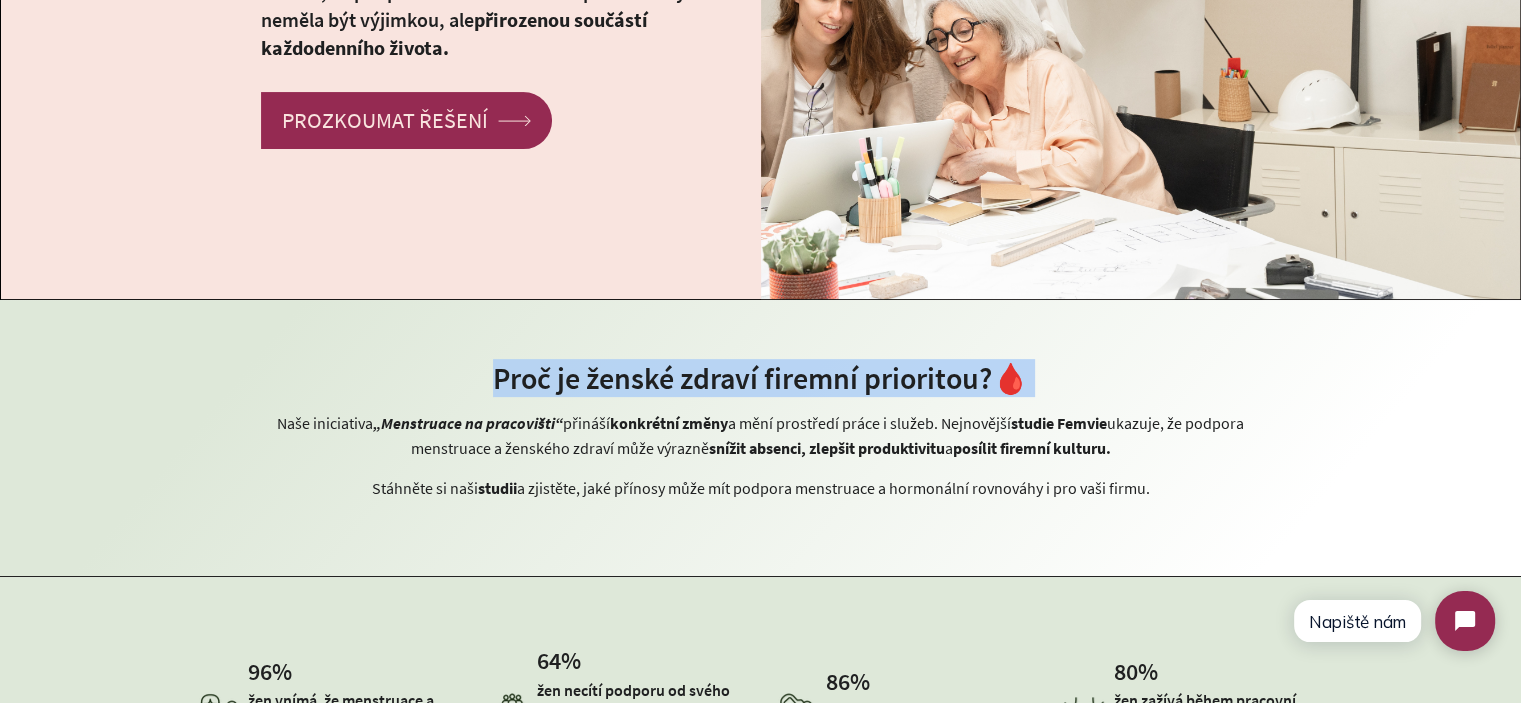 click on "Proč je ženské zdraví firemní prioritou?🩸" at bounding box center [761, 378] 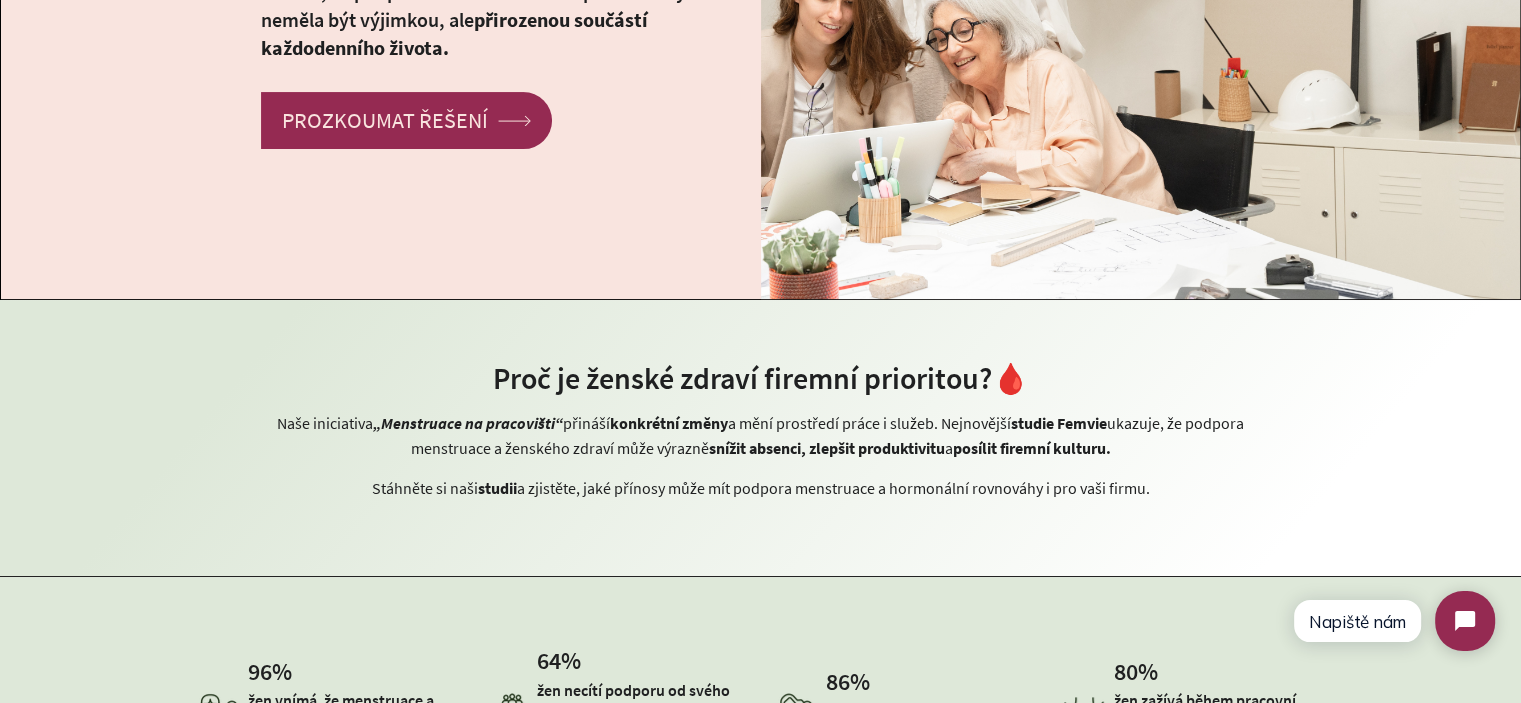 click on "Naše iniciativa  „Menstruace na pracovišti“  přináší  konkrétní   změny  a mění prostředí práce i služeb. Nejnovější  studie Femvie  ukazuje, že podpora menstruace a ženského zdraví může výrazně  snížit absenci,   zlepšit produktivitu  a  posílit firemní kulturu." at bounding box center (761, 436) 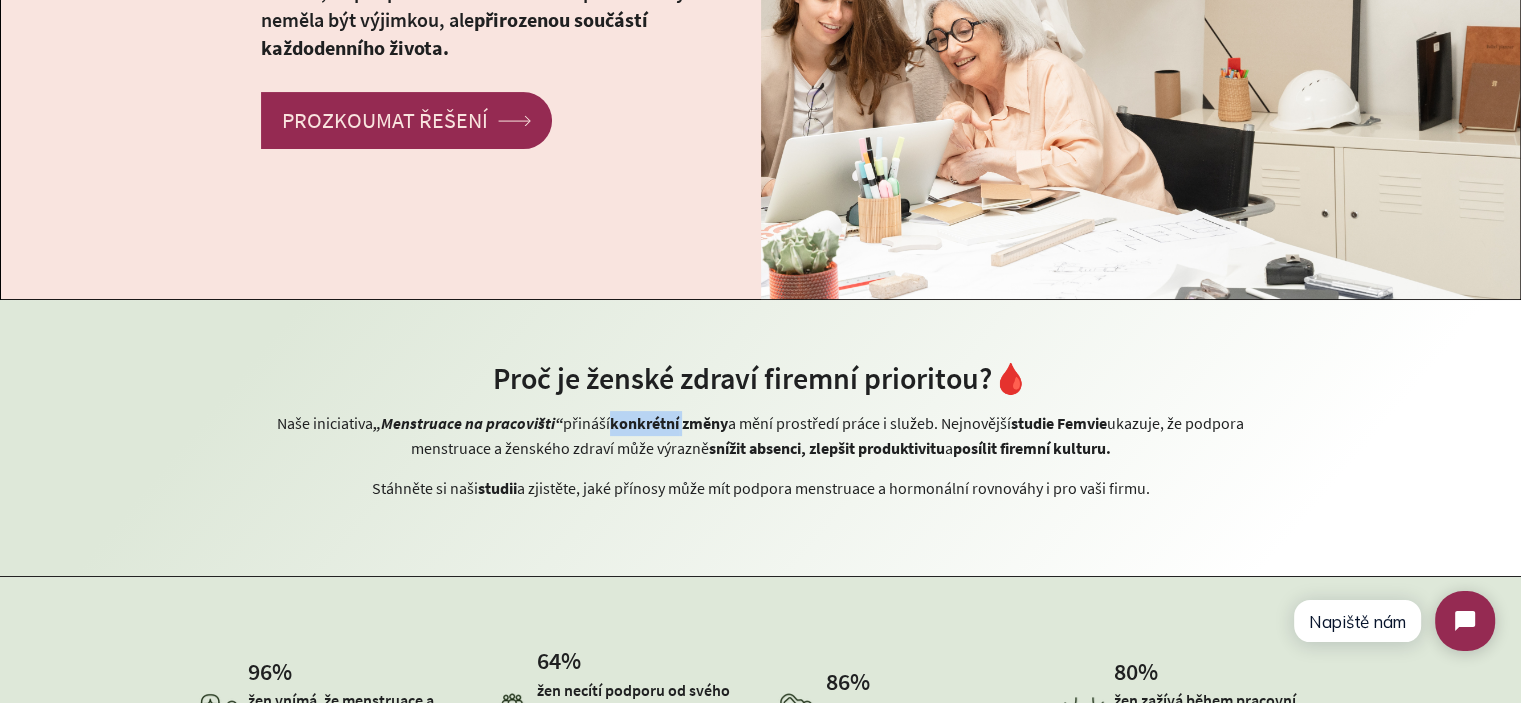 click on "Naše iniciativa  „Menstruace na pracovišti“  přináší  konkrétní   změny  a mění prostředí práce i služeb. Nejnovější  studie Femvie  ukazuje, že podpora menstruace a ženského zdraví může výrazně  snížit absenci,   zlepšit produktivitu  a  posílit firemní kulturu." at bounding box center [761, 436] 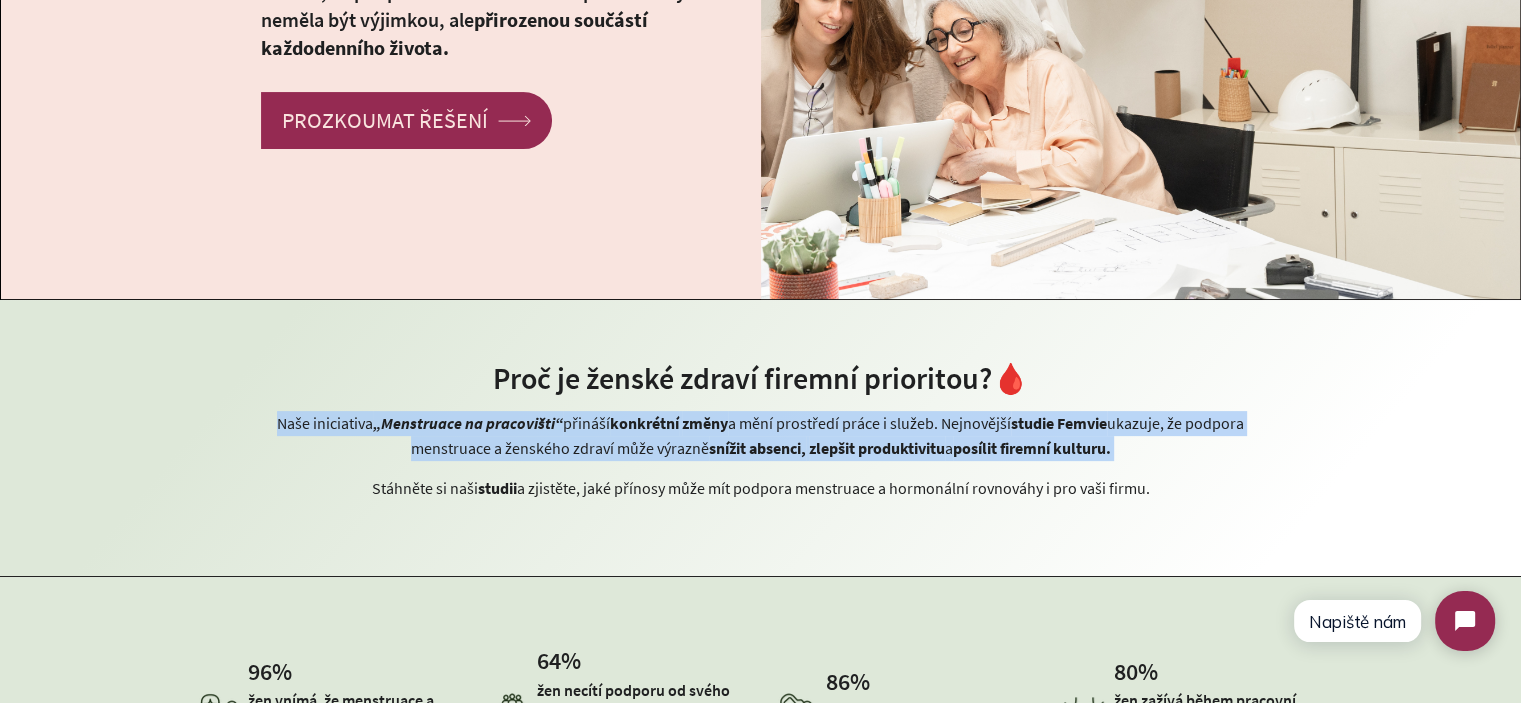 click on "Naše iniciativa  „Menstruace na pracovišti“  přináší  konkrétní   změny  a mění prostředí práce i služeb. Nejnovější  studie Femvie  ukazuje, že podpora menstruace a ženského zdraví může výrazně  snížit absenci,   zlepšit produktivitu  a  posílit firemní kulturu." at bounding box center (761, 436) 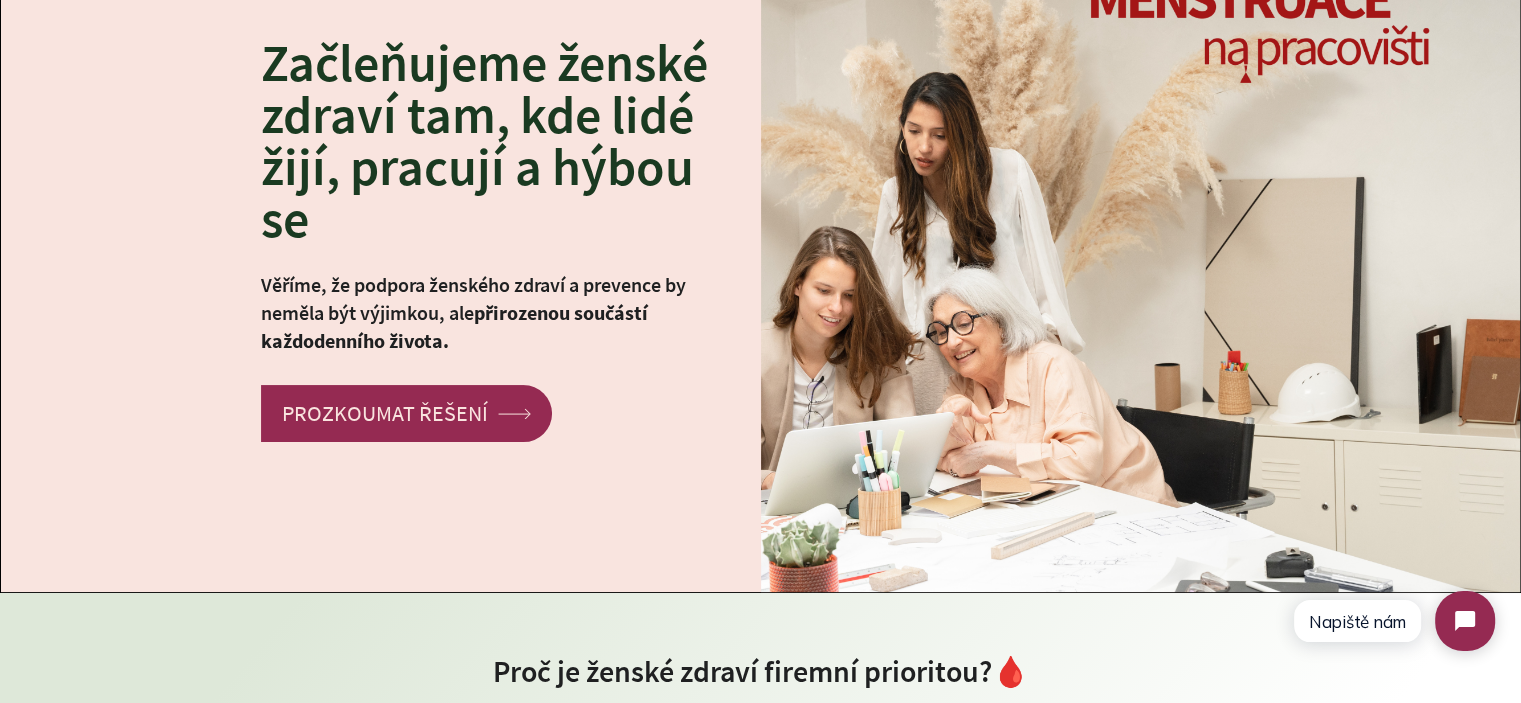 scroll, scrollTop: 600, scrollLeft: 0, axis: vertical 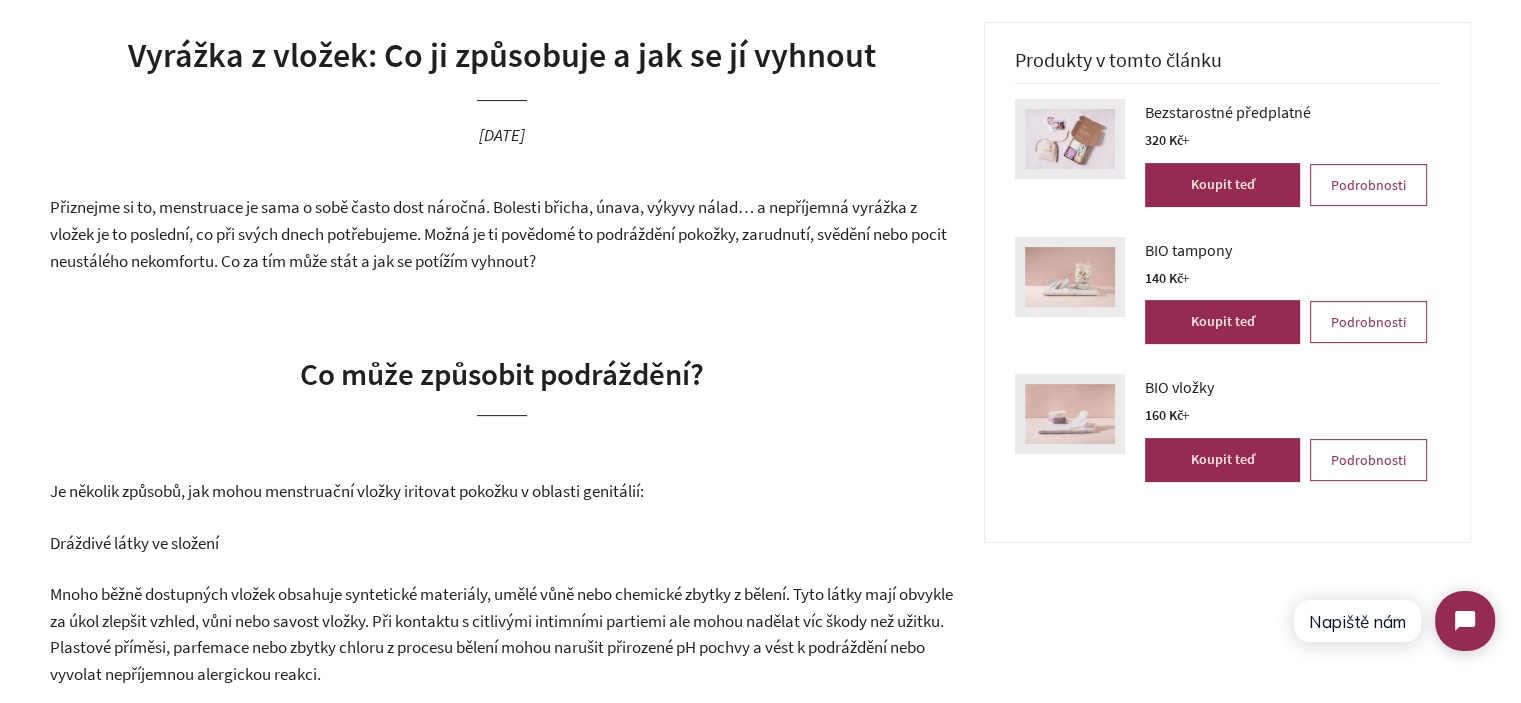 click on "Přiznejme si to, menstruace je sama o sobě často dost náročná. Bolesti břicha, únava, výkyvy nálad… a nepříjemná vyrážka z vložek je to poslední, co při svých dnech potřebujeme. Možná je ti povědomé to podráždění pokožky, zarudnutí, svědění nebo pocit neustálého nekomfortu. Co za tím může stát a jak se potížím vyhnout?" at bounding box center [498, 233] 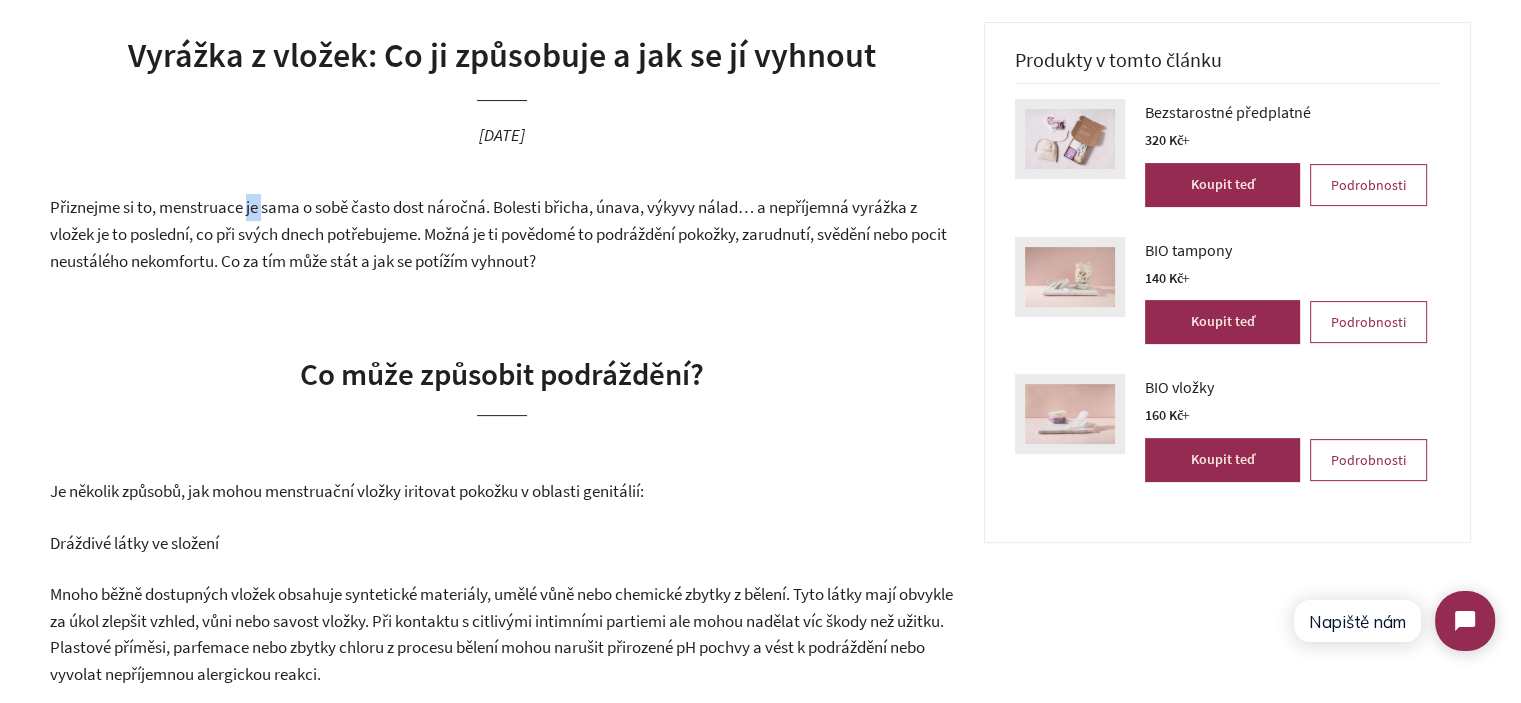 click on "Přiznejme si to, menstruace je sama o sobě často dost náročná. Bolesti břicha, únava, výkyvy nálad… a nepříjemná vyrážka z vložek je to poslední, co při svých dnech potřebujeme. Možná je ti povědomé to podráždění pokožky, zarudnutí, svědění nebo pocit neustálého nekomfortu. Co za tím může stát a jak se potížím vyhnout?" at bounding box center [498, 233] 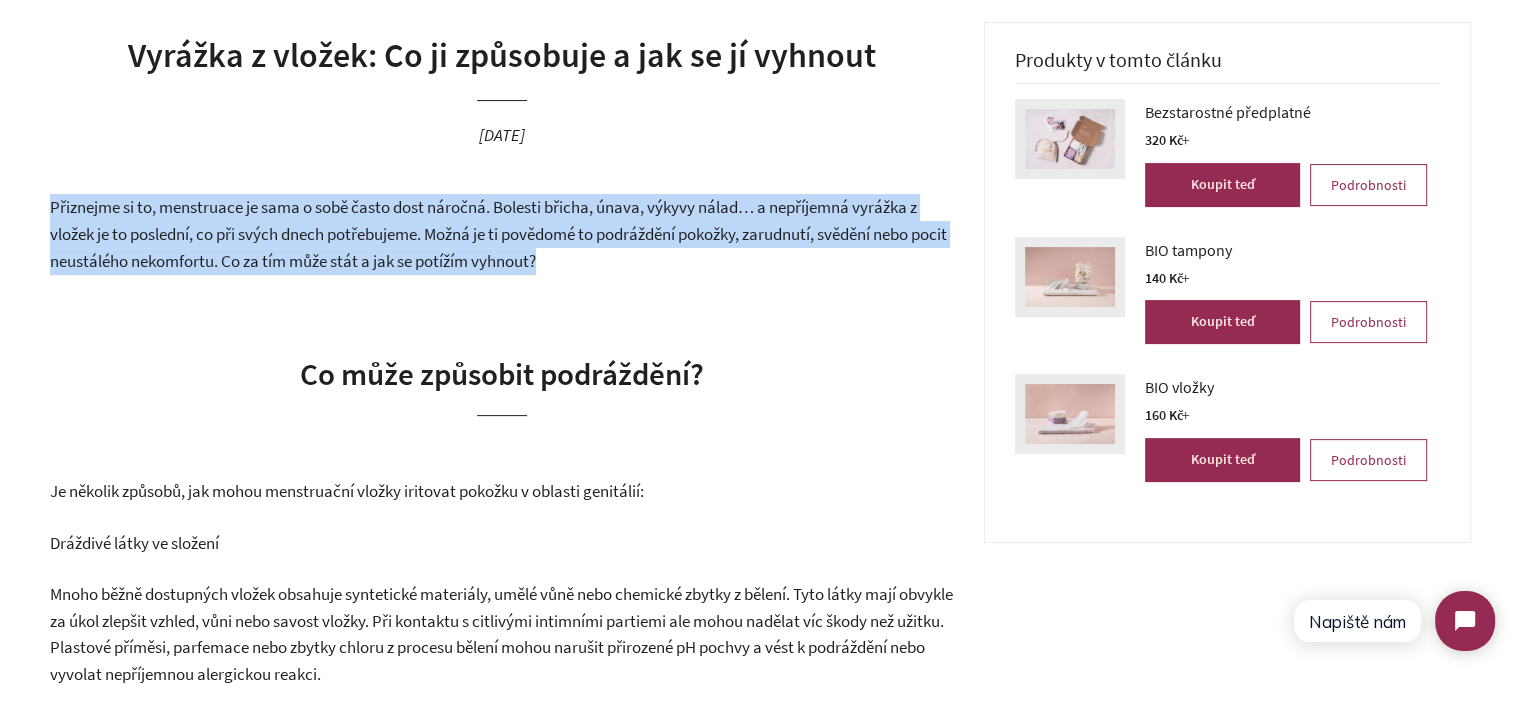 click on "Přiznejme si to, menstruace je sama o sobě často dost náročná. Bolesti břicha, únava, výkyvy nálad… a nepříjemná vyrážka z vložek je to poslední, co při svých dnech potřebujeme. Možná je ti povědomé to podráždění pokožky, zarudnutí, svědění nebo pocit neustálého nekomfortu. Co za tím může stát a jak se potížím vyhnout?" at bounding box center [498, 233] 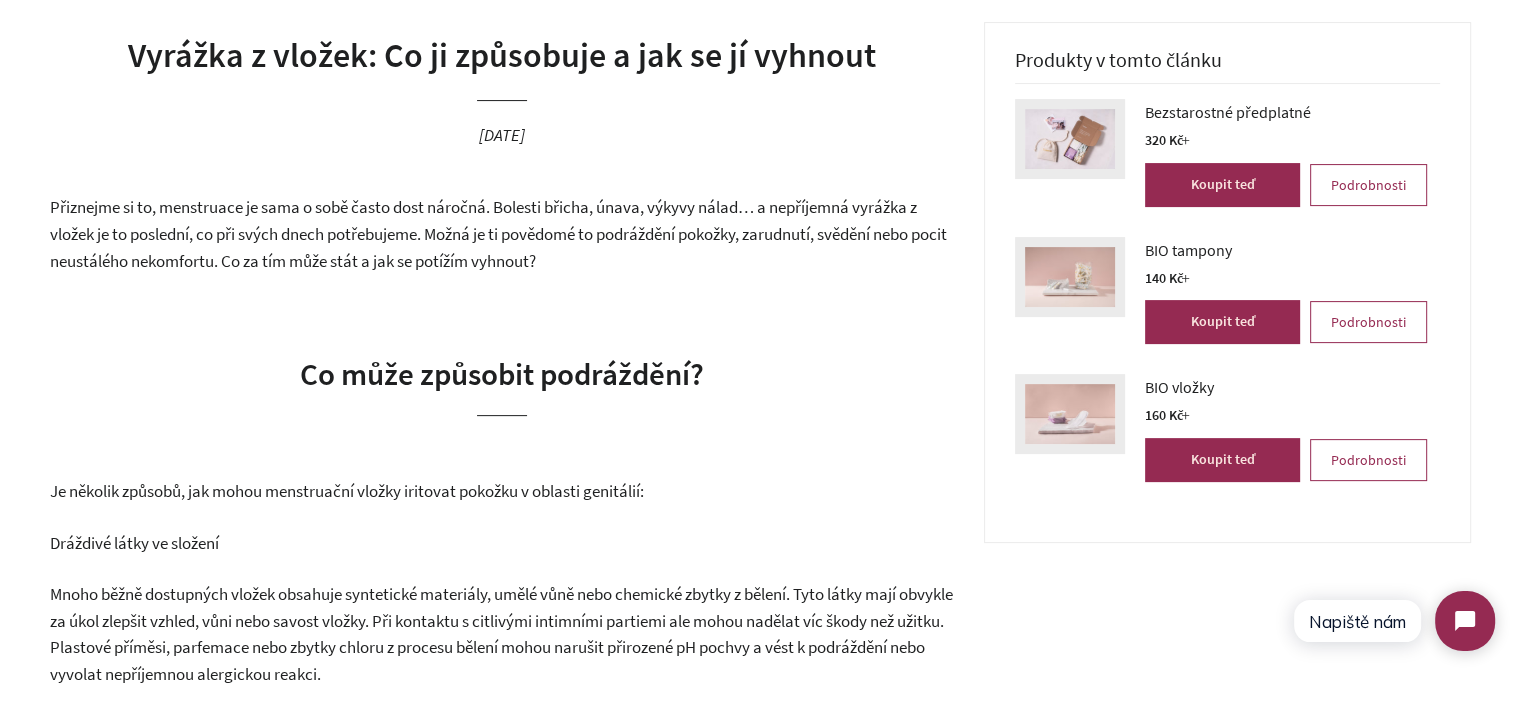 click on "Přiznejme si to, menstruace je sama o sobě často dost náročná. Bolesti břicha, únava, výkyvy nálad… a nepříjemná vyrážka z vložek je to poslední, co při svých dnech potřebujeme. Možná je ti povědomé to podráždění pokožky, zarudnutí, svědění nebo pocit neustálého nekomfortu. Co za tím může stát a jak se potížím vyhnout?" at bounding box center (498, 233) 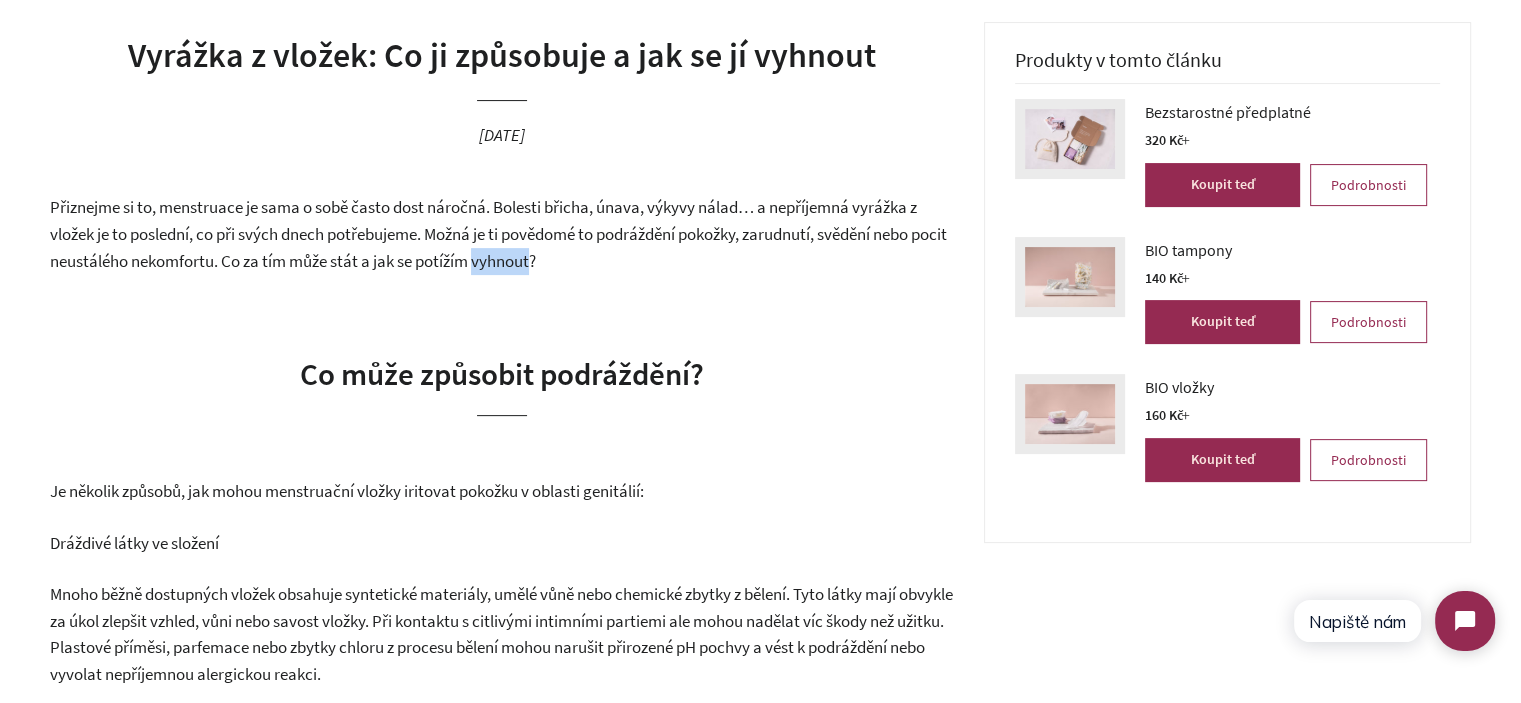 click on "Přiznejme si to, menstruace je sama o sobě často dost náročná. Bolesti břicha, únava, výkyvy nálad… a nepříjemná vyrážka z vložek je to poslední, co při svých dnech potřebujeme. Možná je ti povědomé to podráždění pokožky, zarudnutí, svědění nebo pocit neustálého nekomfortu. Co za tím může stát a jak se potížím vyhnout?" at bounding box center (498, 233) 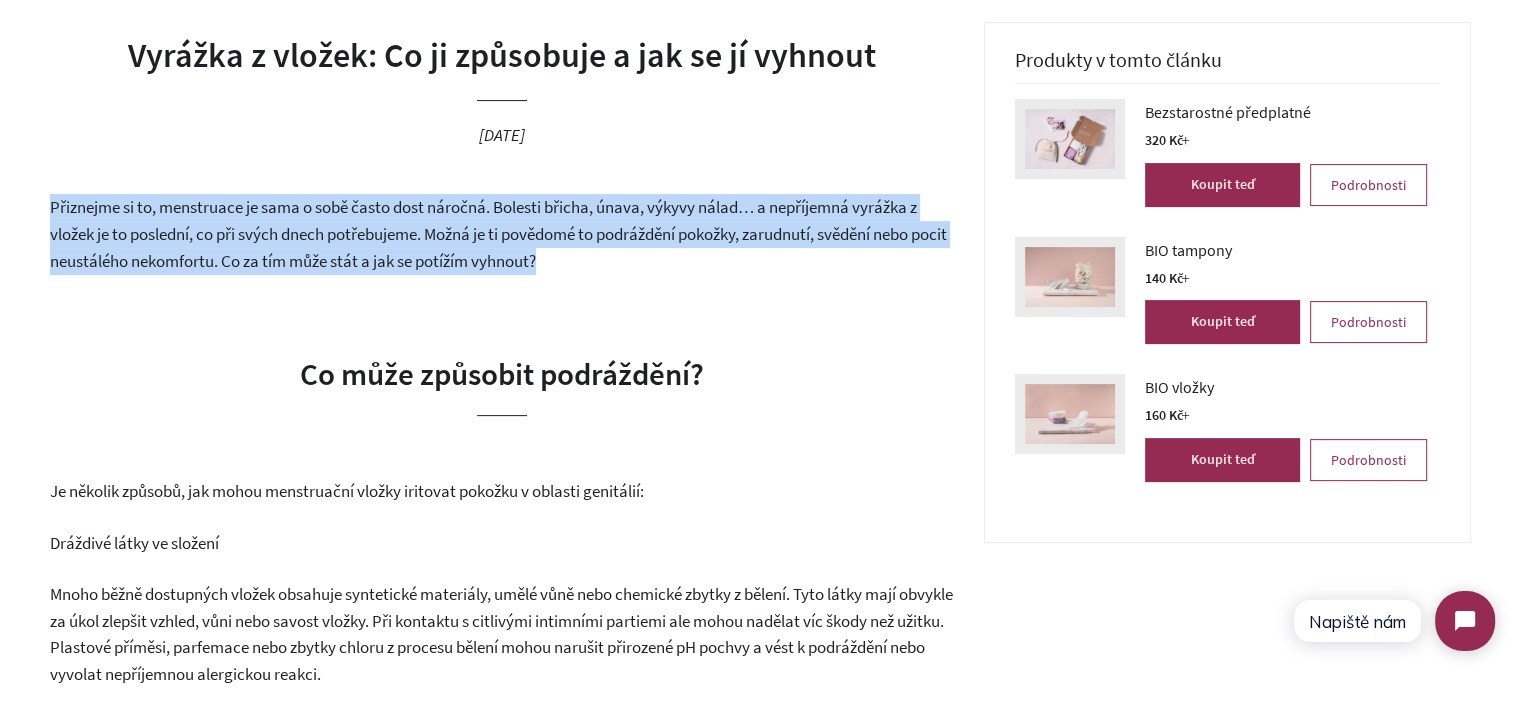 drag, startPoint x: 553, startPoint y: 251, endPoint x: 615, endPoint y: 258, distance: 62.39391 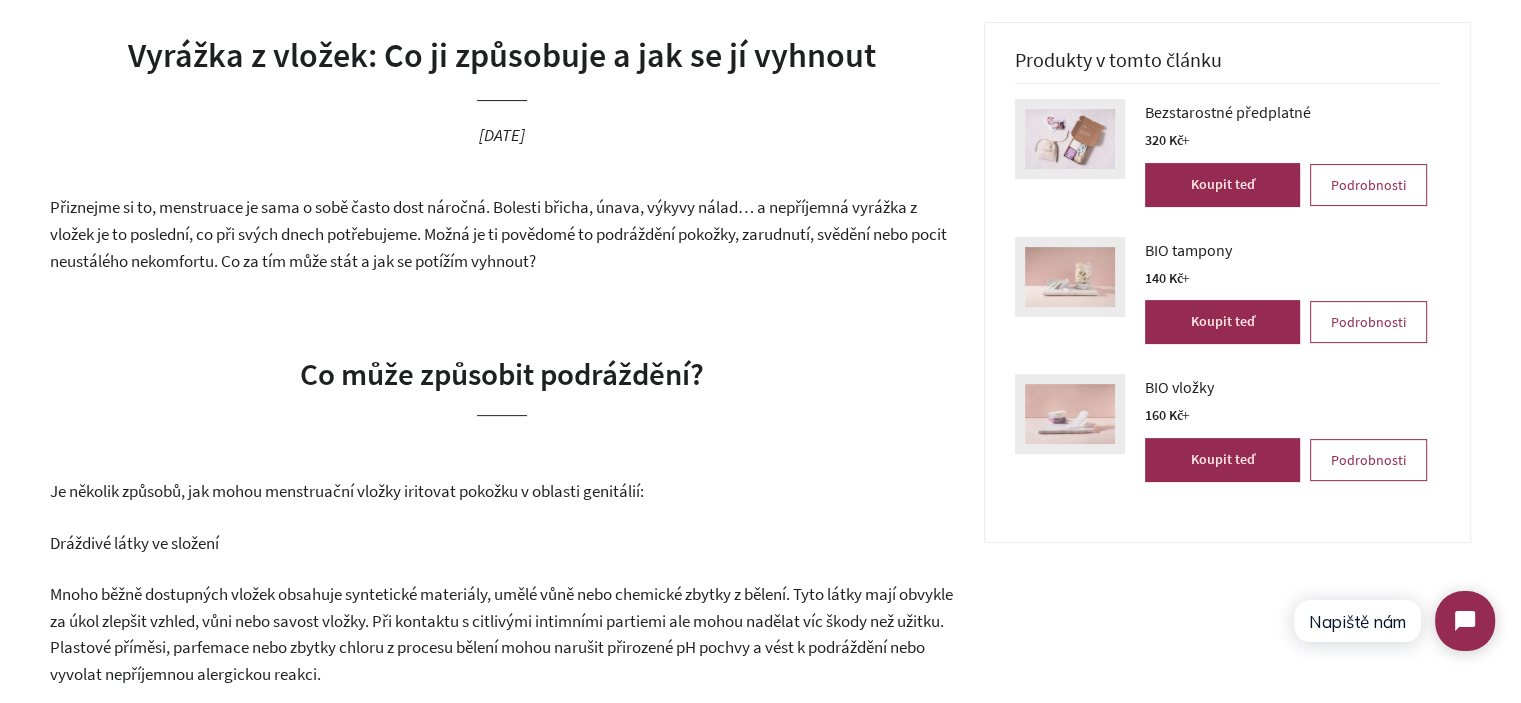 drag, startPoint x: 647, startPoint y: 257, endPoint x: 49, endPoint y: 199, distance: 600.80615 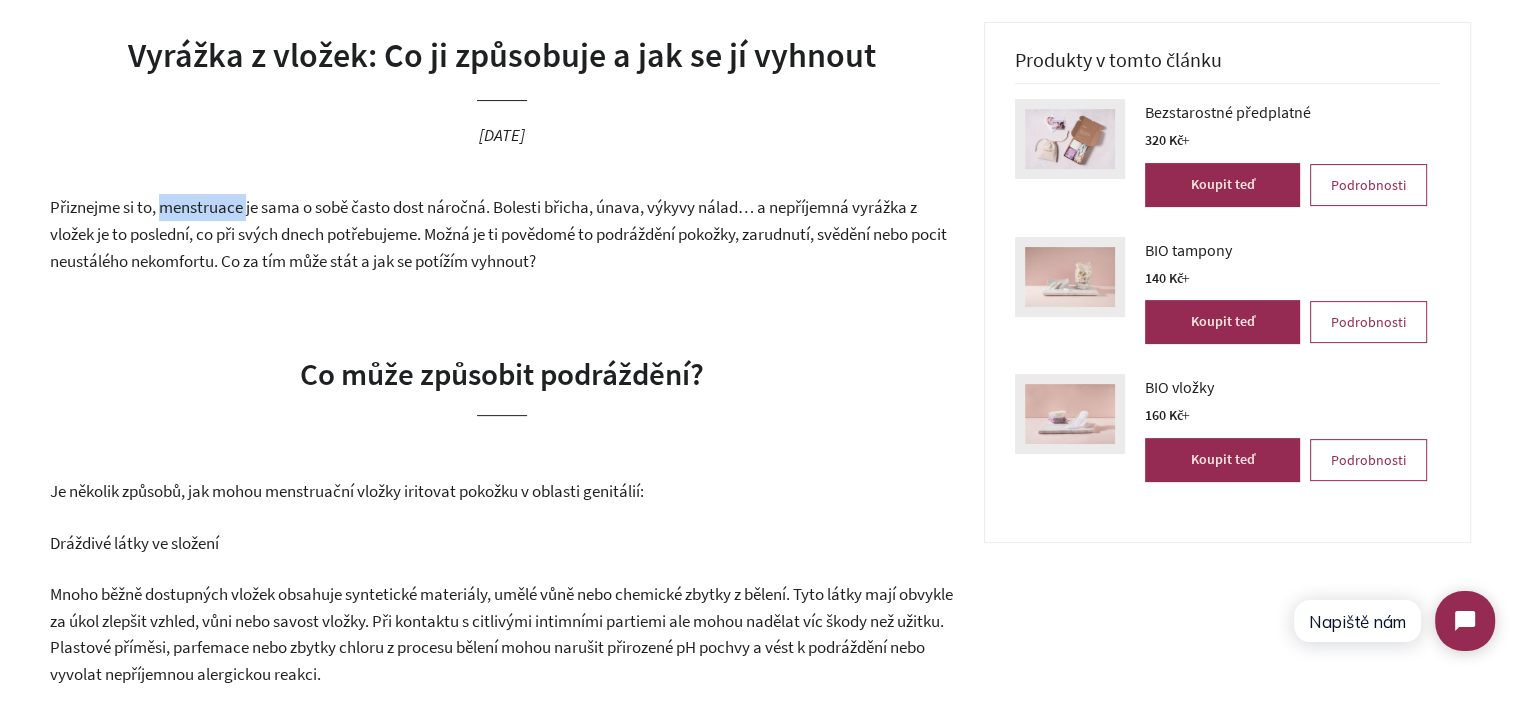 click on "Přiznejme si to, menstruace je sama o sobě často dost náročná. Bolesti břicha, únava, výkyvy nálad… a nepříjemná vyrážka z vložek je to poslední, co při svých dnech potřebujeme. Možná je ti povědomé to podráždění pokožky, zarudnutí, svědění nebo pocit neustálého nekomfortu. Co za tím může stát a jak se potížím vyhnout?" at bounding box center [498, 233] 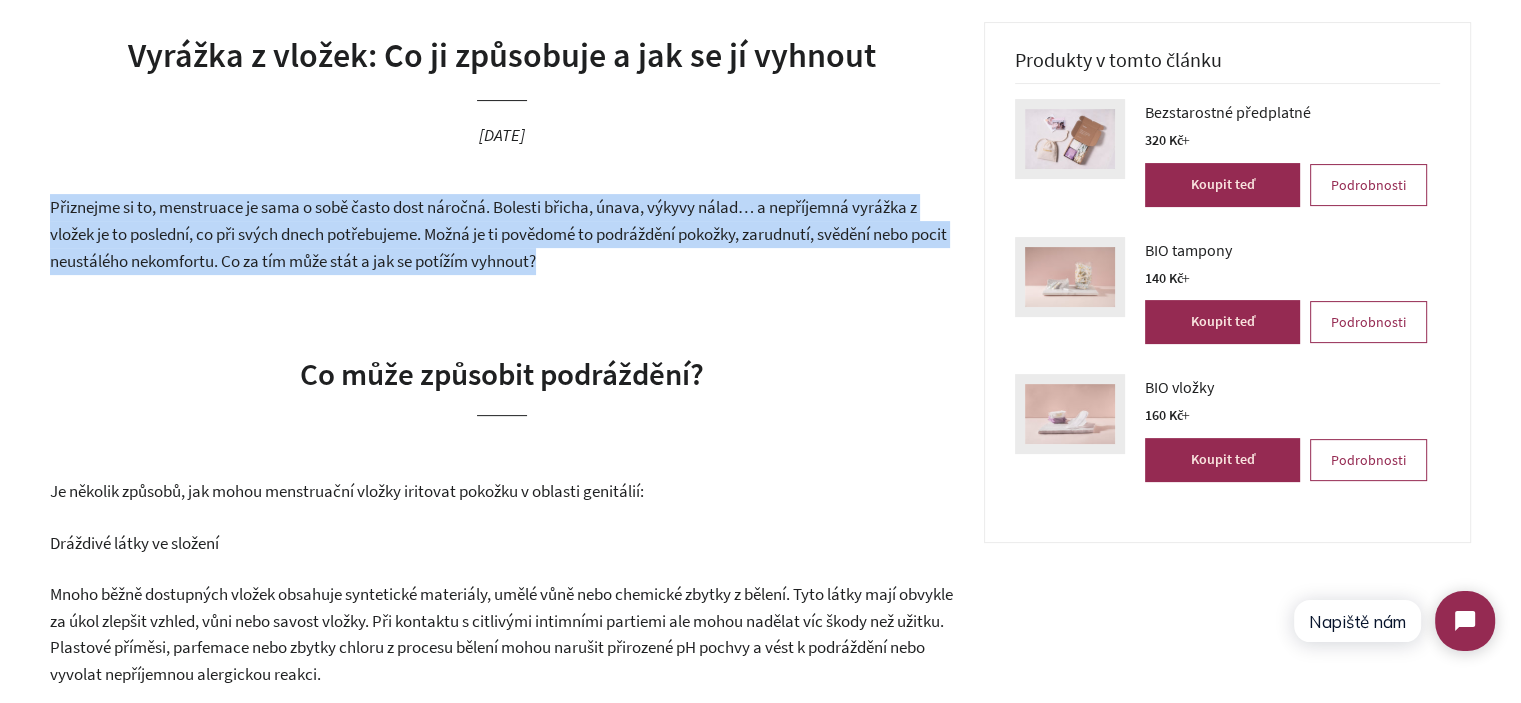 click on "Přiznejme si to, menstruace je sama o sobě často dost náročná. Bolesti břicha, únava, výkyvy nálad… a nepříjemná vyrážka z vložek je to poslední, co při svých dnech potřebujeme. Možná je ti povědomé to podráždění pokožky, zarudnutí, svědění nebo pocit neustálého nekomfortu. Co za tím může stát a jak se potížím vyhnout?" at bounding box center [498, 233] 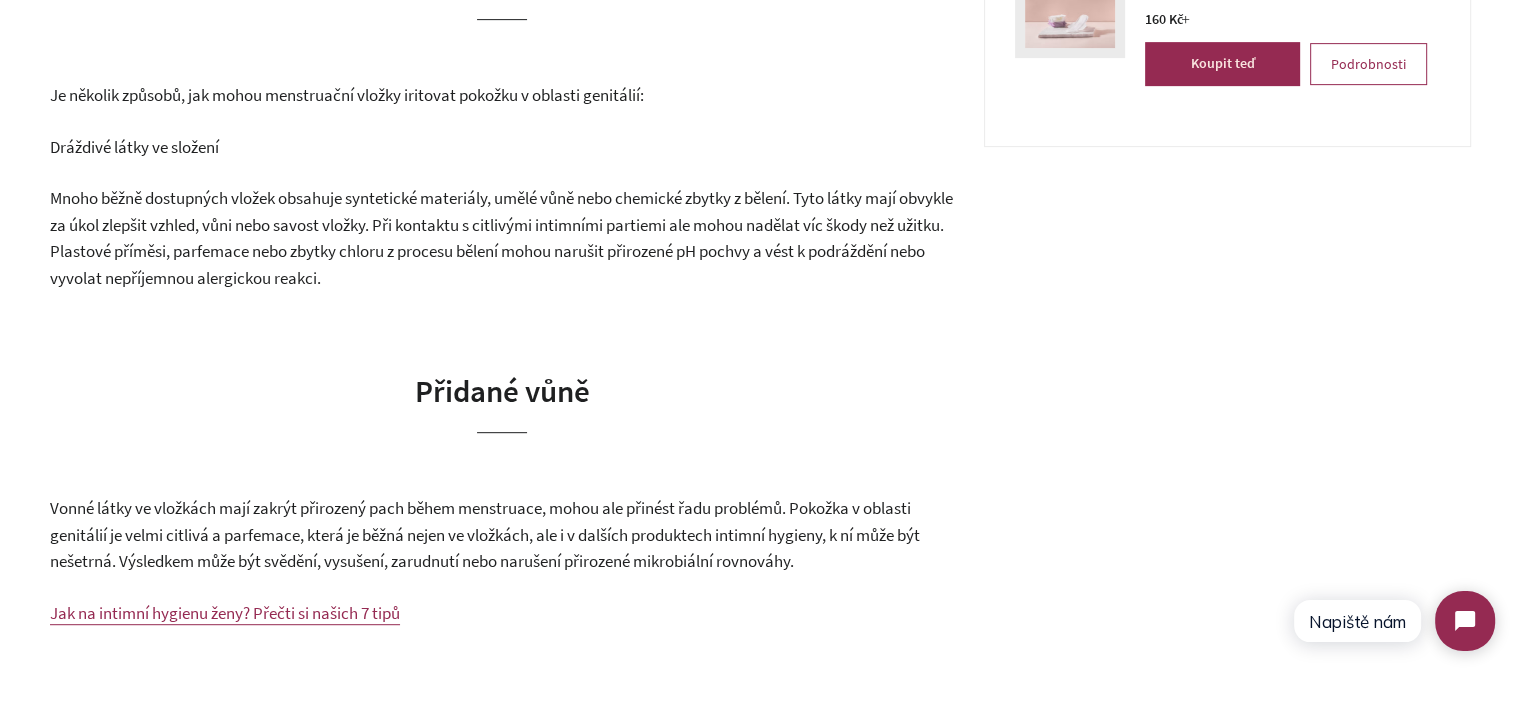 scroll, scrollTop: 900, scrollLeft: 0, axis: vertical 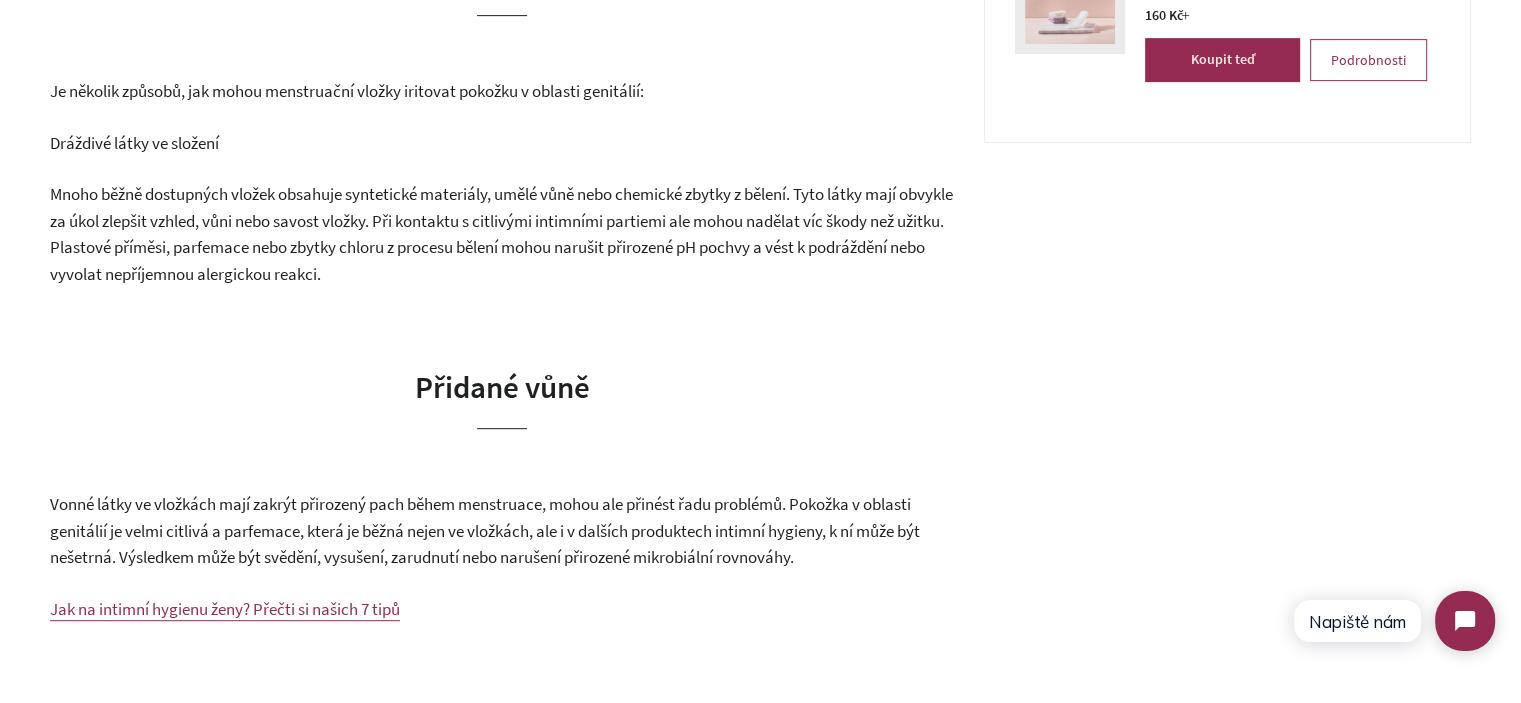 click on "Mnoho běžně dostupných vložek obsahuje syntetické materiály, umělé vůně nebo chemické zbytky z bělení. Tyto látky mají obvykle za úkol zlepšit vzhled, vůni nebo savost vložky. Při kontaktu s citlivými intimními partiemi ale mohou nadělat víc škody než užitku. Plastové příměsi, parfemace nebo zbytky chloru z procesu bělení mohou narušit přirozené pH pochvy a vést k podráždění nebo vyvolat nepříjemnou alergickou reakci." at bounding box center (501, 234) 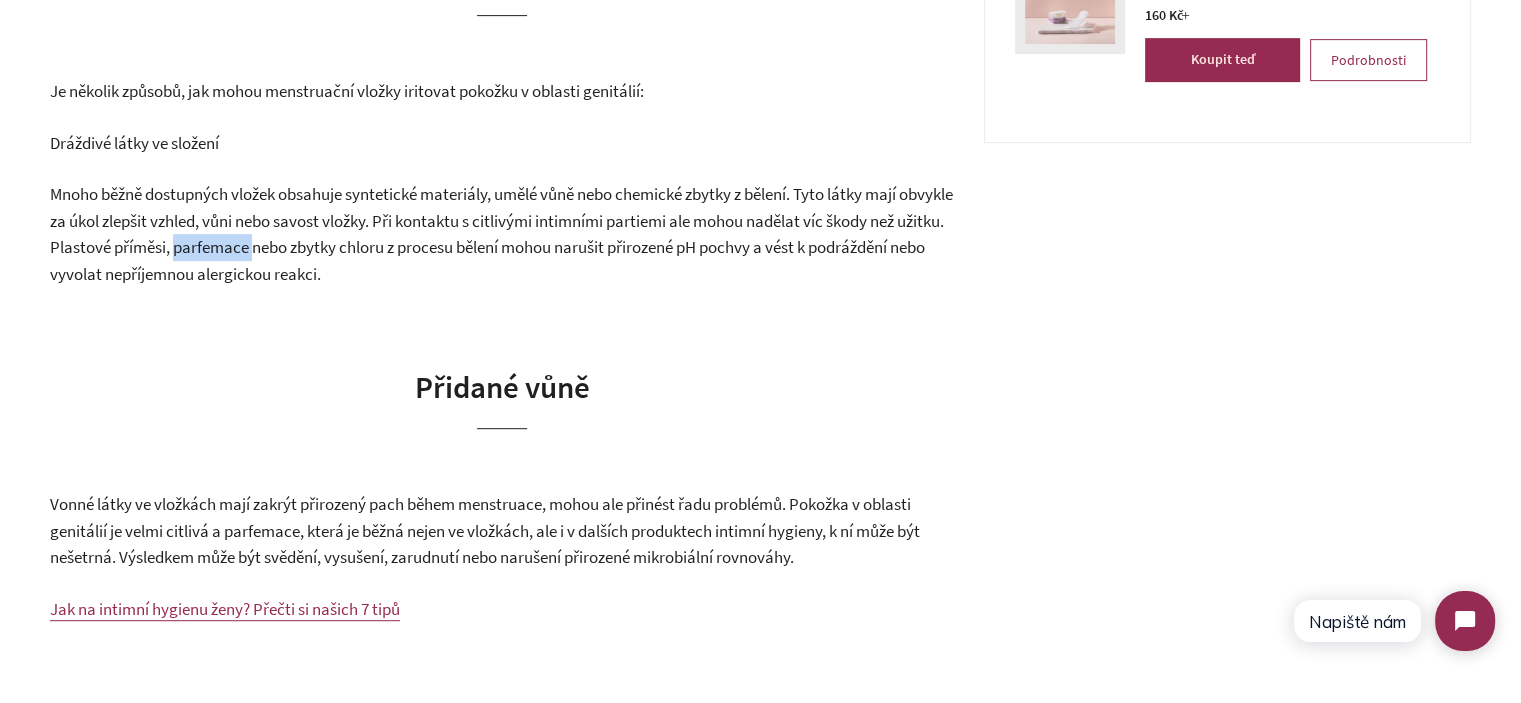 click on "Mnoho běžně dostupných vložek obsahuje syntetické materiály, umělé vůně nebo chemické zbytky z bělení. Tyto látky mají obvykle za úkol zlepšit vzhled, vůni nebo savost vložky. Při kontaktu s citlivými intimními partiemi ale mohou nadělat víc škody než užitku. Plastové příměsi, parfemace nebo zbytky chloru z procesu bělení mohou narušit přirozené pH pochvy a vést k podráždění nebo vyvolat nepříjemnou alergickou reakci." at bounding box center (501, 234) 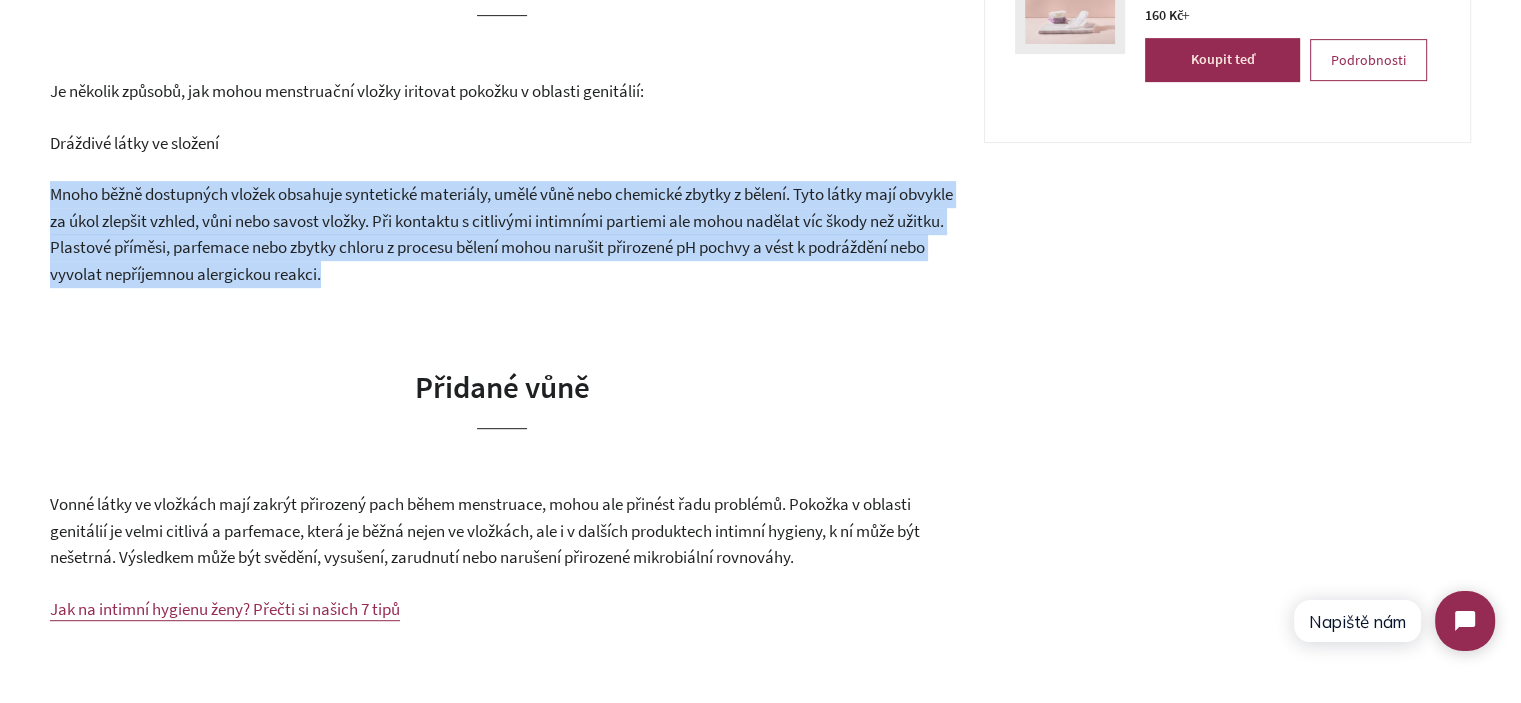 click on "Mnoho běžně dostupných vložek obsahuje syntetické materiály, umělé vůně nebo chemické zbytky z bělení. Tyto látky mají obvykle za úkol zlepšit vzhled, vůni nebo savost vložky. Při kontaktu s citlivými intimními partiemi ale mohou nadělat víc škody než užitku. Plastové příměsi, parfemace nebo zbytky chloru z procesu bělení mohou narušit přirozené pH pochvy a vést k podráždění nebo vyvolat nepříjemnou alergickou reakci." at bounding box center (501, 234) 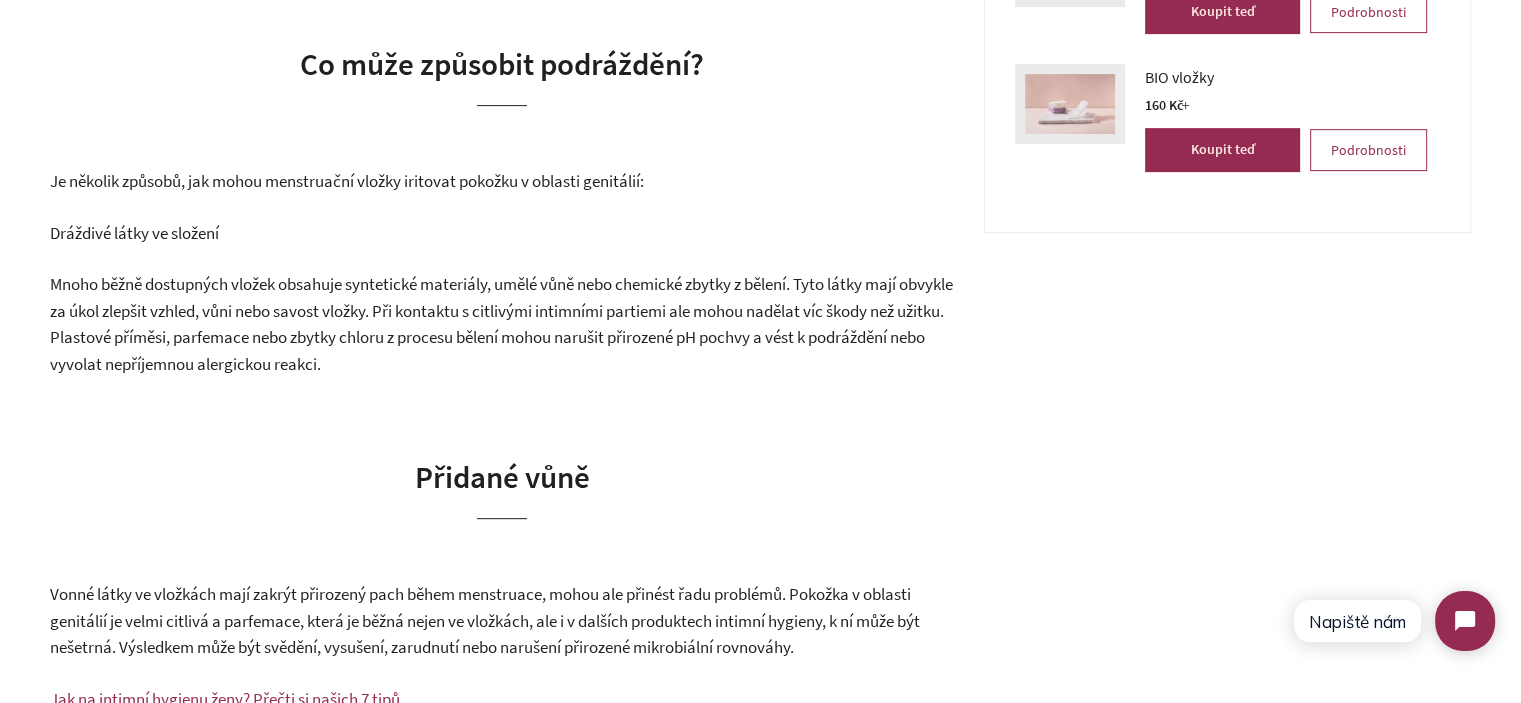 scroll, scrollTop: 800, scrollLeft: 0, axis: vertical 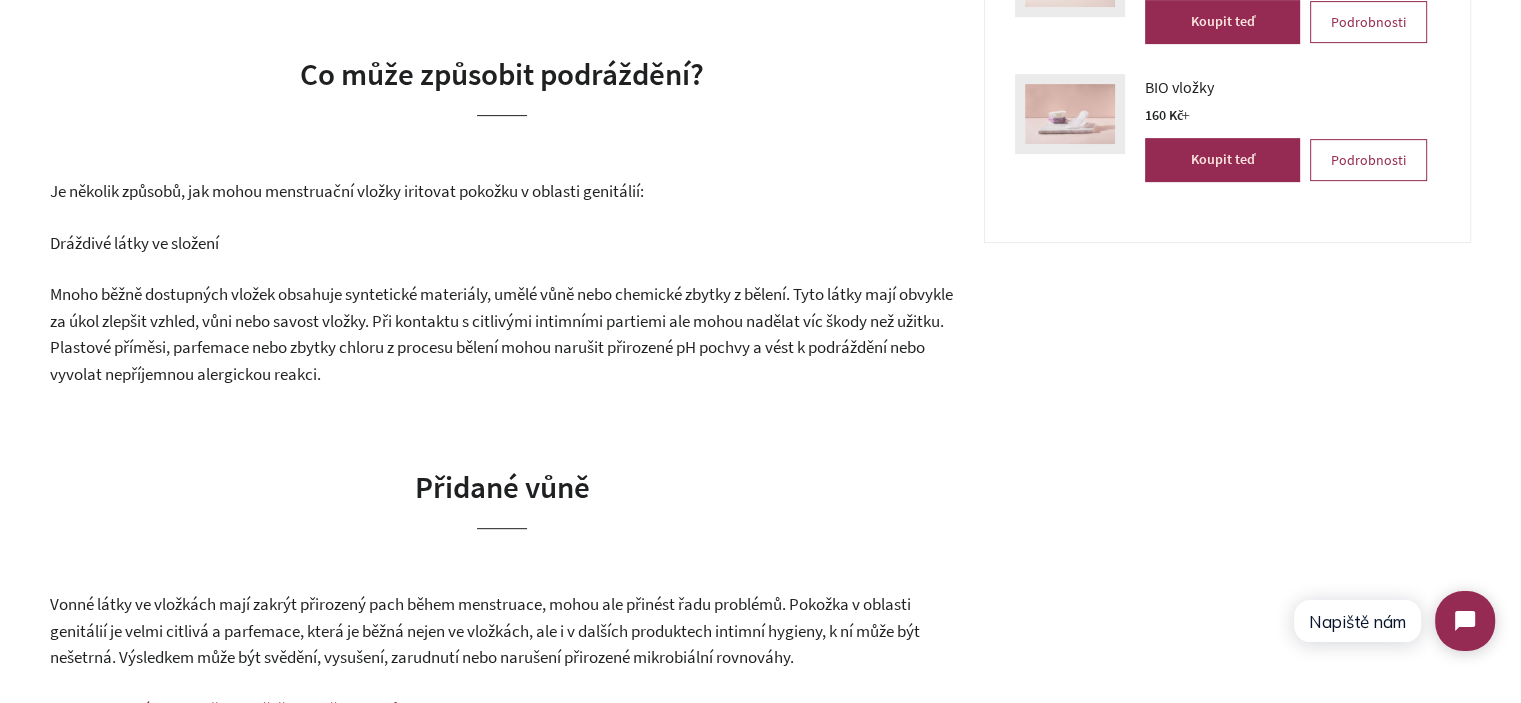 click on "Dráždivé látky ve složení" at bounding box center (134, 243) 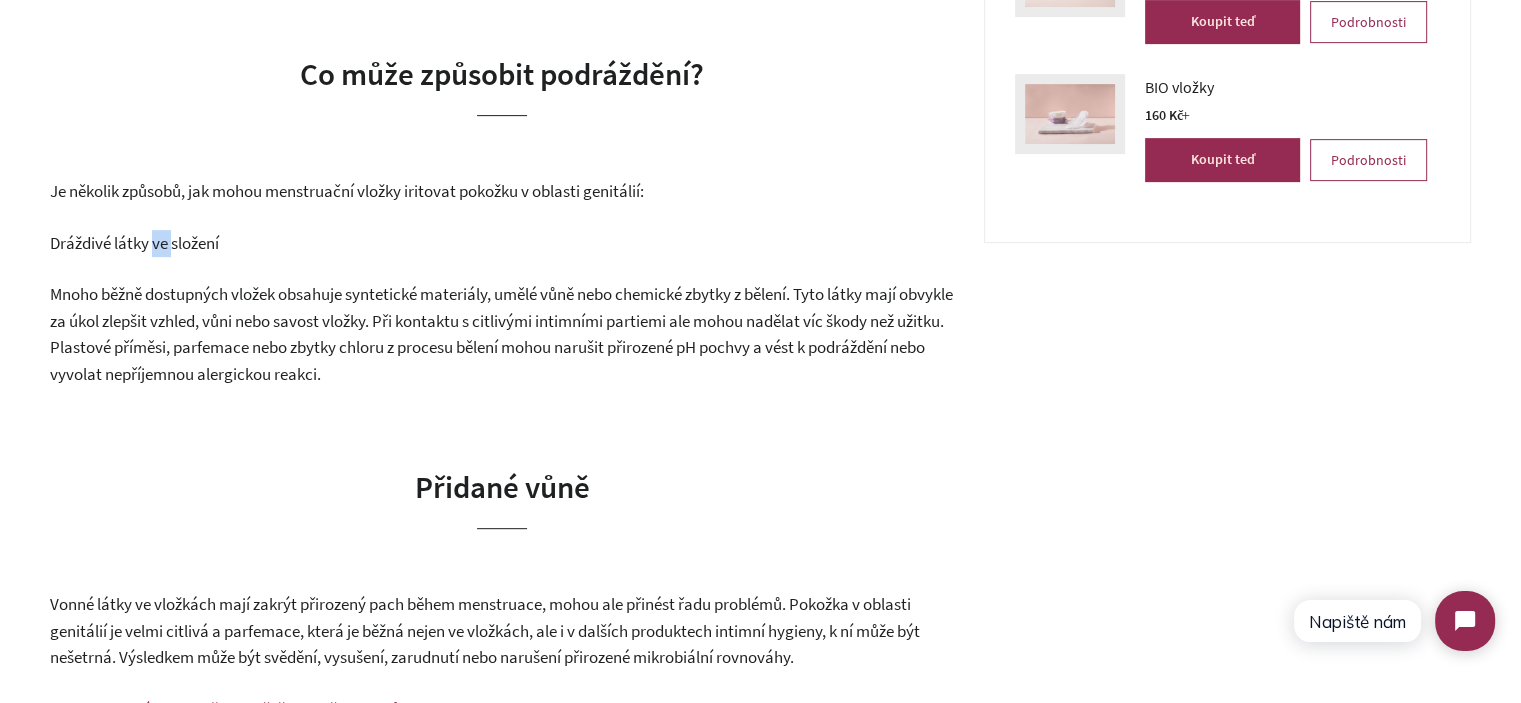click on "Dráždivé látky ve složení" at bounding box center [134, 243] 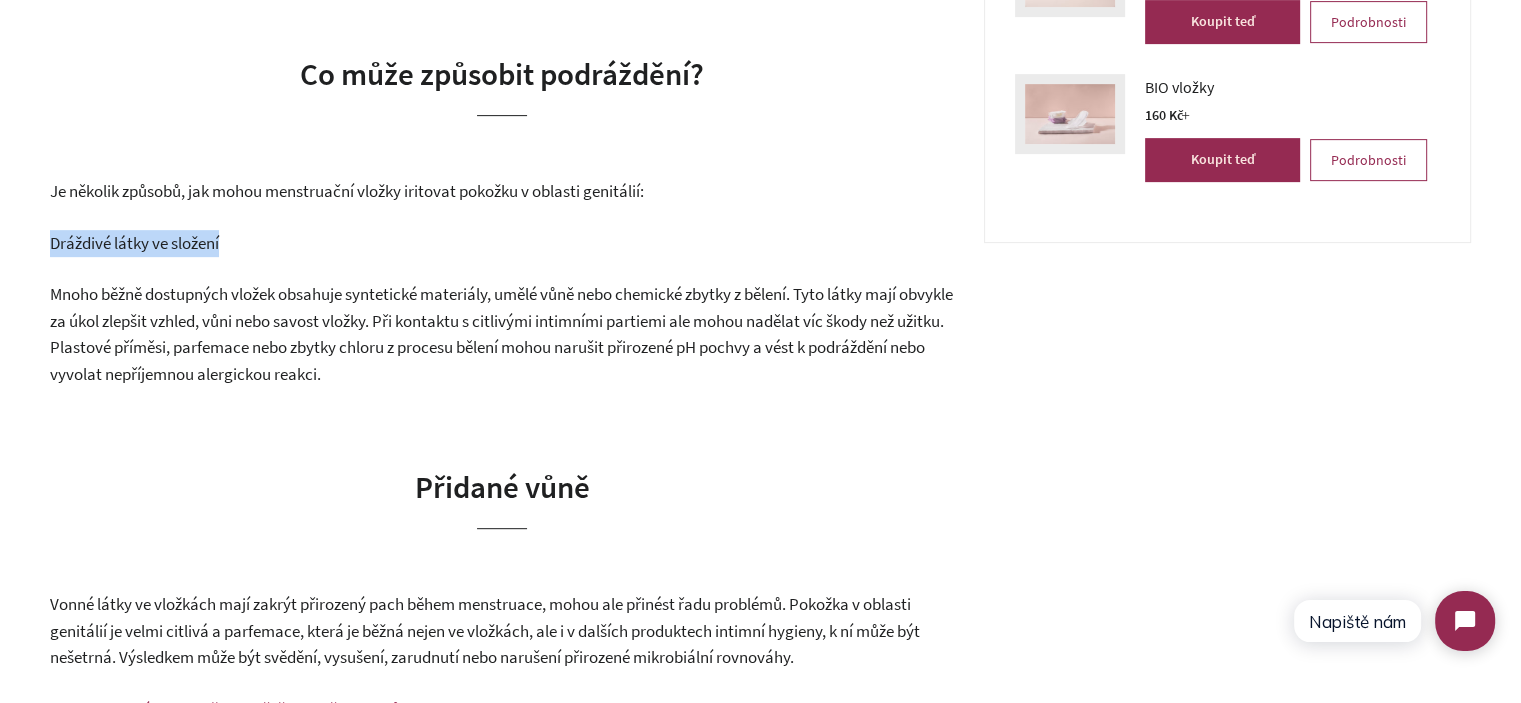 click on "Dráždivé látky ve složení" at bounding box center (134, 243) 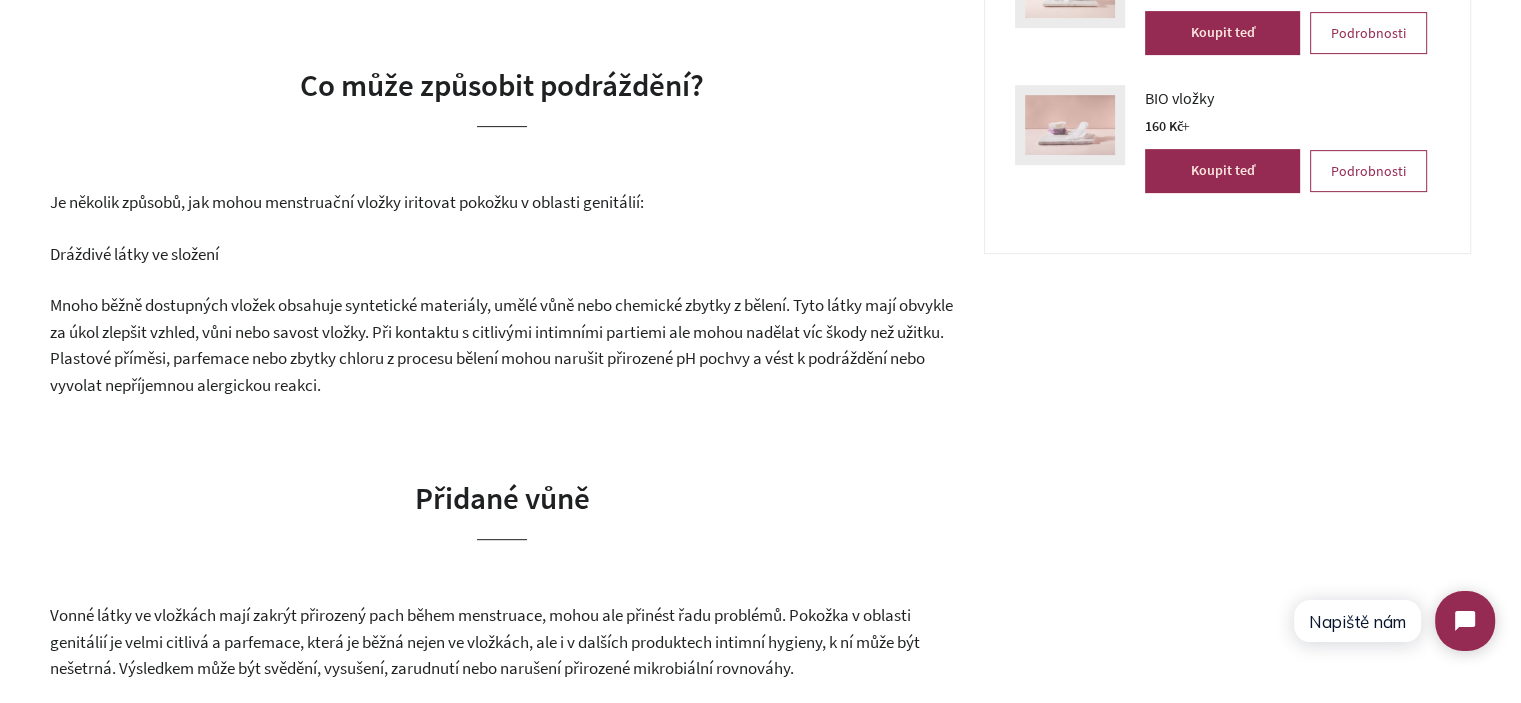 scroll, scrollTop: 800, scrollLeft: 0, axis: vertical 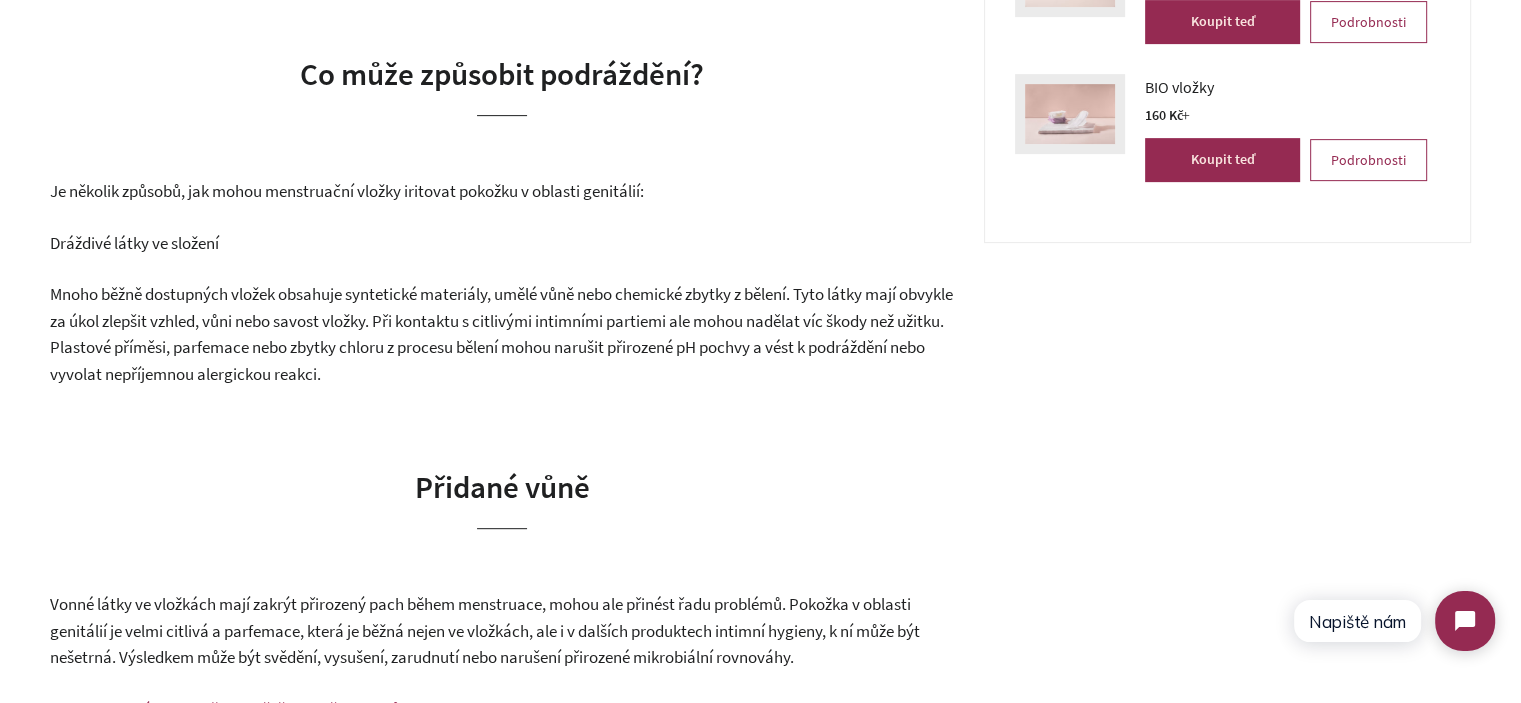 click on "Mnoho běžně dostupných vložek obsahuje syntetické materiály, umělé vůně nebo chemické zbytky z bělení. Tyto látky mají obvykle za úkol zlepšit vzhled, vůni nebo savost vložky. Při kontaktu s citlivými intimními partiemi ale mohou nadělat víc škody než užitku. Plastové příměsi, parfemace nebo zbytky chloru z procesu bělení mohou narušit přirozené pH pochvy a vést k podráždění nebo vyvolat nepříjemnou alergickou reakci." at bounding box center [501, 334] 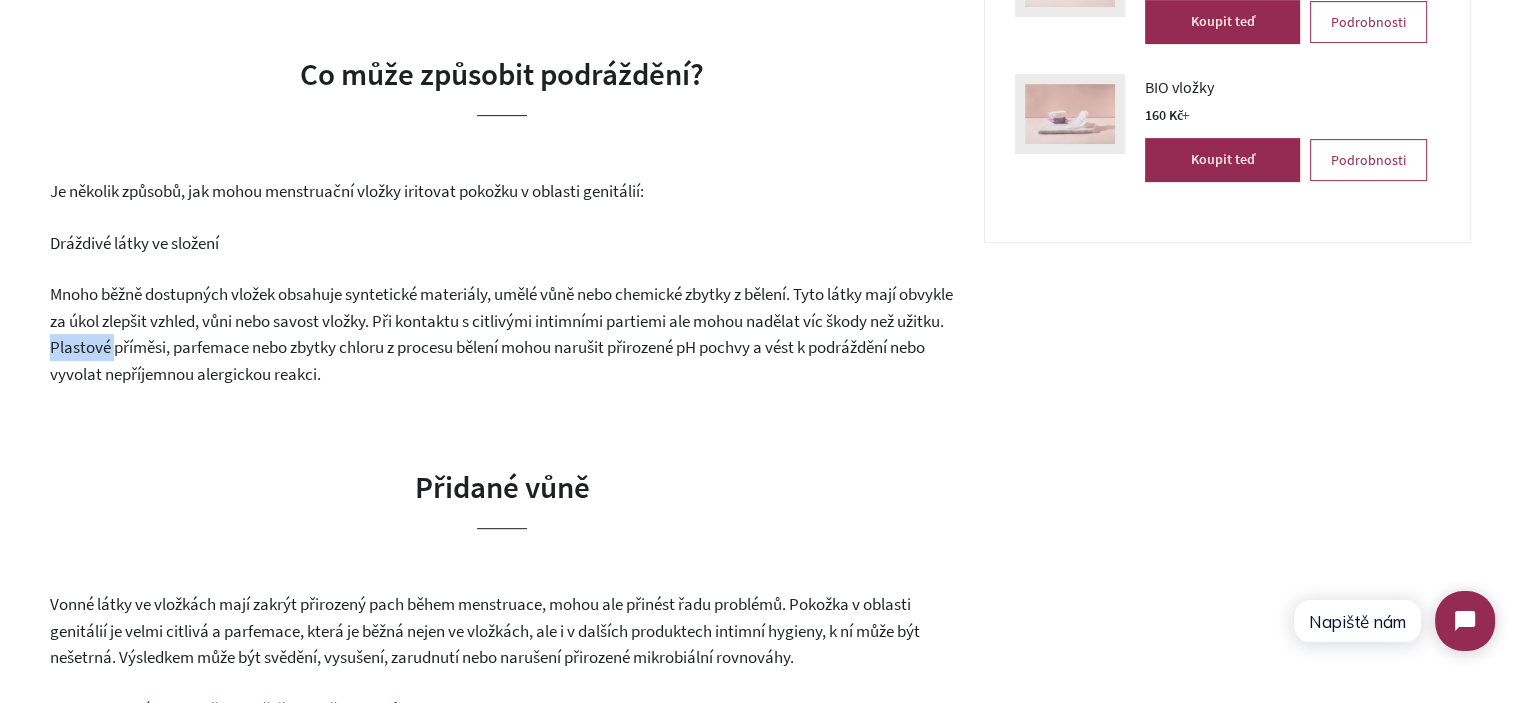 click on "Mnoho běžně dostupných vložek obsahuje syntetické materiály, umělé vůně nebo chemické zbytky z bělení. Tyto látky mají obvykle za úkol zlepšit vzhled, vůni nebo savost vložky. Při kontaktu s citlivými intimními partiemi ale mohou nadělat víc škody než užitku. Plastové příměsi, parfemace nebo zbytky chloru z procesu bělení mohou narušit přirozené pH pochvy a vést k podráždění nebo vyvolat nepříjemnou alergickou reakci." at bounding box center (501, 334) 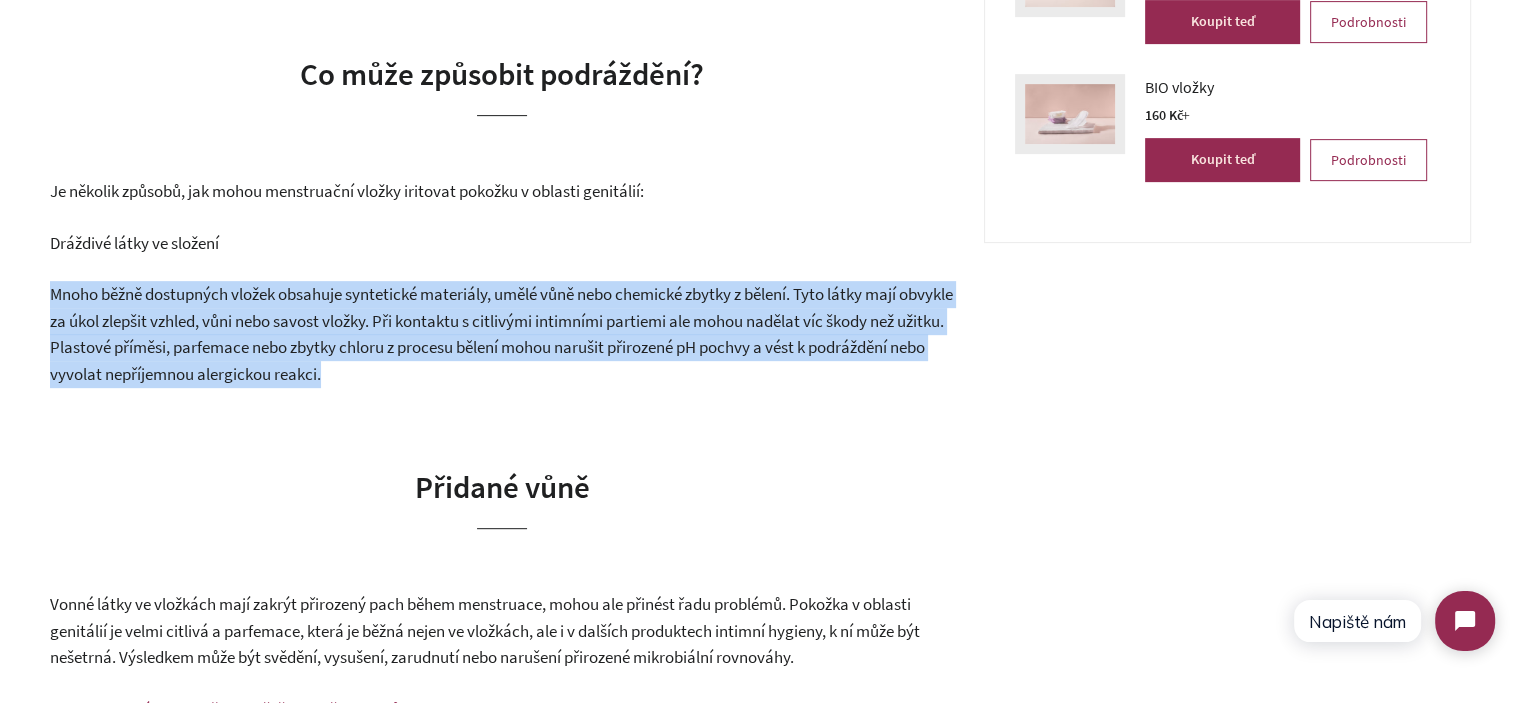 click on "Mnoho běžně dostupných vložek obsahuje syntetické materiály, umělé vůně nebo chemické zbytky z bělení. Tyto látky mají obvykle za úkol zlepšit vzhled, vůni nebo savost vložky. Při kontaktu s citlivými intimními partiemi ale mohou nadělat víc škody než užitku. Plastové příměsi, parfemace nebo zbytky chloru z procesu bělení mohou narušit přirozené pH pochvy a vést k podráždění nebo vyvolat nepříjemnou alergickou reakci." at bounding box center [501, 334] 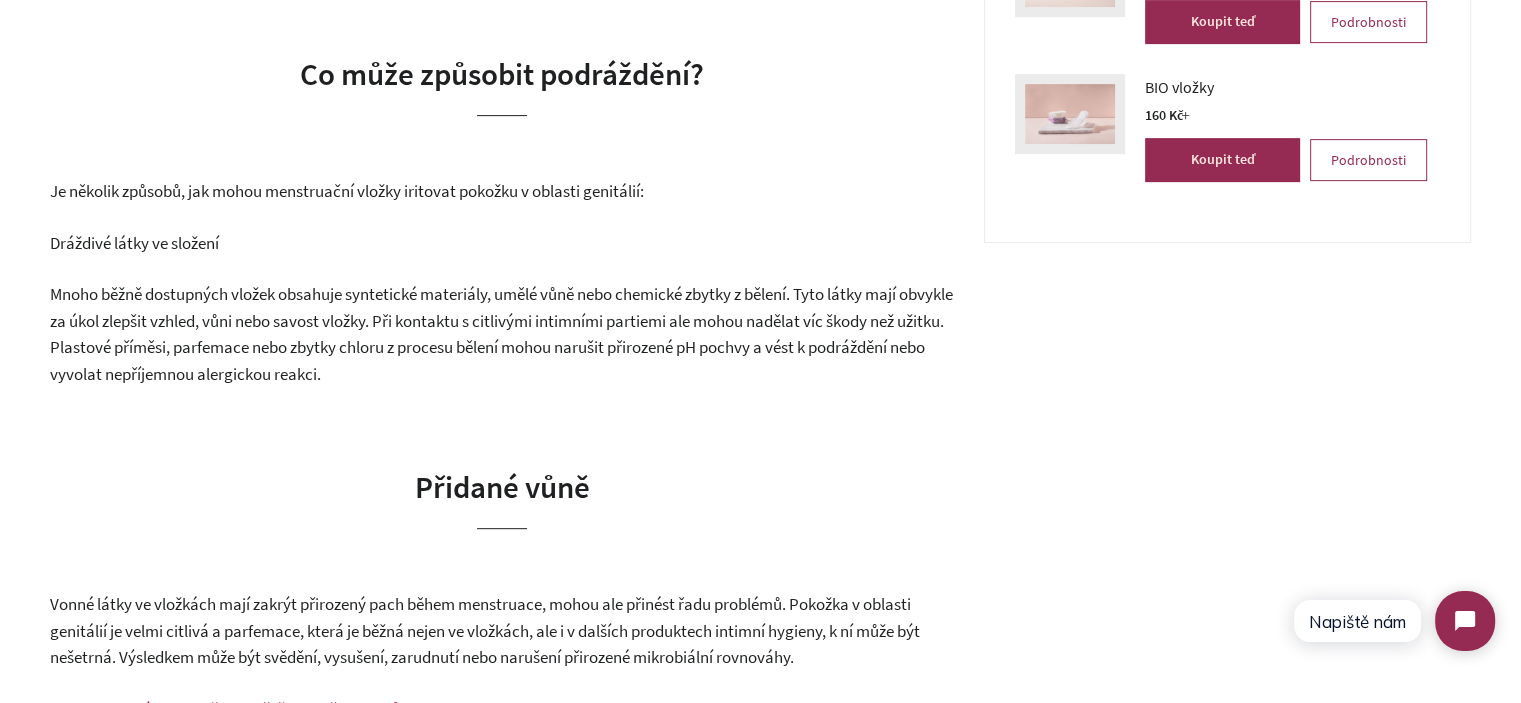click on "Je několik způsobů, jak mohou menstruační vložky iritovat pokožku v oblasti genitálií:" at bounding box center [347, 191] 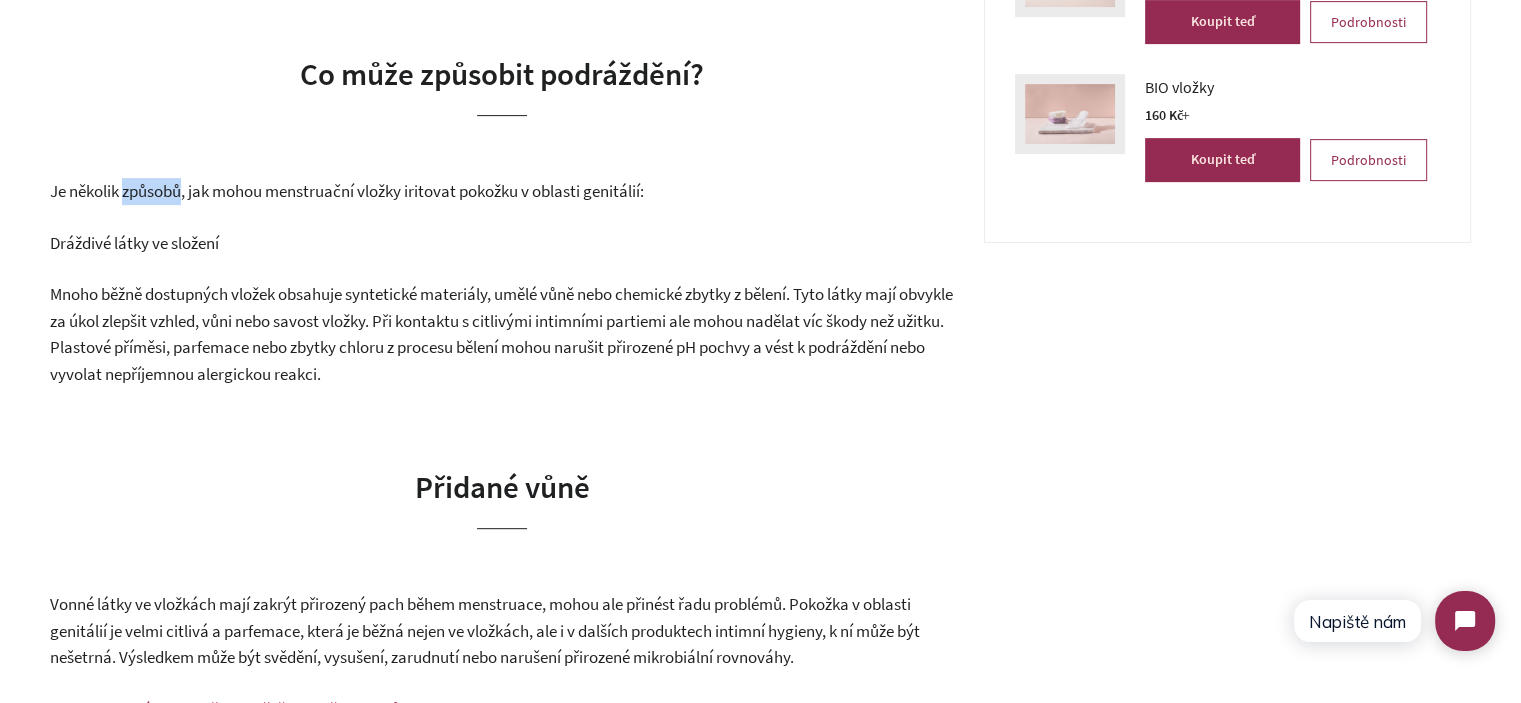 click on "Je několik způsobů, jak mohou menstruační vložky iritovat pokožku v oblasti genitálií:" at bounding box center [347, 191] 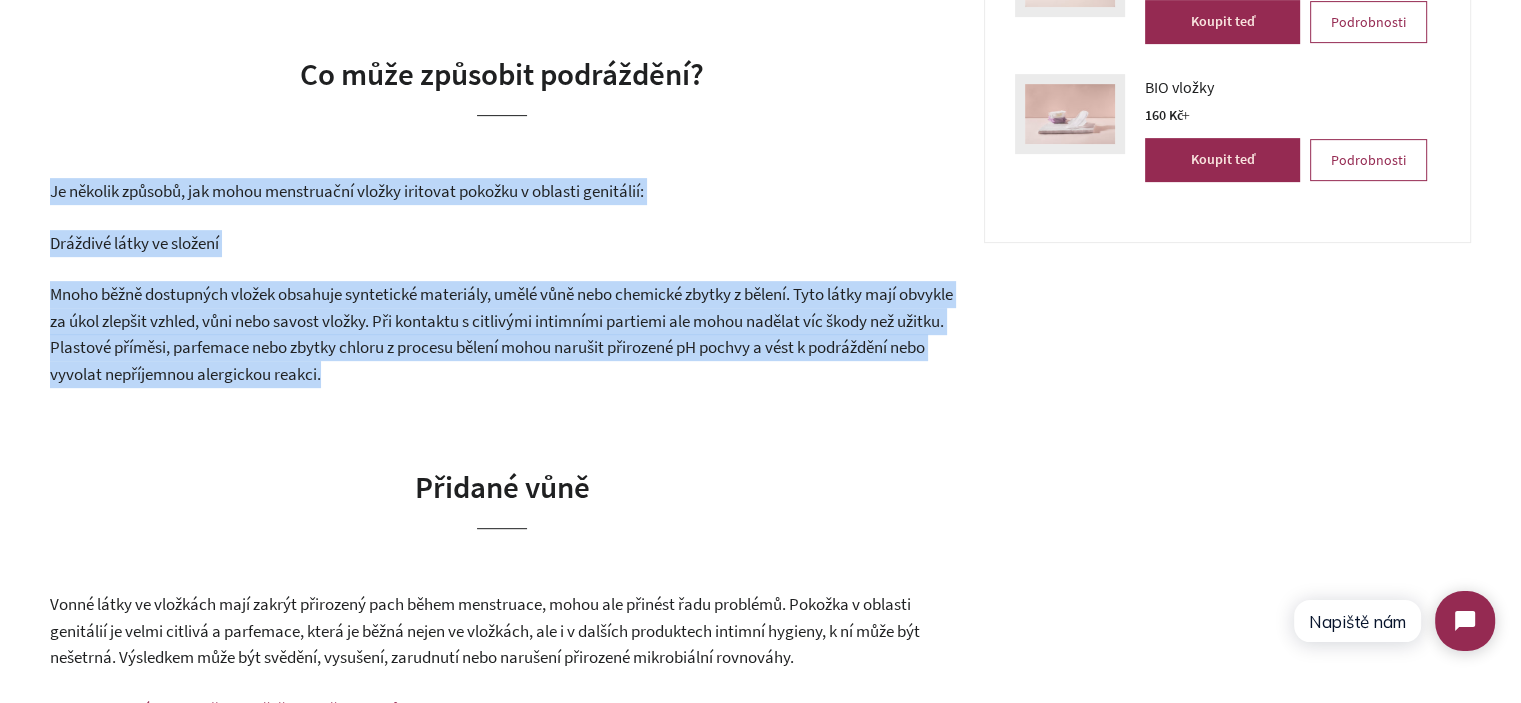 drag, startPoint x: 133, startPoint y: 200, endPoint x: 572, endPoint y: 363, distance: 468.2841 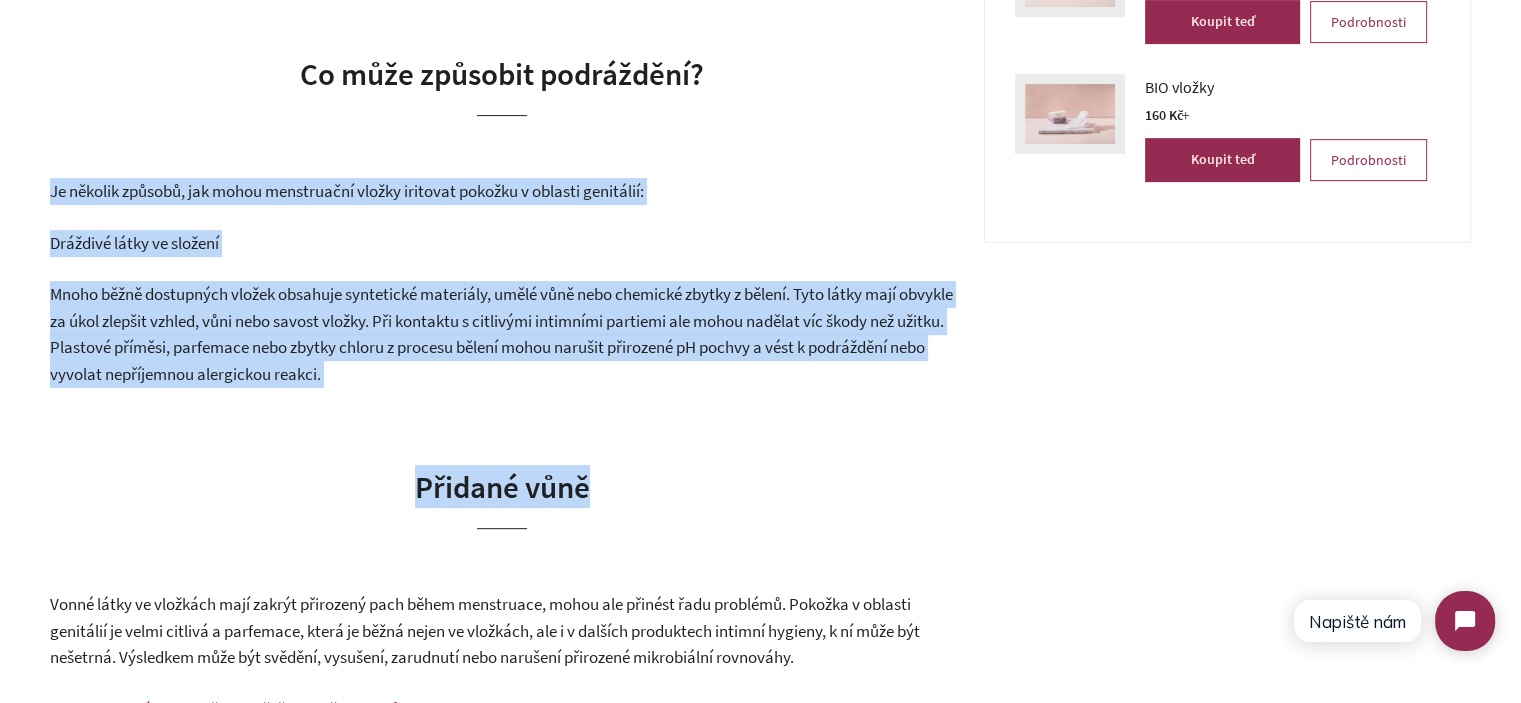 drag, startPoint x: 44, startPoint y: 186, endPoint x: 533, endPoint y: 392, distance: 530.61945 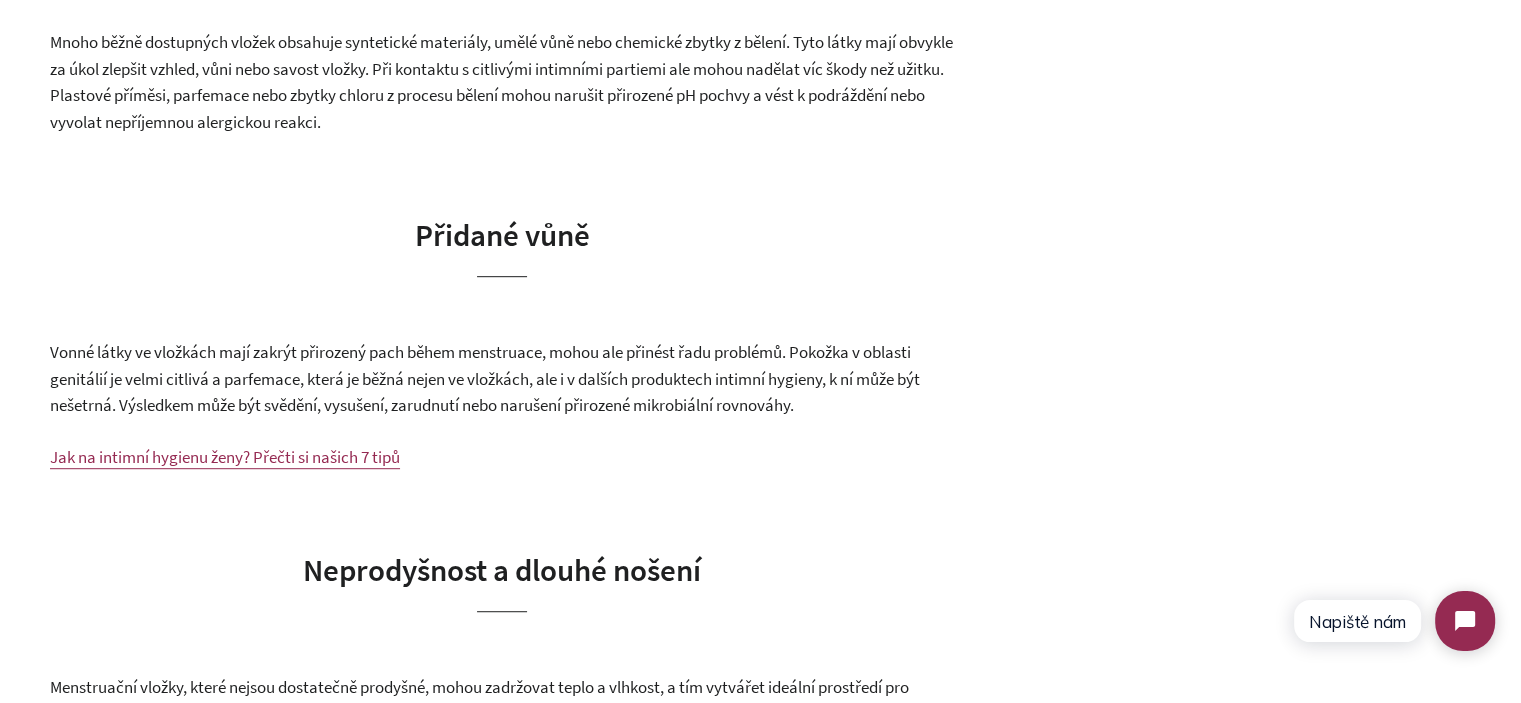 scroll, scrollTop: 1100, scrollLeft: 0, axis: vertical 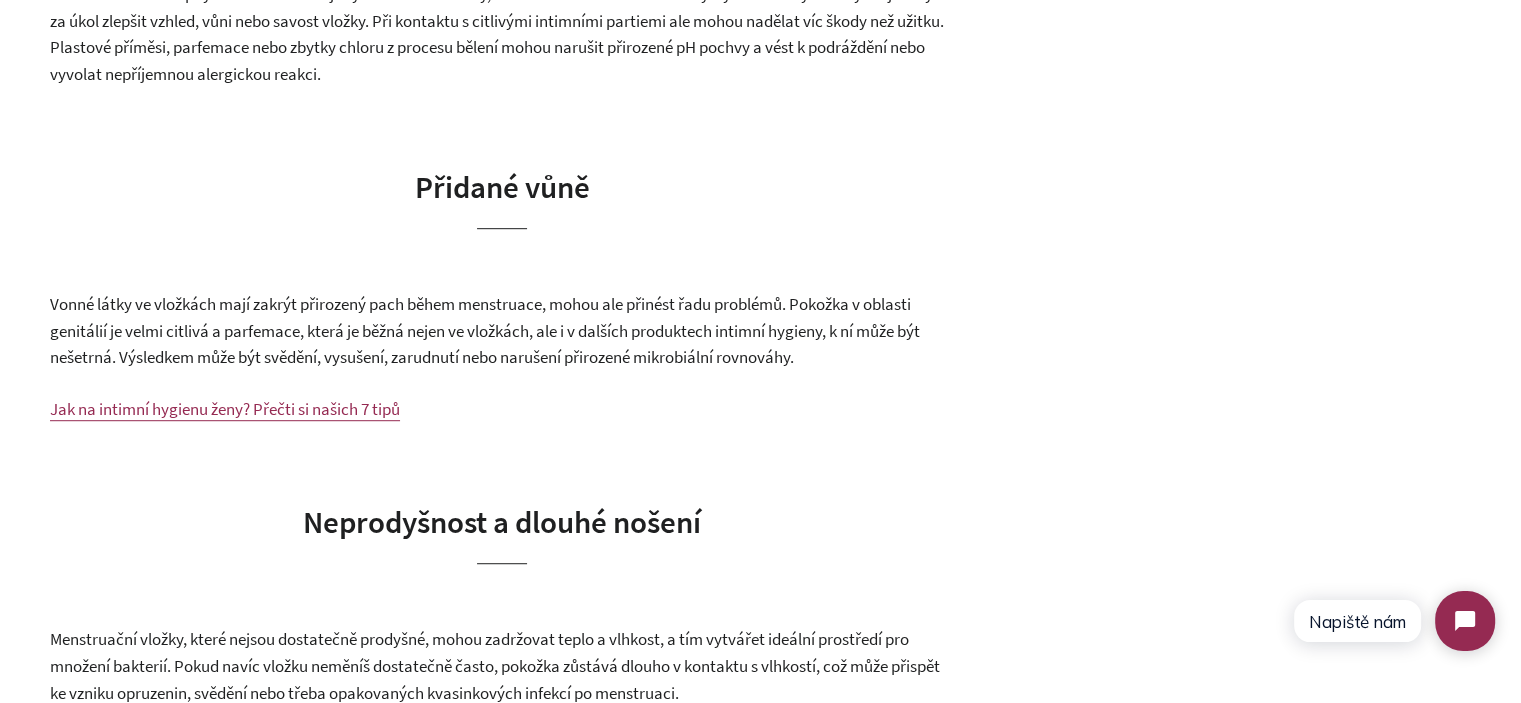 click on "Přidané vůně" at bounding box center (502, 197) 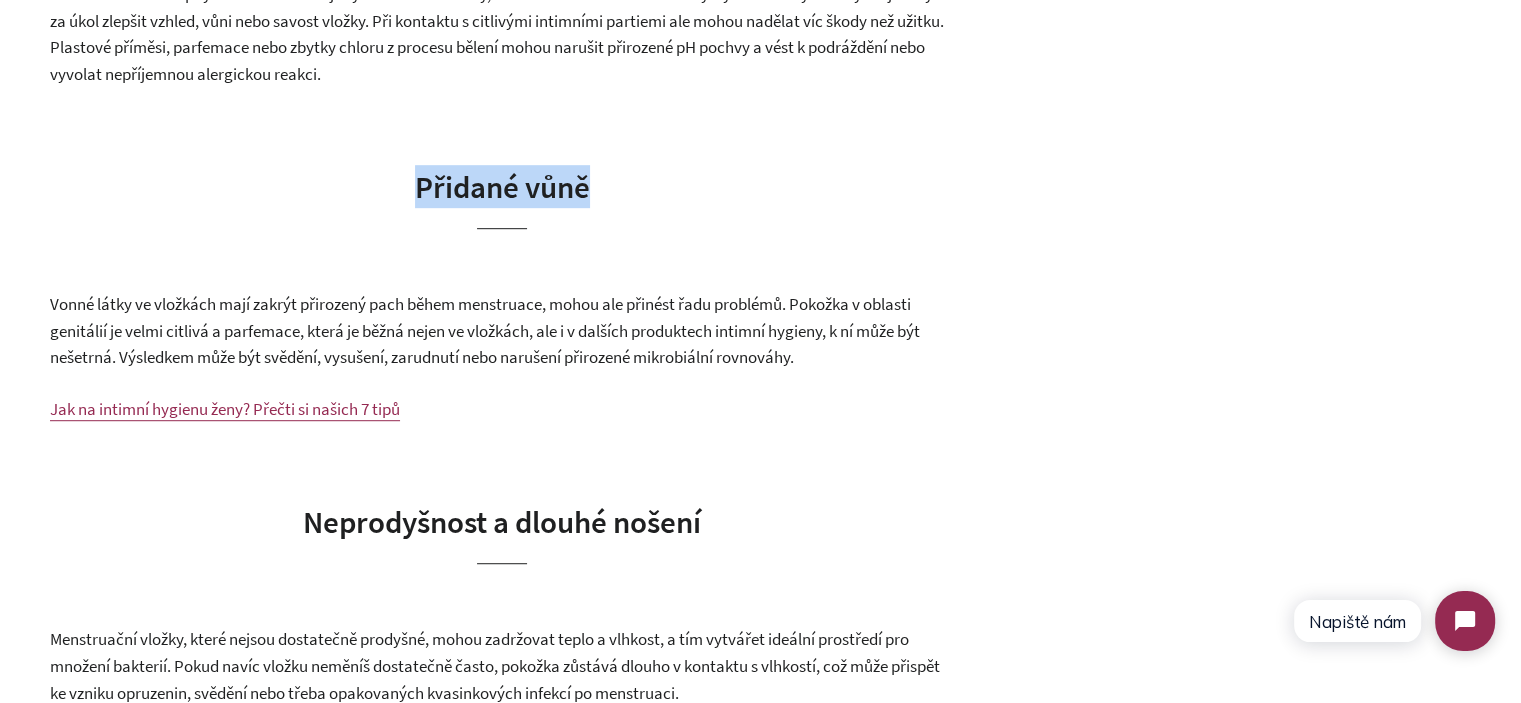 click on "Přidané vůně" at bounding box center [502, 197] 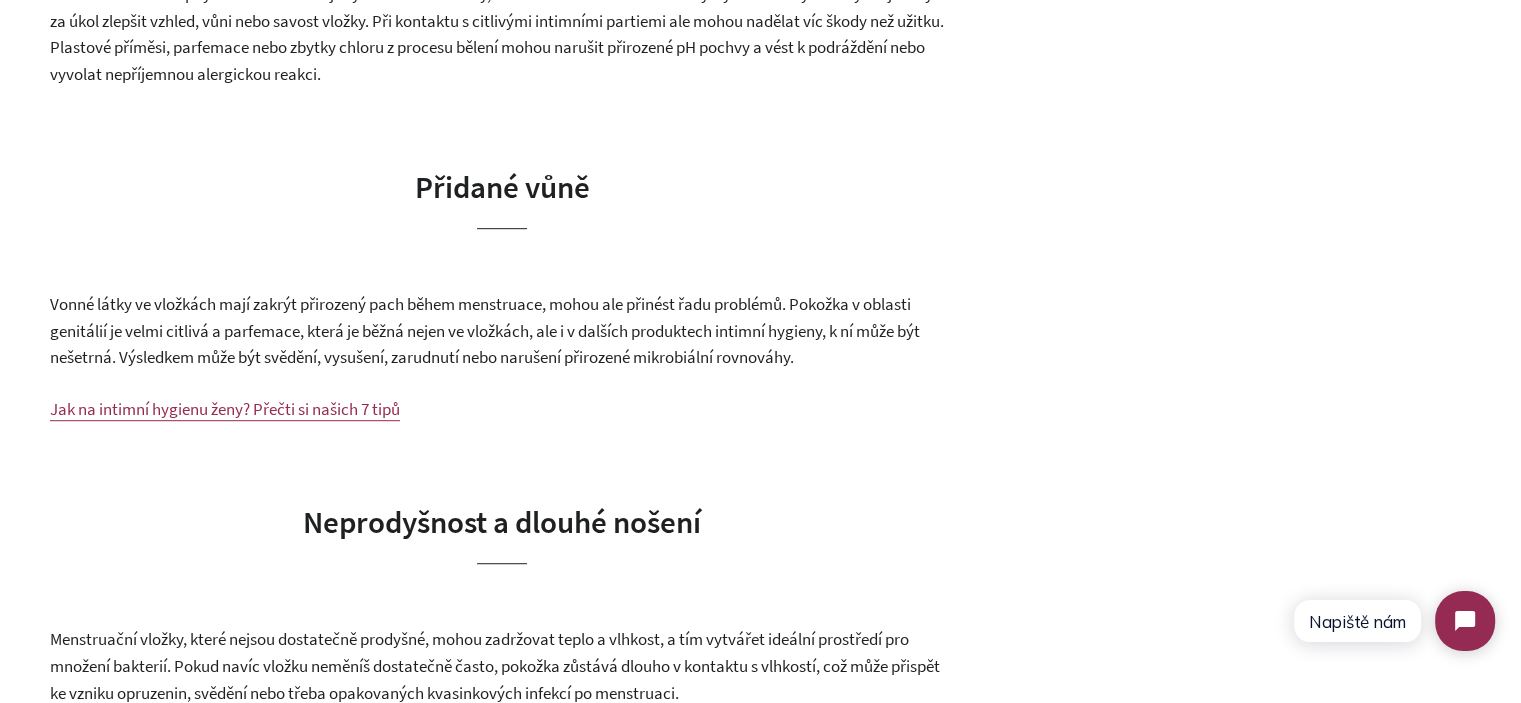 click on "Vonné látky ve vložkách mají zakrýt přirozený pach během menstruace, mohou ale přinést řadu problémů. Pokožka v oblasti genitálií je velmi citlivá a parfemace, která je běžná nejen ve vložkách, ale i v dalších produktech intimní hygieny, k ní může být nešetrná. Výsledkem může být svědění, vysušení, zarudnutí nebo narušení přirozené mikrobiální rovnováhy." at bounding box center [485, 330] 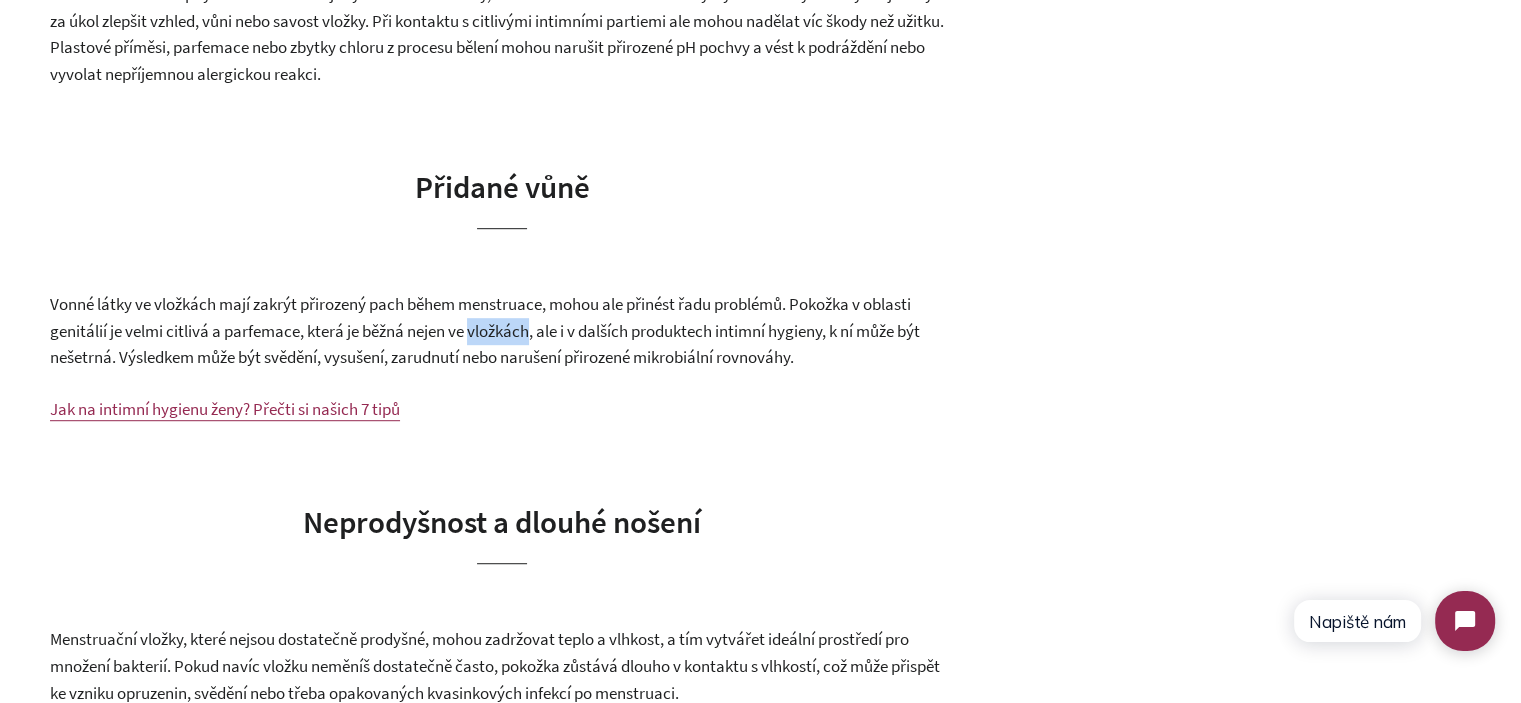 click on "Vonné látky ve vložkách mají zakrýt přirozený pach během menstruace, mohou ale přinést řadu problémů. Pokožka v oblasti genitálií je velmi citlivá a parfemace, která je běžná nejen ve vložkách, ale i v dalších produktech intimní hygieny, k ní může být nešetrná. Výsledkem může být svědění, vysušení, zarudnutí nebo narušení přirozené mikrobiální rovnováhy." at bounding box center [485, 330] 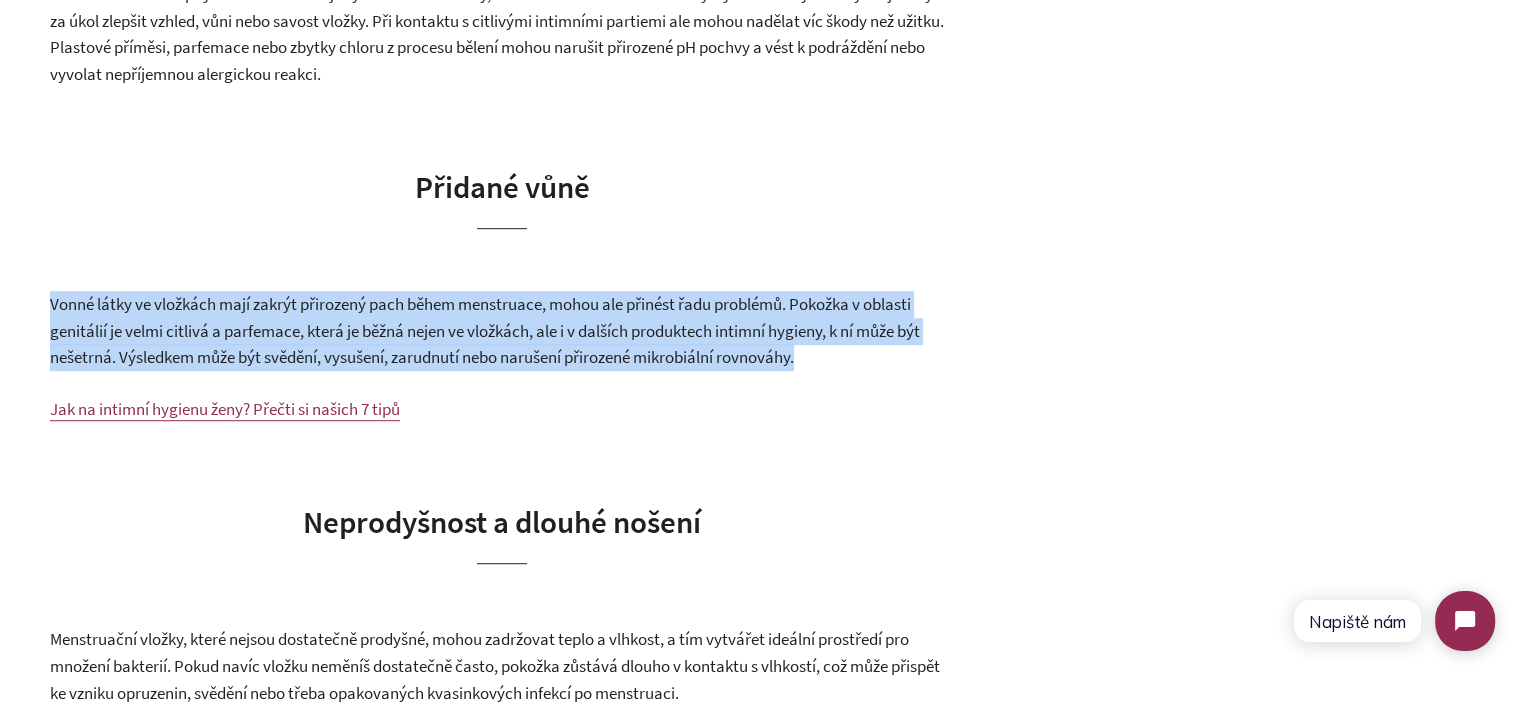 click on "Vonné látky ve vložkách mají zakrýt přirozený pach během menstruace, mohou ale přinést řadu problémů. Pokožka v oblasti genitálií je velmi citlivá a parfemace, která je běžná nejen ve vložkách, ale i v dalších produktech intimní hygieny, k ní může být nešetrná. Výsledkem může být svědění, vysušení, zarudnutí nebo narušení přirozené mikrobiální rovnováhy." at bounding box center [485, 330] 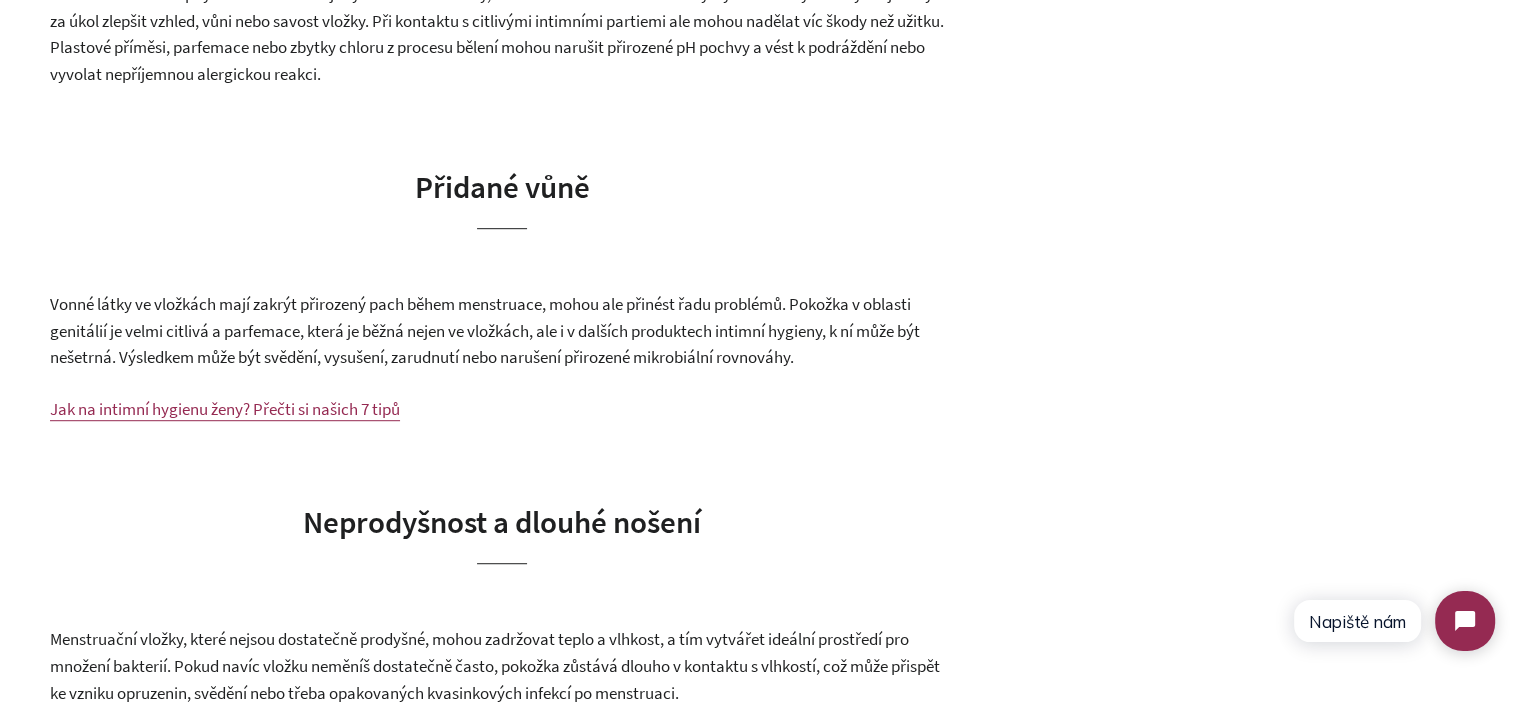 click on "Vonné látky ve vložkách mají zakrýt přirozený pach během menstruace, mohou ale přinést řadu problémů. Pokožka v oblasti genitálií je velmi citlivá a parfemace, která je běžná nejen ve vložkách, ale i v dalších produktech intimní hygieny, k ní může být nešetrná. Výsledkem může být svědění, vysušení, zarudnutí nebo narušení přirozené mikrobiální rovnováhy." at bounding box center (485, 330) 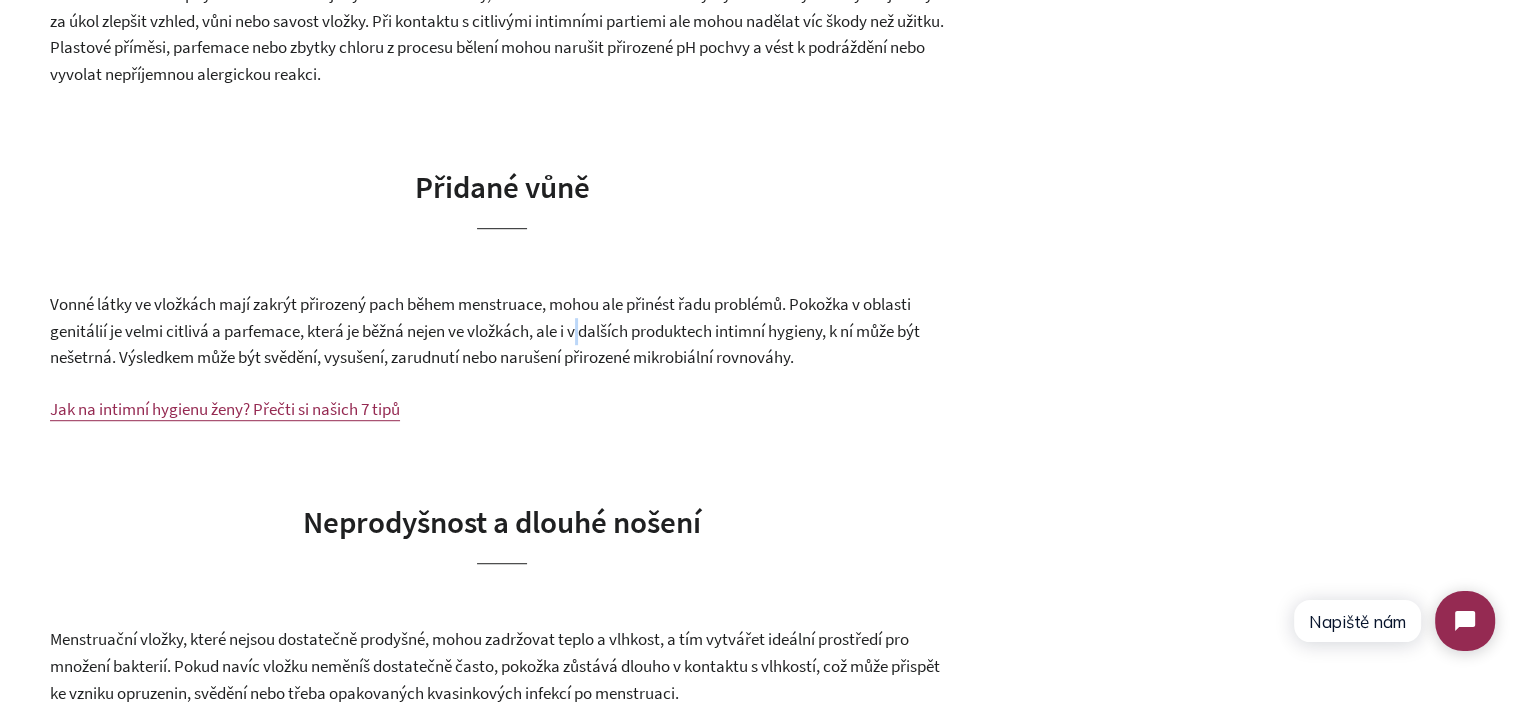 click on "Vonné látky ve vložkách mají zakrýt přirozený pach během menstruace, mohou ale přinést řadu problémů. Pokožka v oblasti genitálií je velmi citlivá a parfemace, která je běžná nejen ve vložkách, ale i v dalších produktech intimní hygieny, k ní může být nešetrná. Výsledkem může být svědění, vysušení, zarudnutí nebo narušení přirozené mikrobiální rovnováhy." at bounding box center [485, 330] 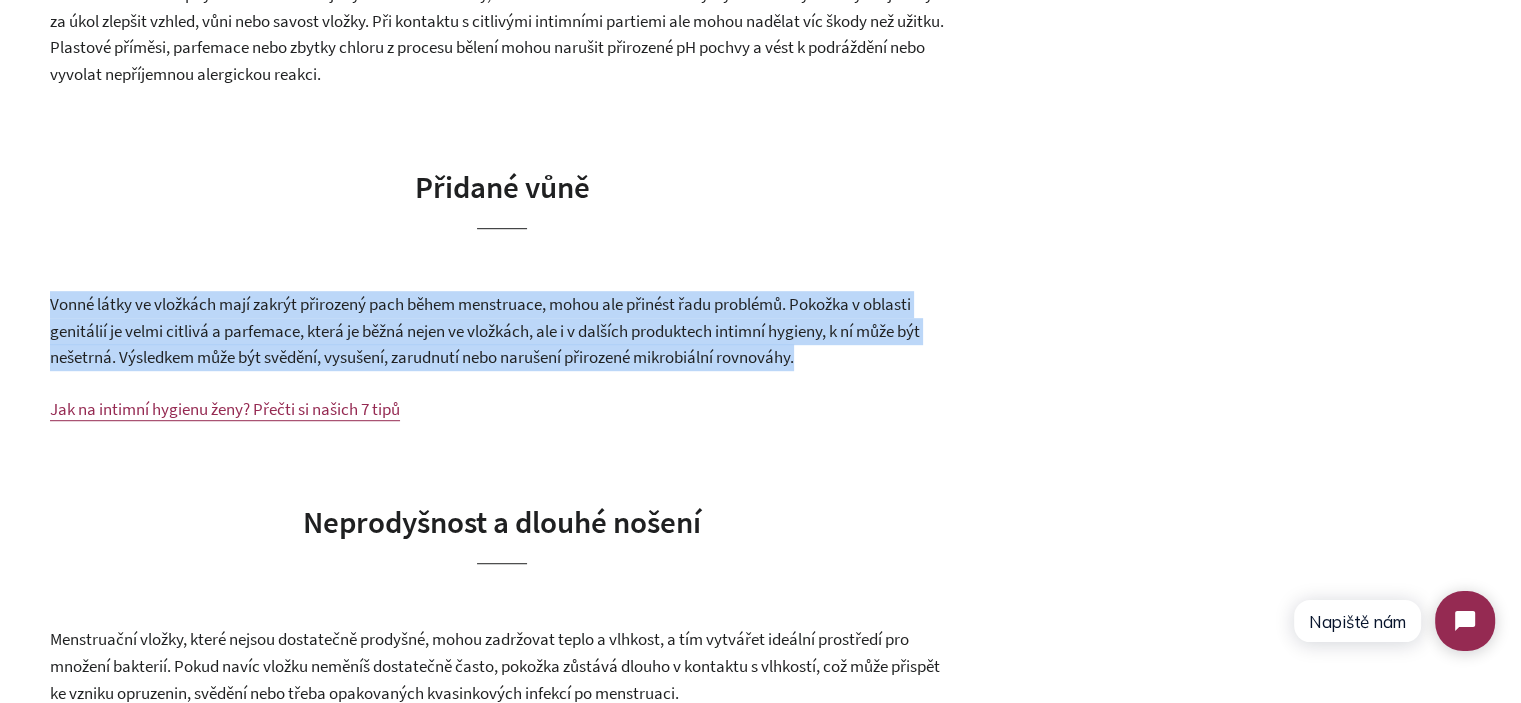 click on "Vonné látky ve vložkách mají zakrýt přirozený pach během menstruace, mohou ale přinést řadu problémů. Pokožka v oblasti genitálií je velmi citlivá a parfemace, která je běžná nejen ve vložkách, ale i v dalších produktech intimní hygieny, k ní může být nešetrná. Výsledkem může být svědění, vysušení, zarudnutí nebo narušení přirozené mikrobiální rovnováhy." at bounding box center (485, 330) 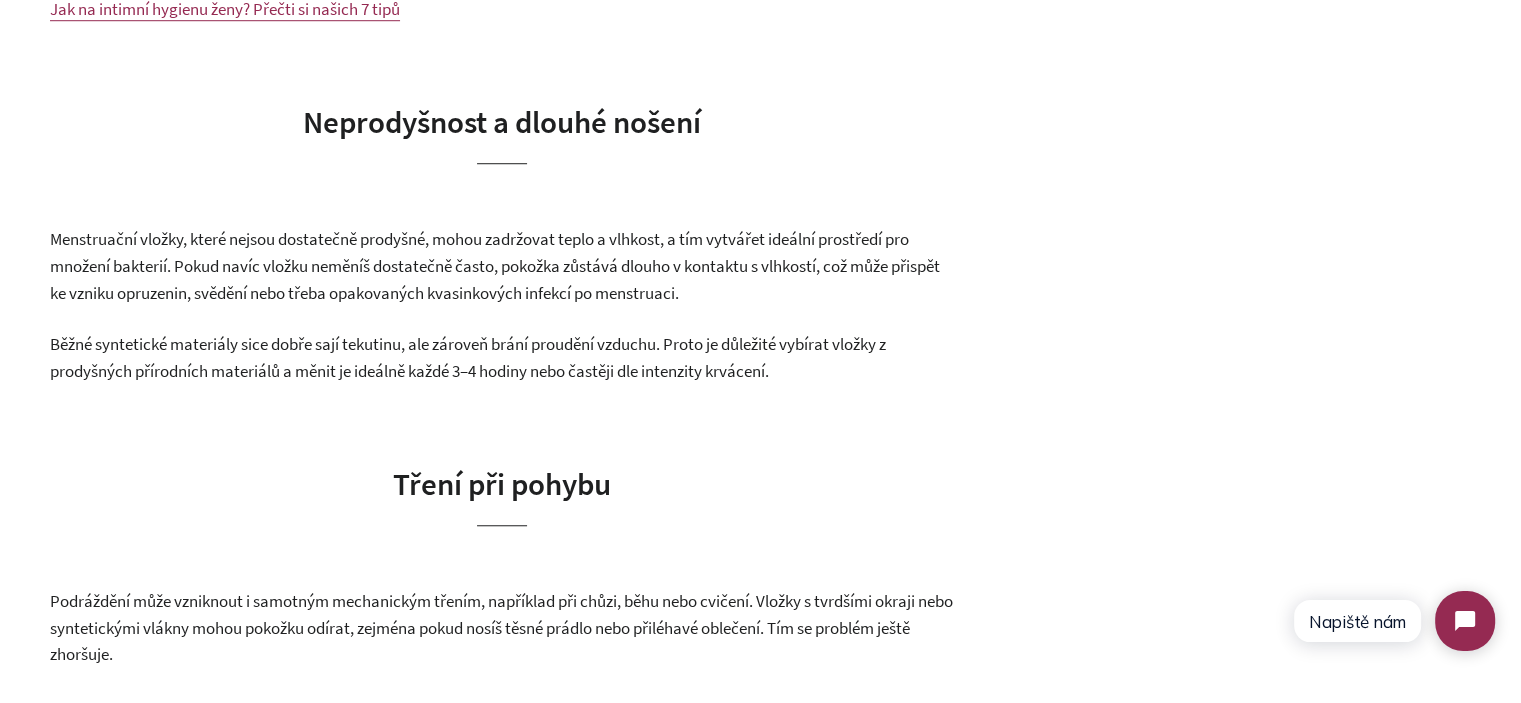 scroll, scrollTop: 1900, scrollLeft: 0, axis: vertical 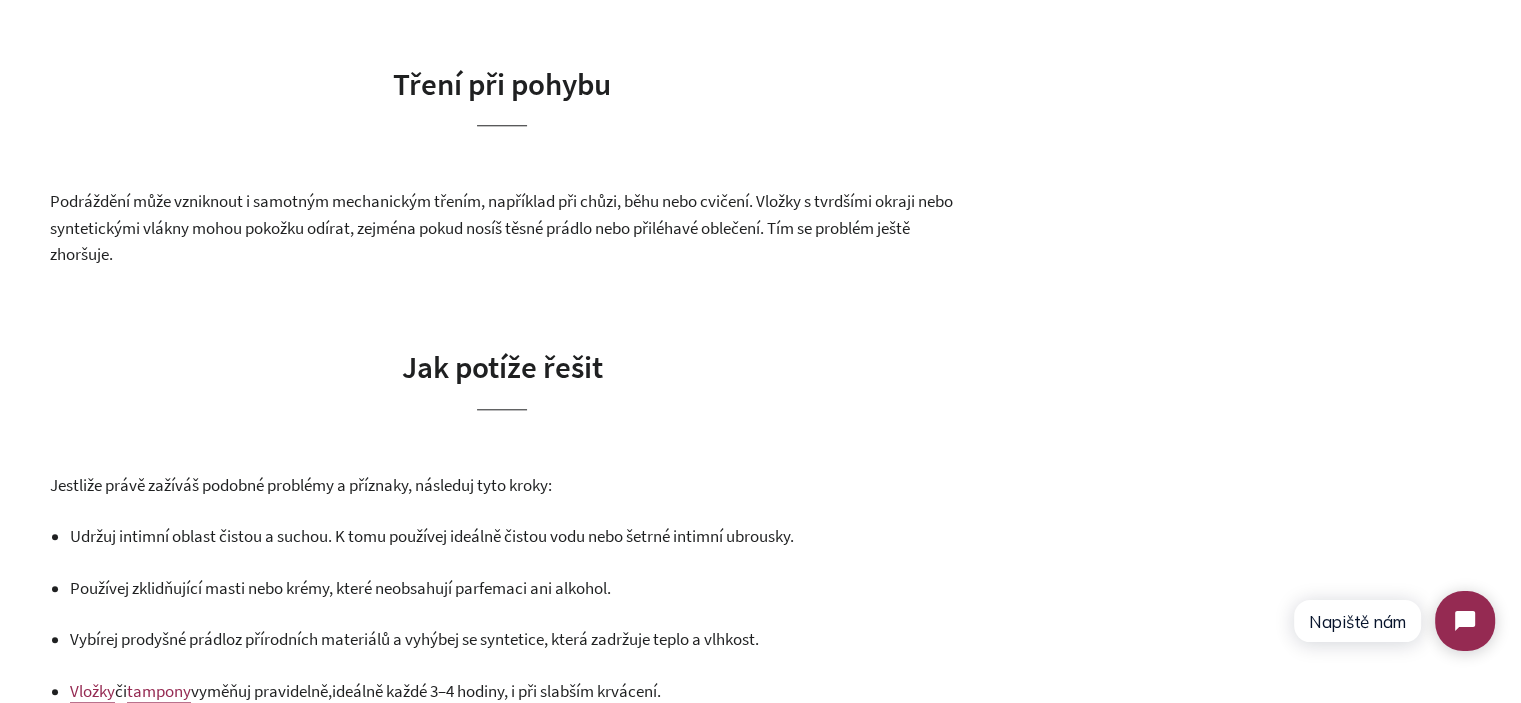 click on "Podráždění může vzniknout i samotným mechanickým třením, například při chůzi, běhu nebo cvičení. Vložky s tvrdšími okraji nebo syntetickými vlákny mohou pokožku odírat, zejména pokud nosíš těsné prádlo nebo přiléhavé oblečení. Tím se problém ještě zhoršuje." at bounding box center (501, 227) 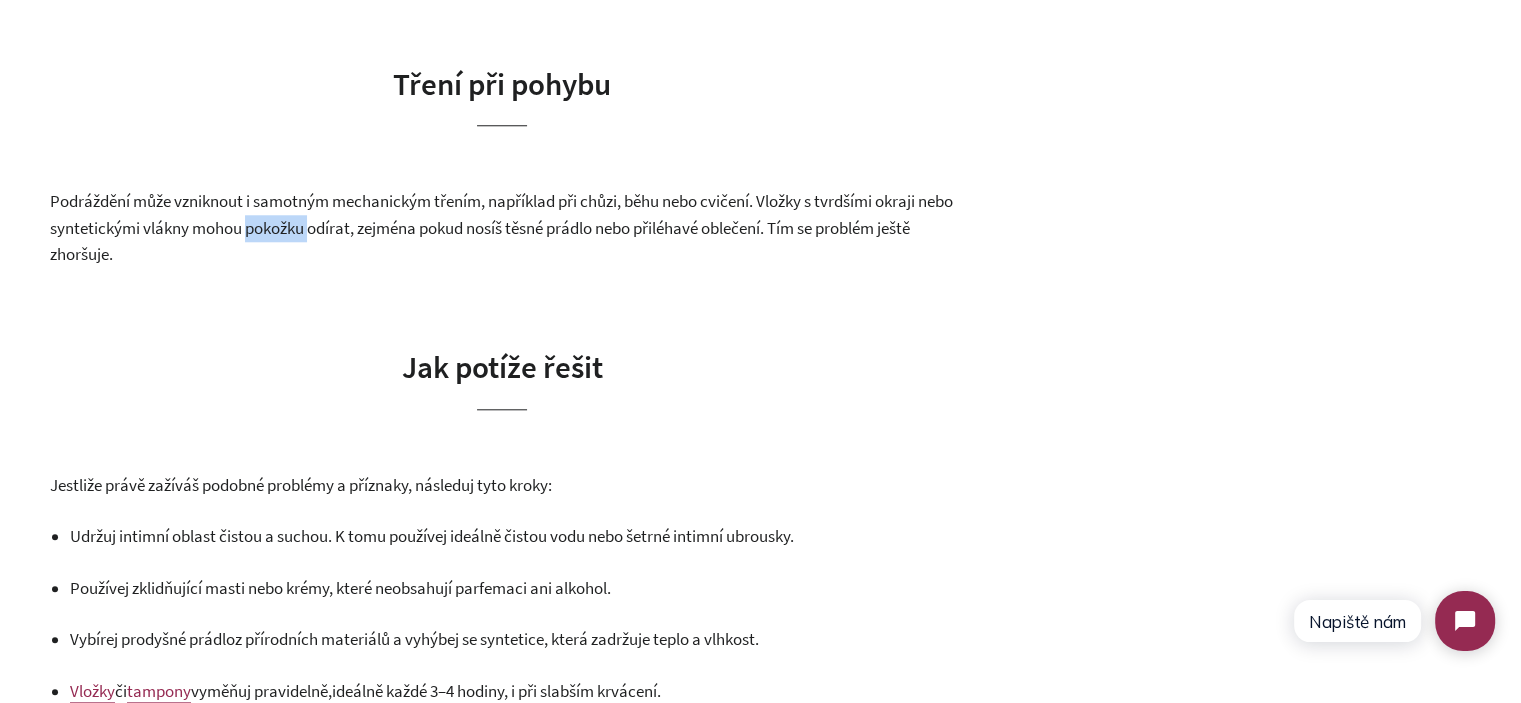 click on "Podráždění může vzniknout i samotným mechanickým třením, například při chůzi, běhu nebo cvičení. Vložky s tvrdšími okraji nebo syntetickými vlákny mohou pokožku odírat, zejména pokud nosíš těsné prádlo nebo přiléhavé oblečení. Tím se problém ještě zhoršuje." at bounding box center (501, 227) 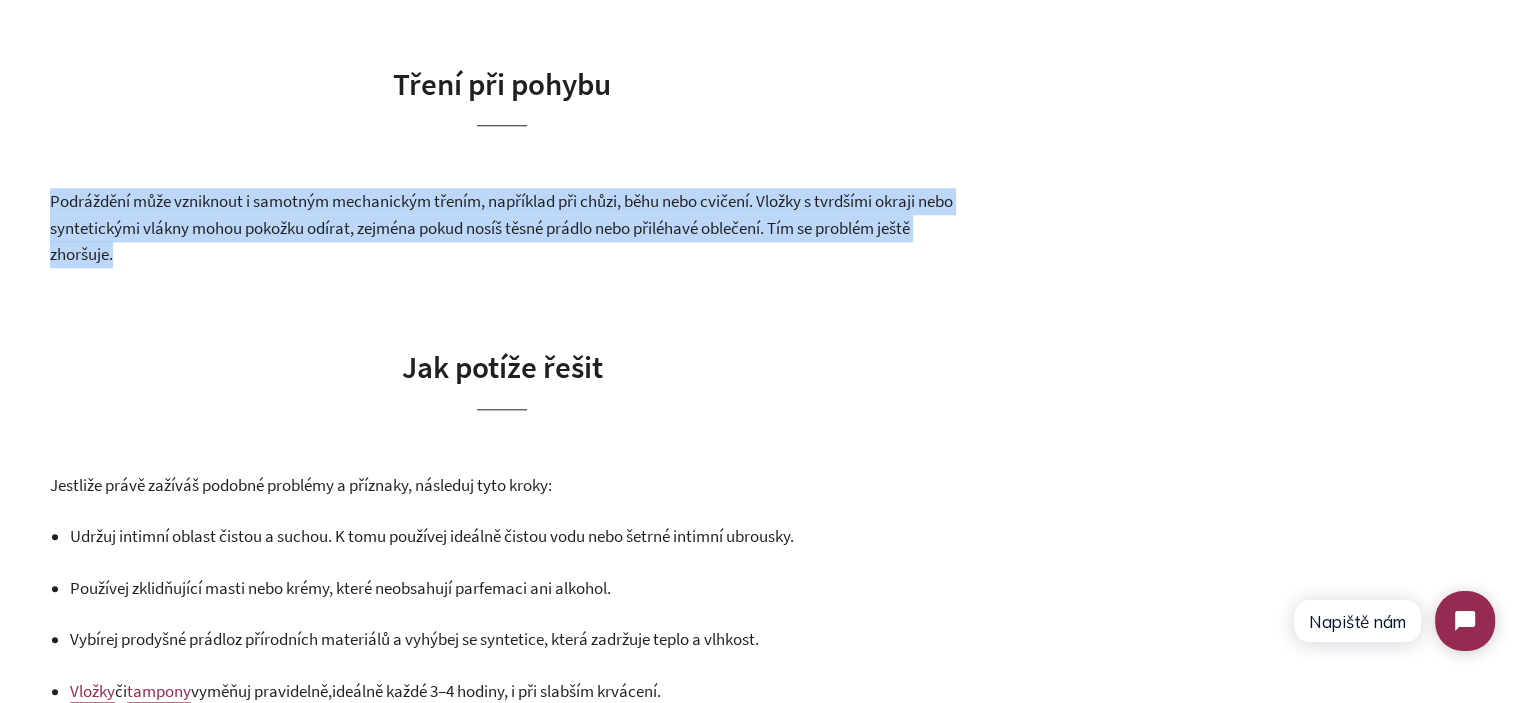click on "Podráždění může vzniknout i samotným mechanickým třením, například při chůzi, běhu nebo cvičení. Vložky s tvrdšími okraji nebo syntetickými vlákny mohou pokožku odírat, zejména pokud nosíš těsné prádlo nebo přiléhavé oblečení. Tím se problém ještě zhoršuje." at bounding box center [501, 227] 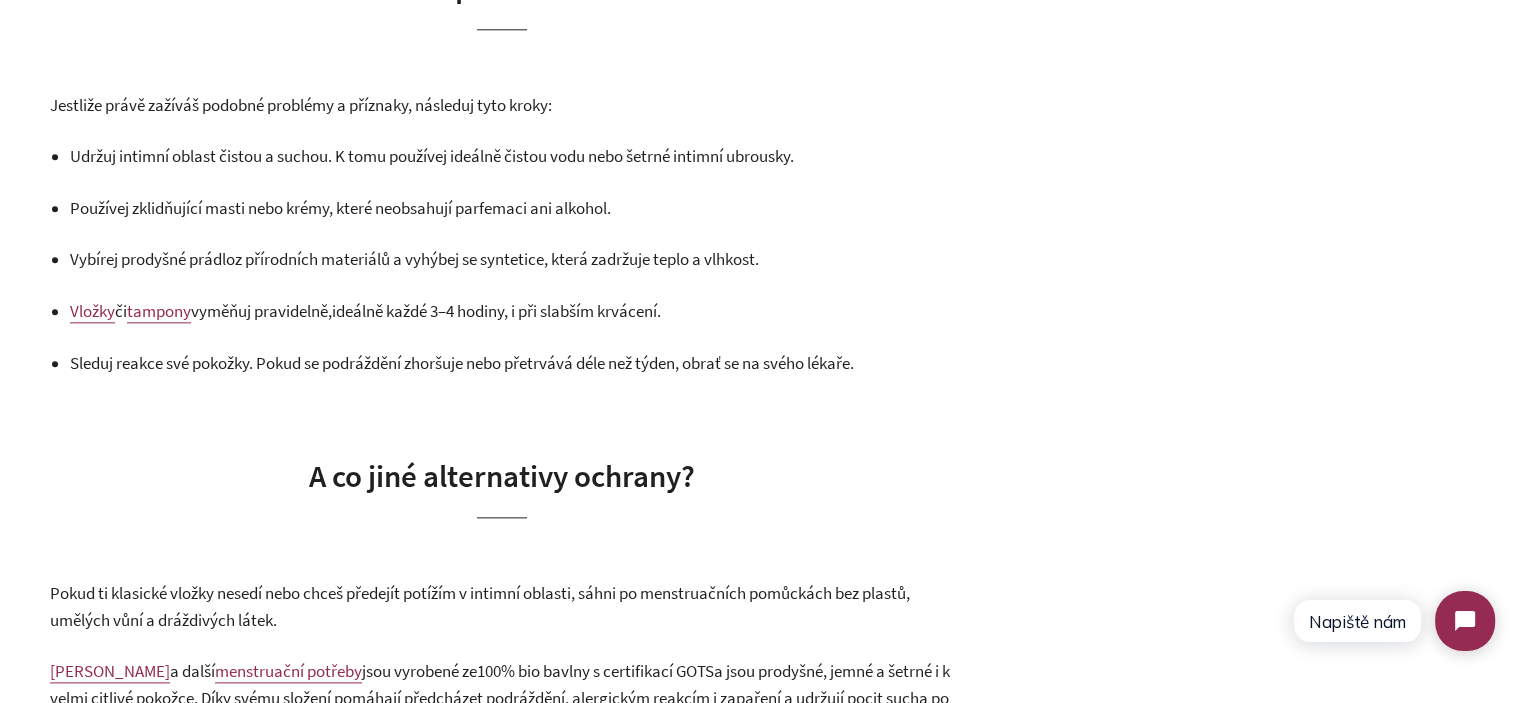 scroll, scrollTop: 2300, scrollLeft: 0, axis: vertical 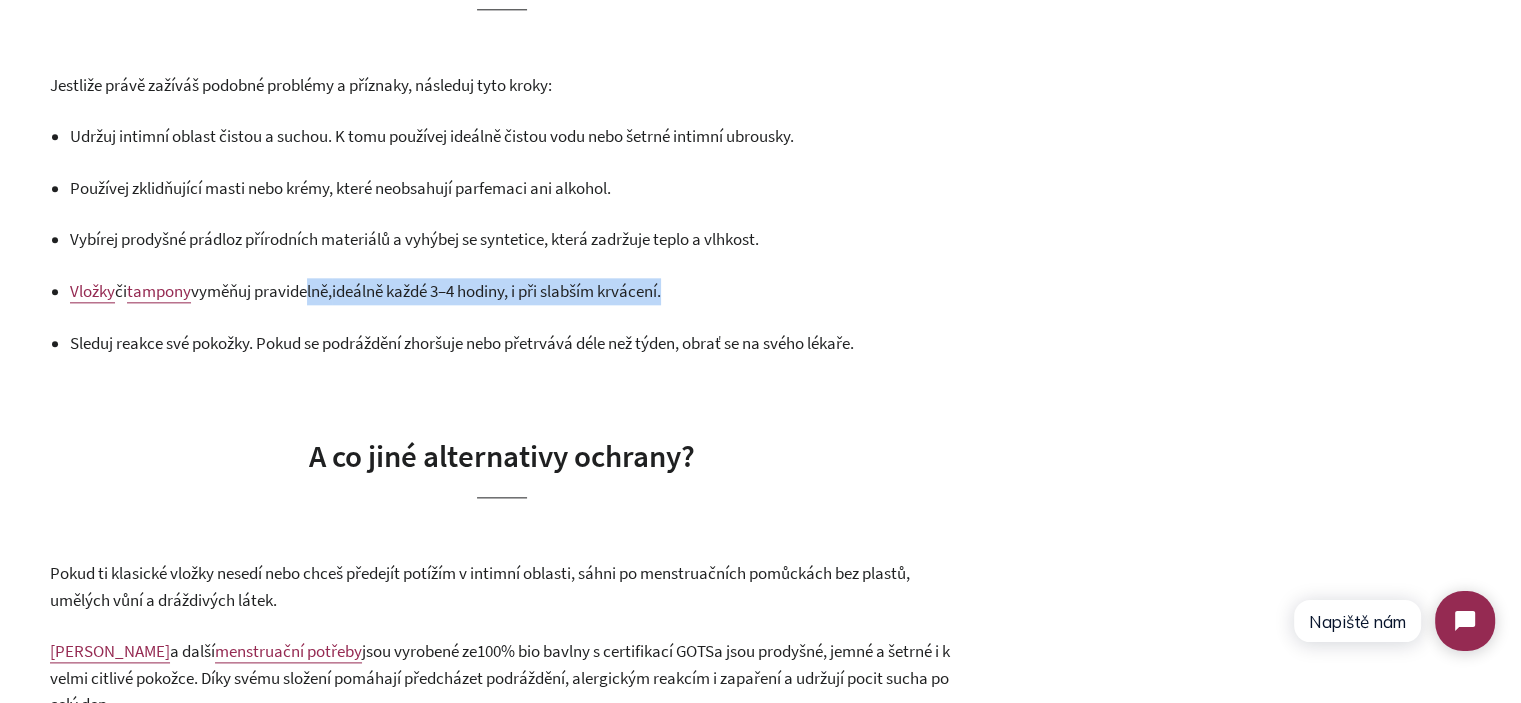 drag, startPoint x: 308, startPoint y: 299, endPoint x: 692, endPoint y: 299, distance: 384 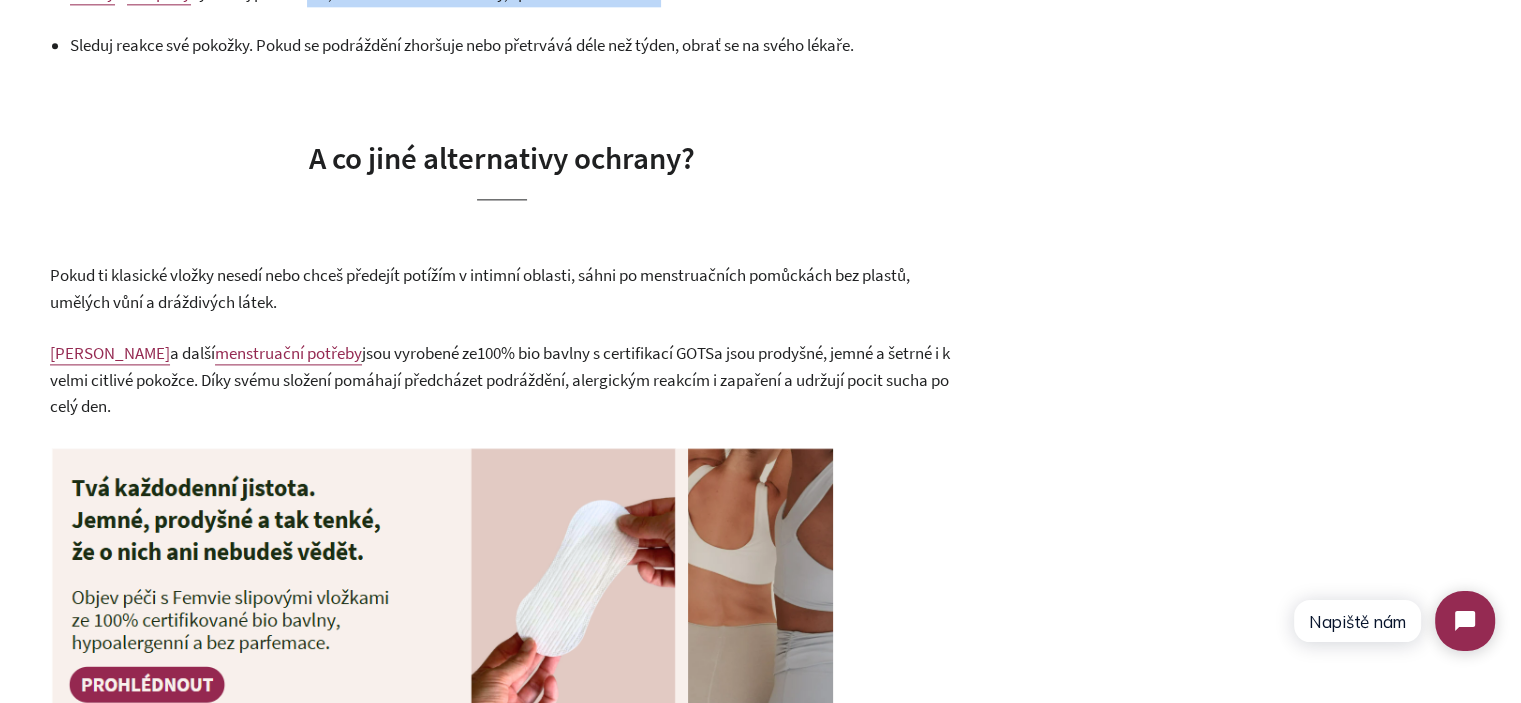 scroll, scrollTop: 2600, scrollLeft: 0, axis: vertical 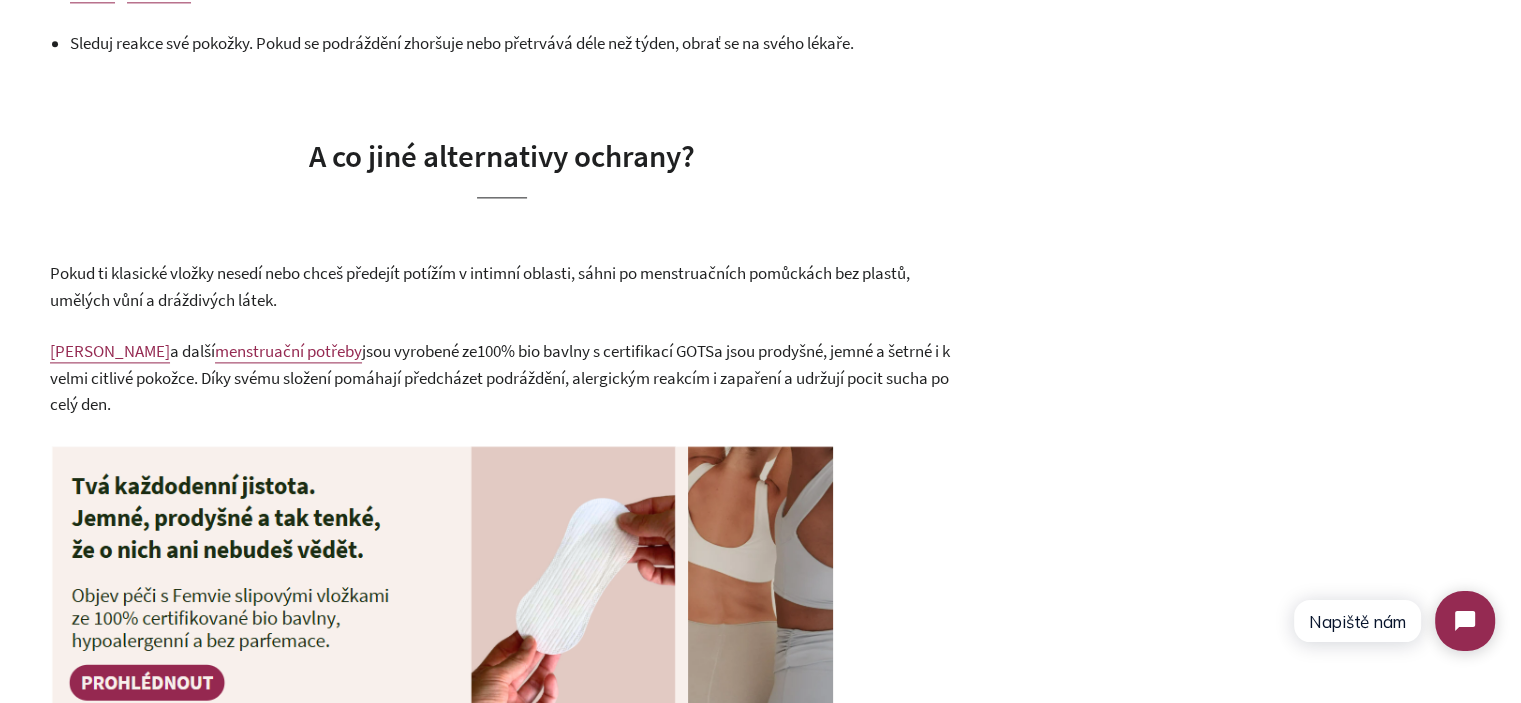 click on "Přiznejme si to, menstruace je sama o sobě často dost náročná. Bolesti břicha, únava, výkyvy nálad… a nepříjemná vyrážka z vložek je to poslední, co při svých dnech potřebujeme. Možná je ti povědomé to podráždění pokožky, zarudnutí, svědění nebo pocit neustálého nekomfortu. Co za tím může stát a jak se potížím vyhnout?
Co může způsobit podráždění?
Je několik způsobů, jak mohou menstruační vložky iritovat pokožku v oblasti genitálií:
Dráždivé látky ve složení
Přidané vůně
Vonné látky ve vložkách mají zakrýt přirozený pach během menstruace, mohou ale přinést řadu problémů. Pokožka v oblasti genitálií je velmi citlivá a parfemace, která je běžná nejen ve vložkách, ale i v dalších produktech intimní hygieny, k ní může být nešetrná. Výsledkem může být svědění, vysušení, zarudnutí nebo narušení přirozené mikrobiální rovnováhy.
Neprodyšnost a dlouhé nošení" at bounding box center [502, -332] 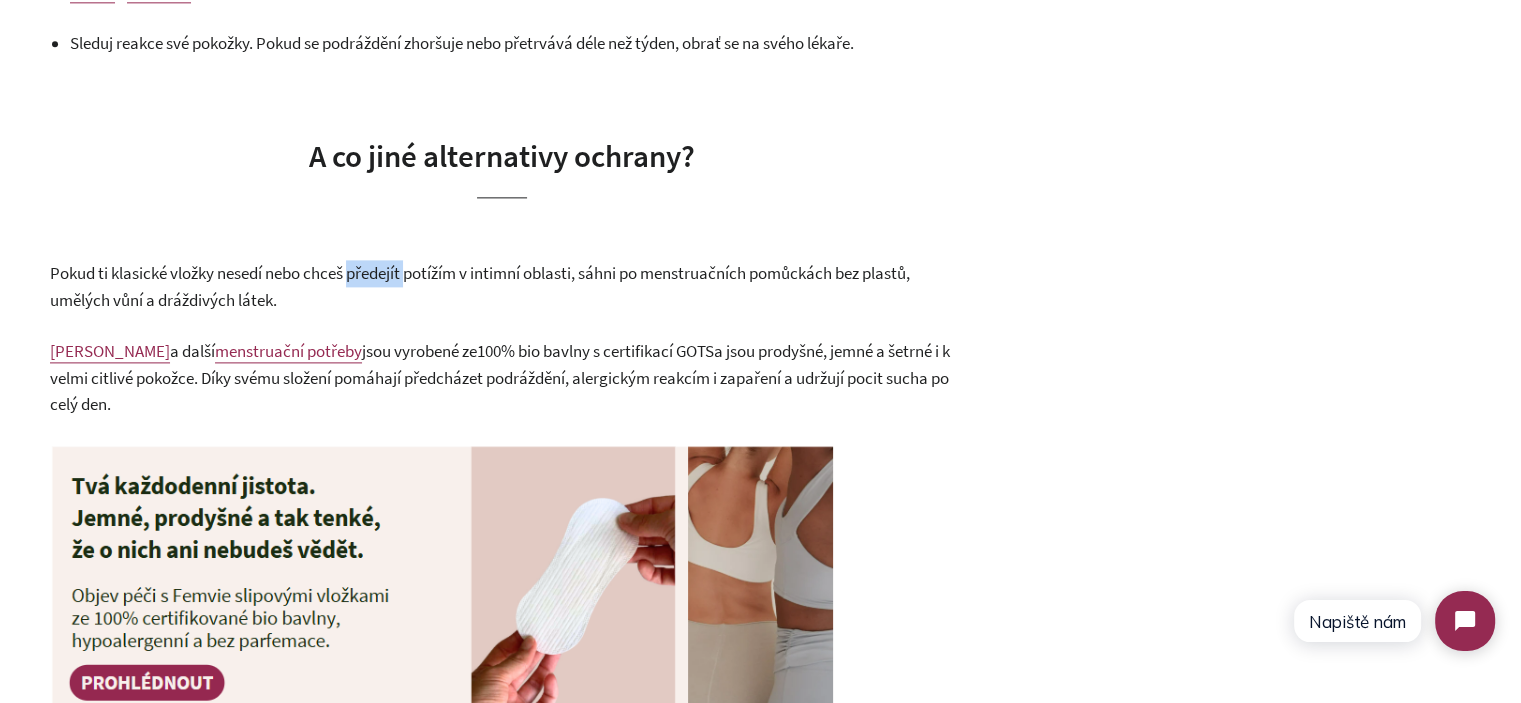 click on "Pokud ti klasické vložky nesedí nebo chceš předejít potížím v intimní oblasti, sáhni po menstruačních pomůckách bez plastů, umělých vůní a dráždivých látek." at bounding box center (480, 286) 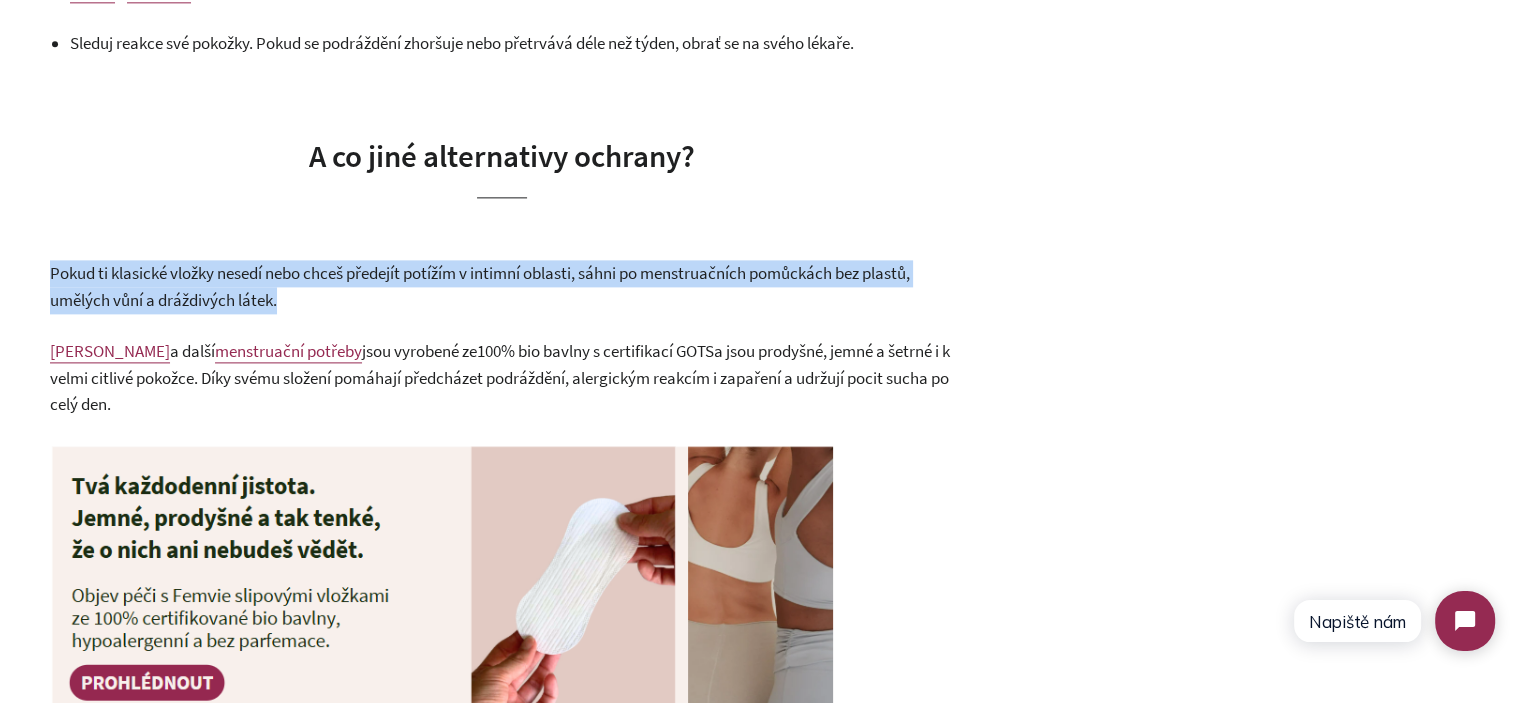 click on "Pokud ti klasické vložky nesedí nebo chceš předejít potížím v intimní oblasti, sáhni po menstruačních pomůckách bez plastů, umělých vůní a dráždivých látek." at bounding box center (480, 286) 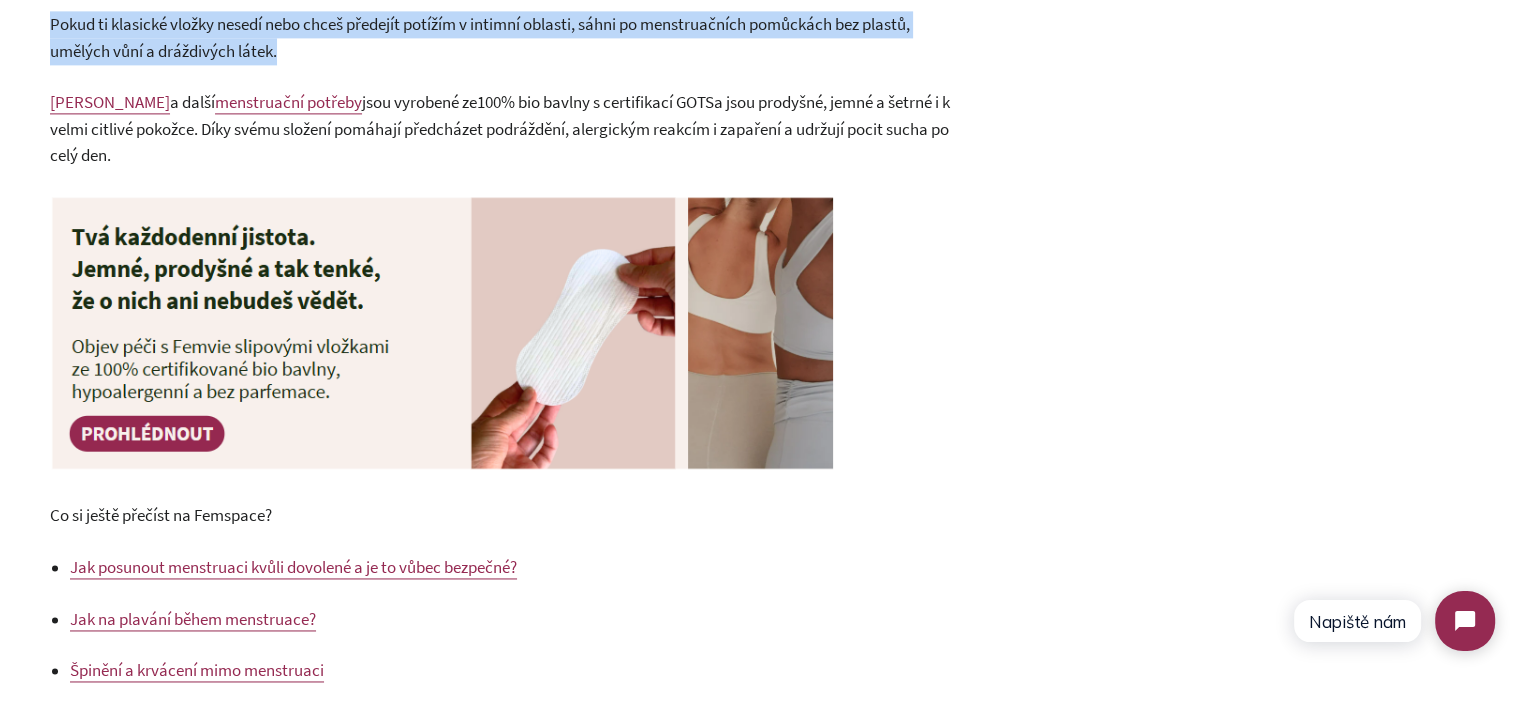 scroll, scrollTop: 2900, scrollLeft: 0, axis: vertical 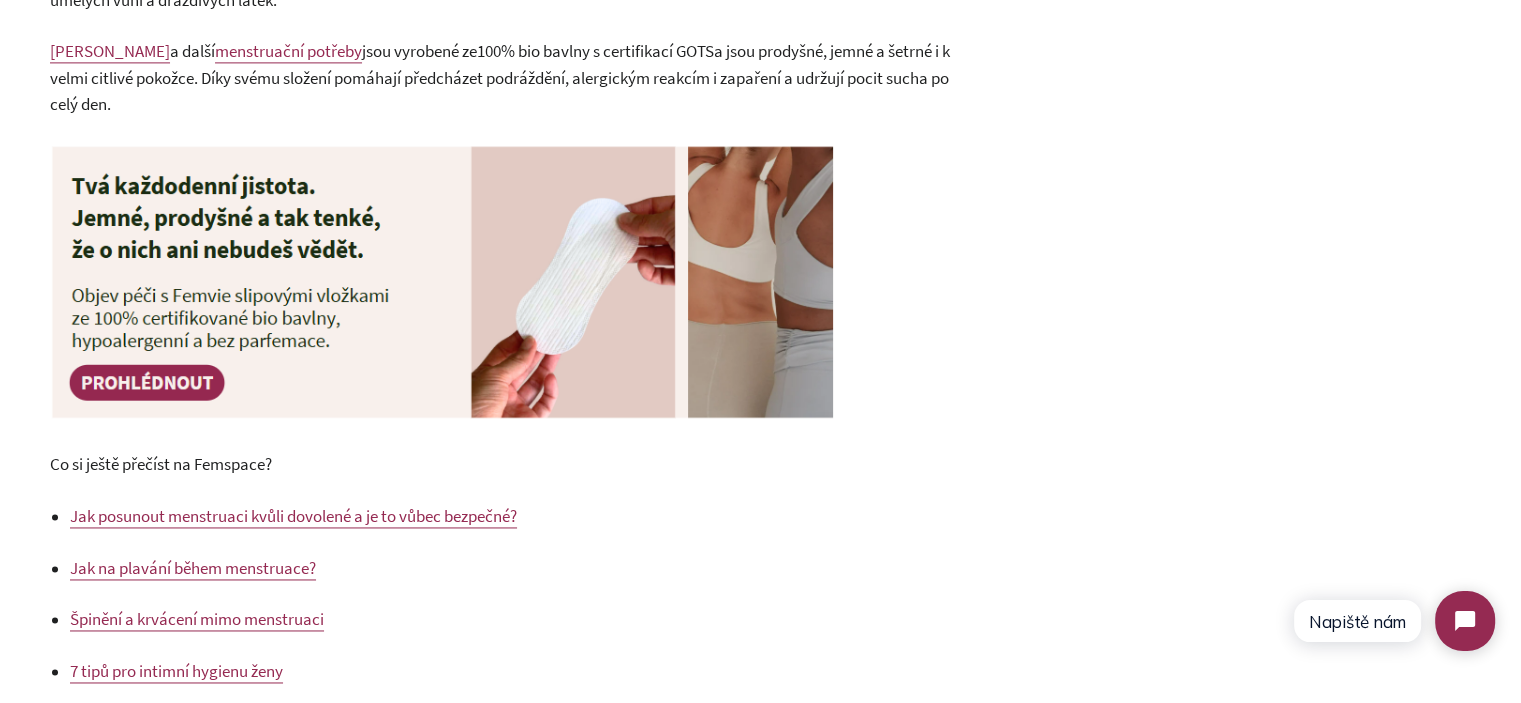 click on "Vyrážka z vložek: Co ji způsobuje a jak se jí vyhnout
16. červenec 2025
Přiznejme si to, menstruace je sama o sobě často dost náročná. Bolesti břicha, únava, výkyvy nálad… a nepříjemná vyrážka z vložek je to poslední, co při svých dnech potřebujeme. Možná je ti povědomé to podráždění pokožky, zarudnutí, svědění nebo pocit neustálého nekomfortu. Co za tím může stát a jak se potížím vyhnout?
Co může způsobit podráždění?
Je několik způsobů, jak mohou menstruační vložky iritovat pokožku v oblasti genitálií:
Dráždivé látky ve složení
Přidané vůně
Jak na intimní hygienu ženy? Přečti si našich 7 tipů
Neprodyšnost a dlouhé nošení
Tření při pohybu
Jak potíže řešit
Jestliže právě zažíváš podobné problémy a příznaky, následuj tyto kroky:
Vložky  či" at bounding box center [760, -681] 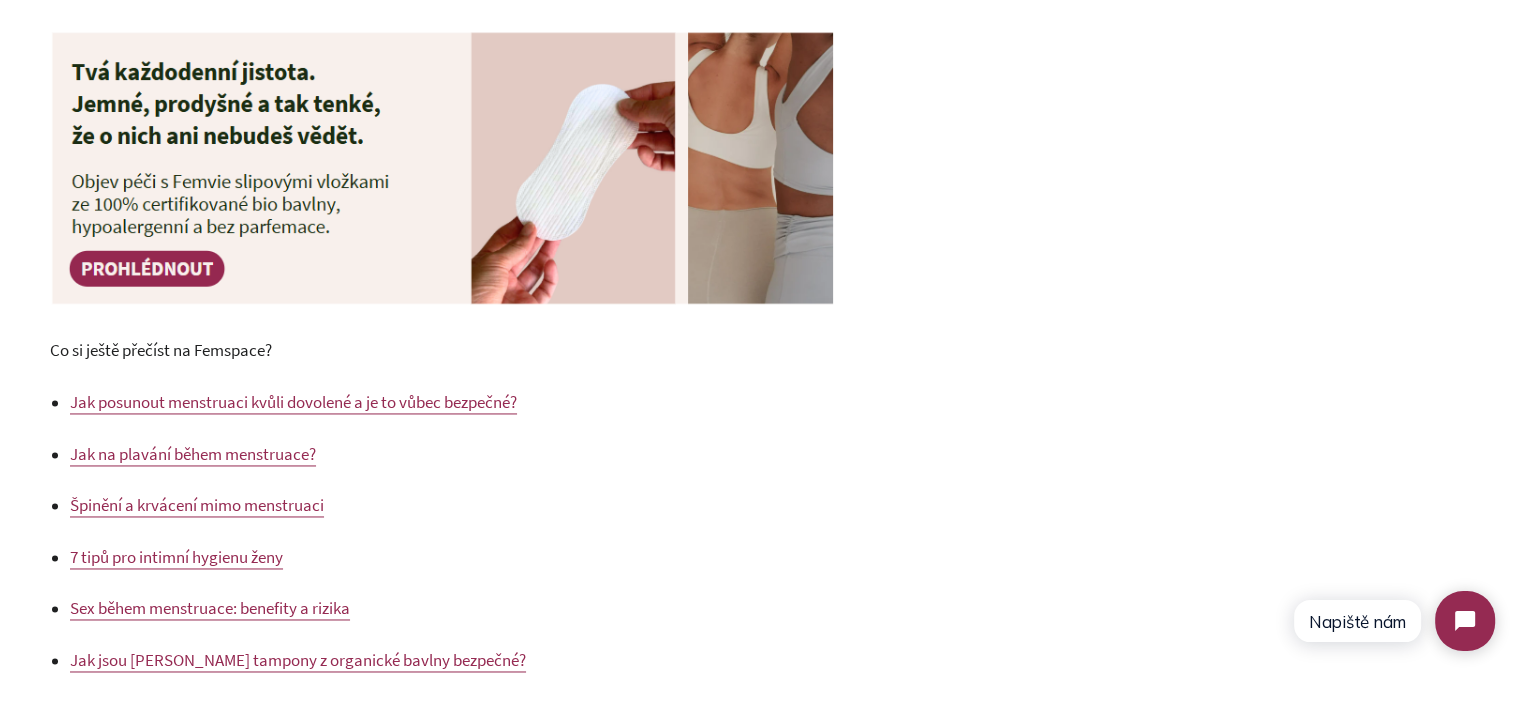 scroll, scrollTop: 2900, scrollLeft: 0, axis: vertical 